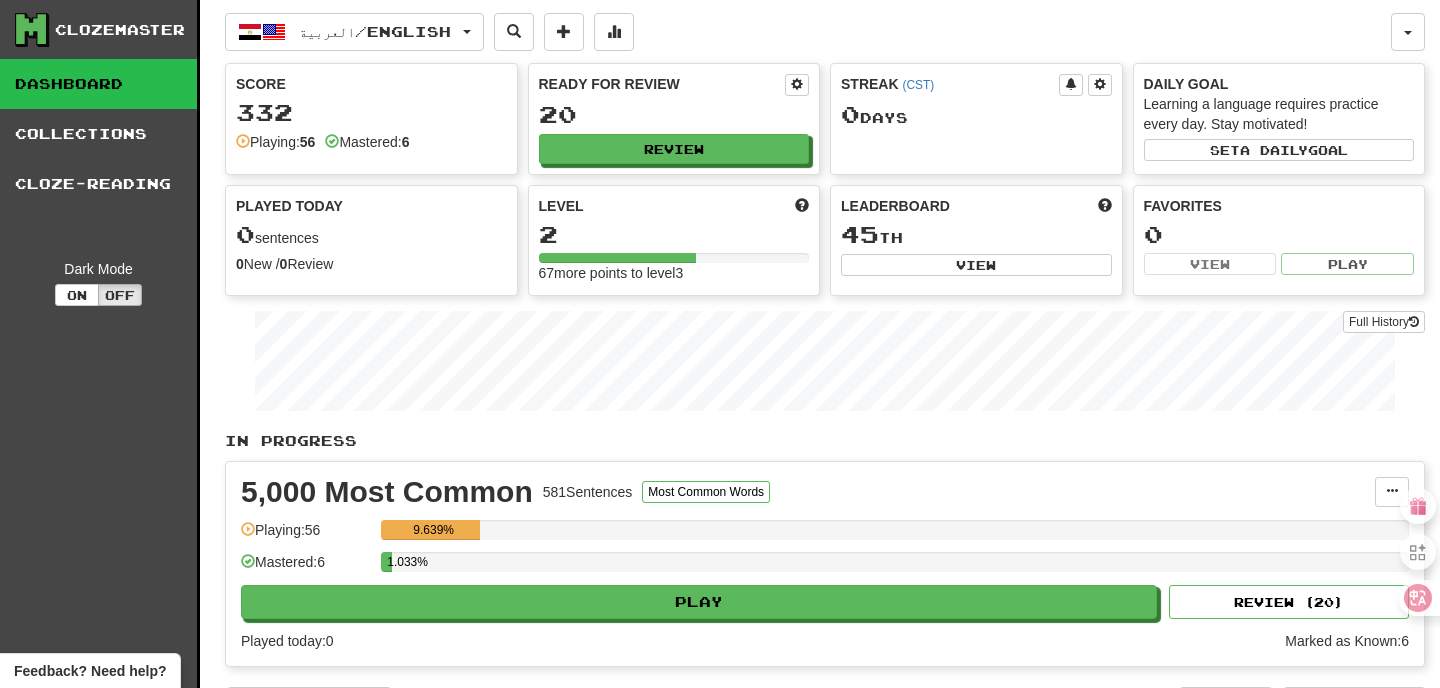 scroll, scrollTop: 0, scrollLeft: 0, axis: both 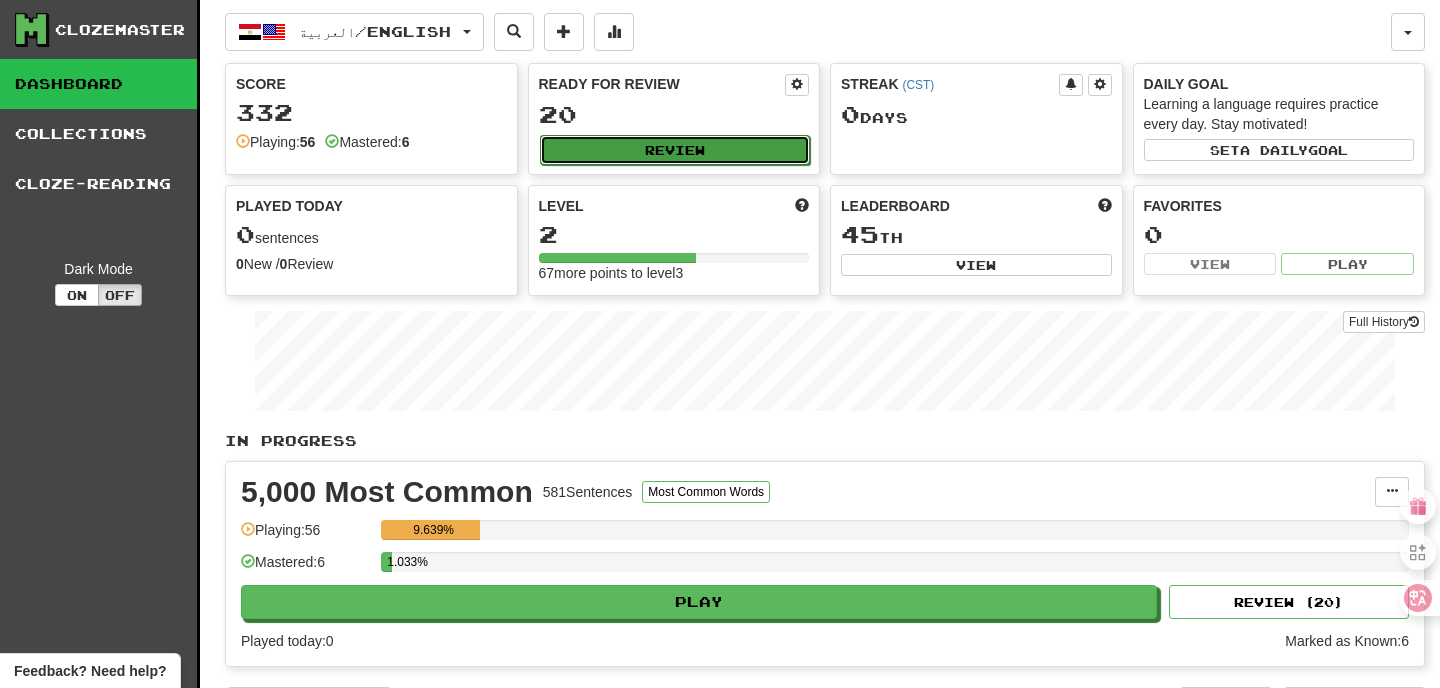 click on "Review" at bounding box center (675, 150) 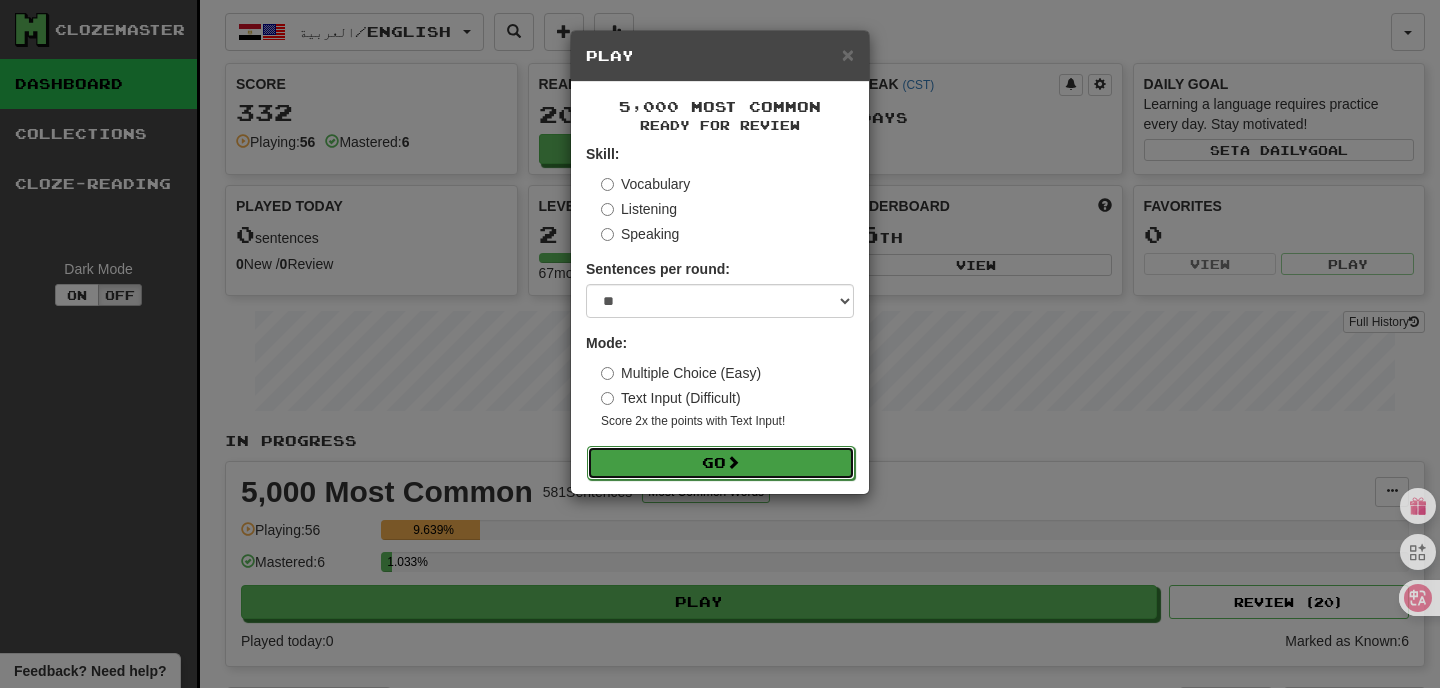click on "Go" at bounding box center [721, 463] 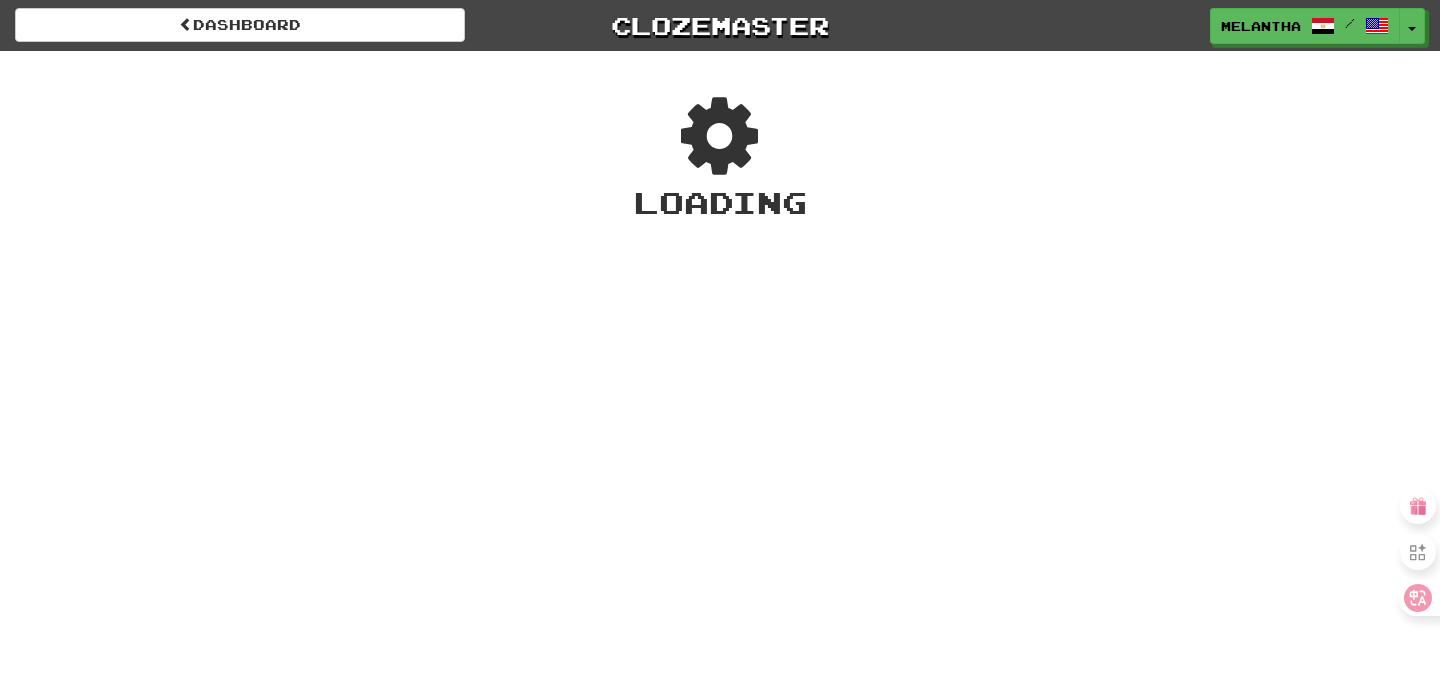 scroll, scrollTop: 0, scrollLeft: 0, axis: both 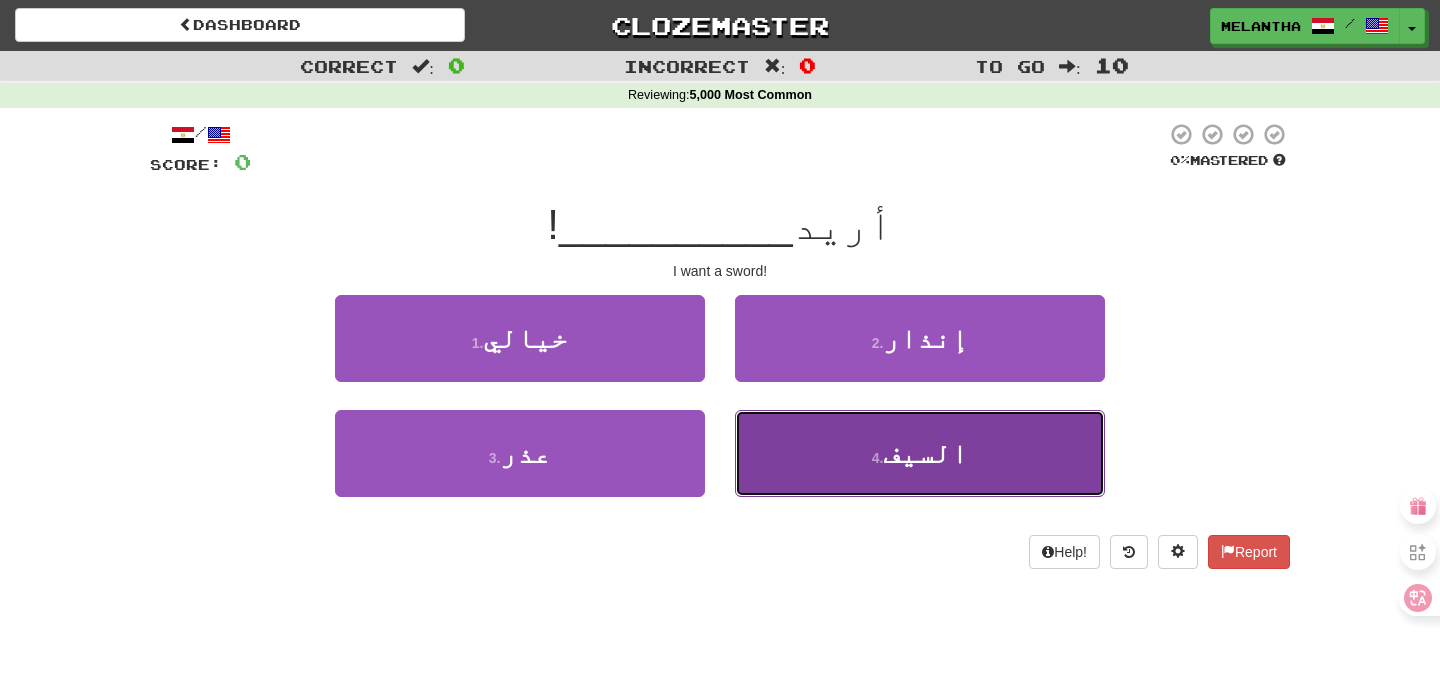 click on "4 .  السيف" at bounding box center (920, 453) 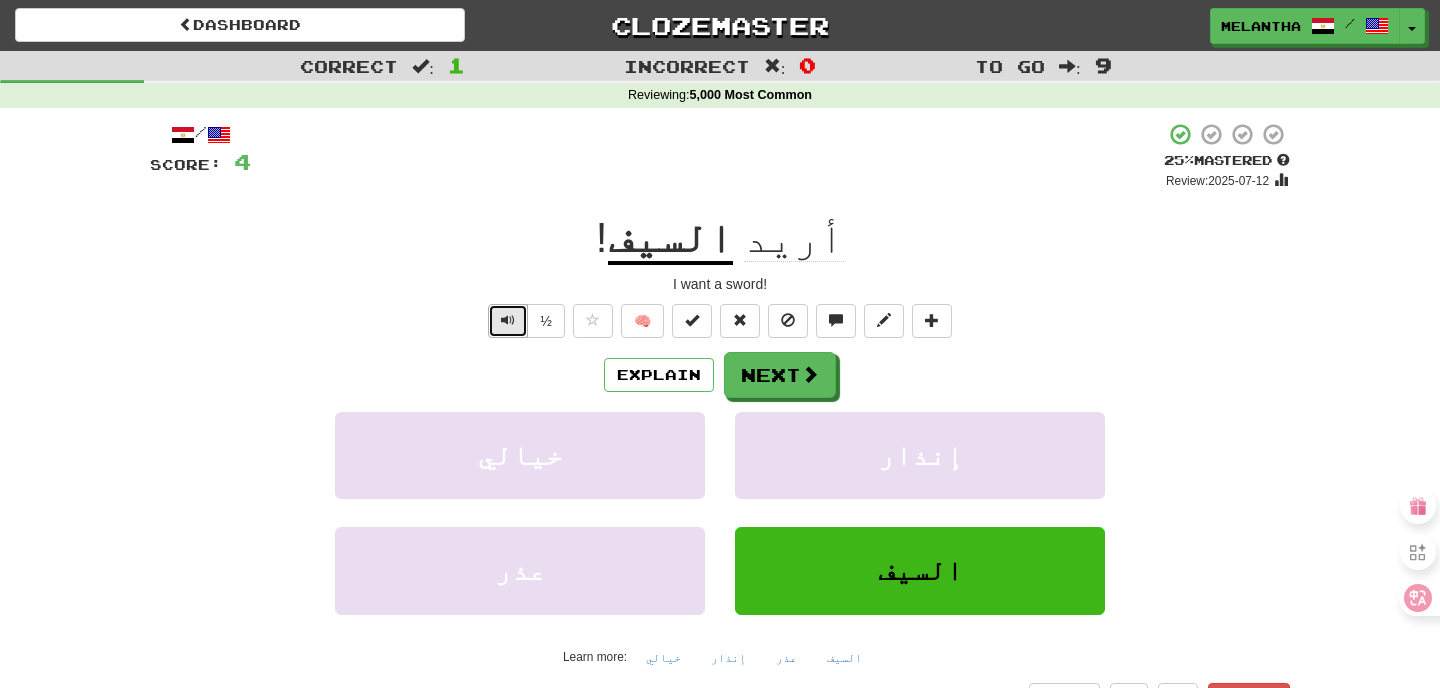 click at bounding box center [508, 321] 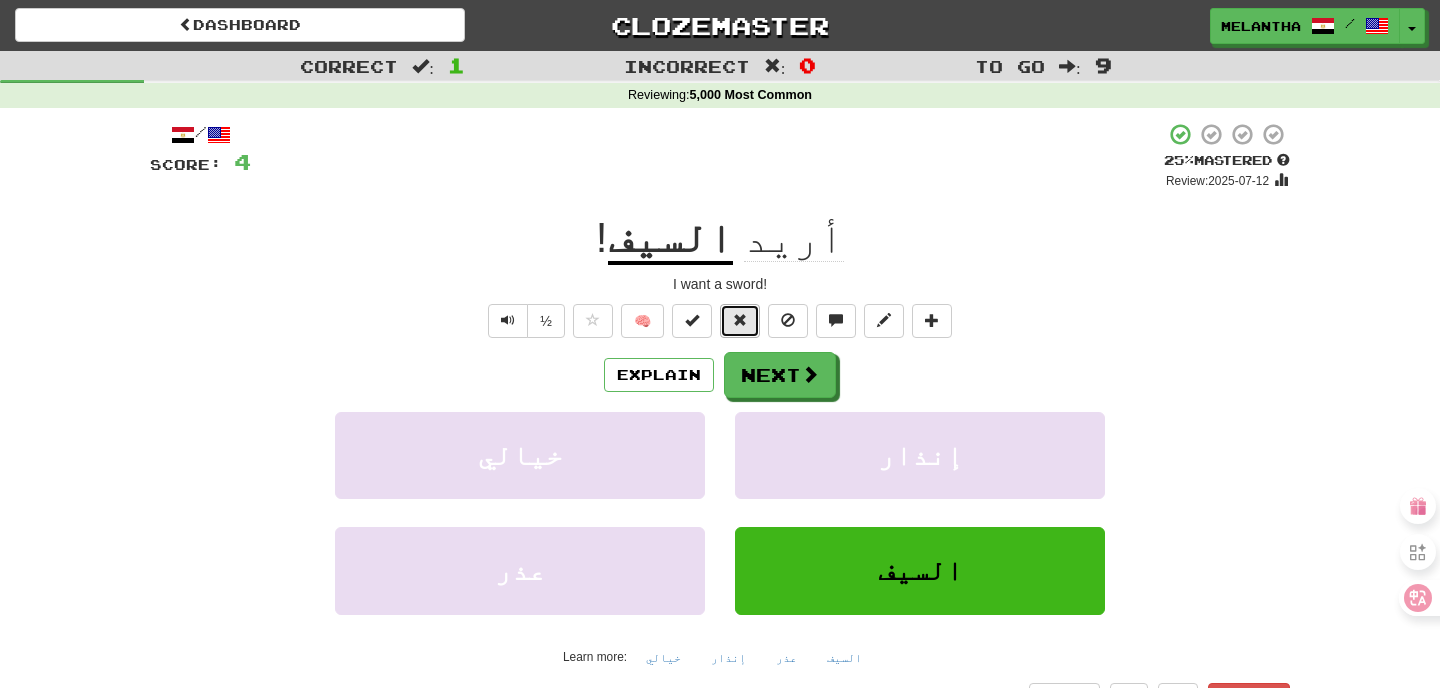 click at bounding box center [740, 321] 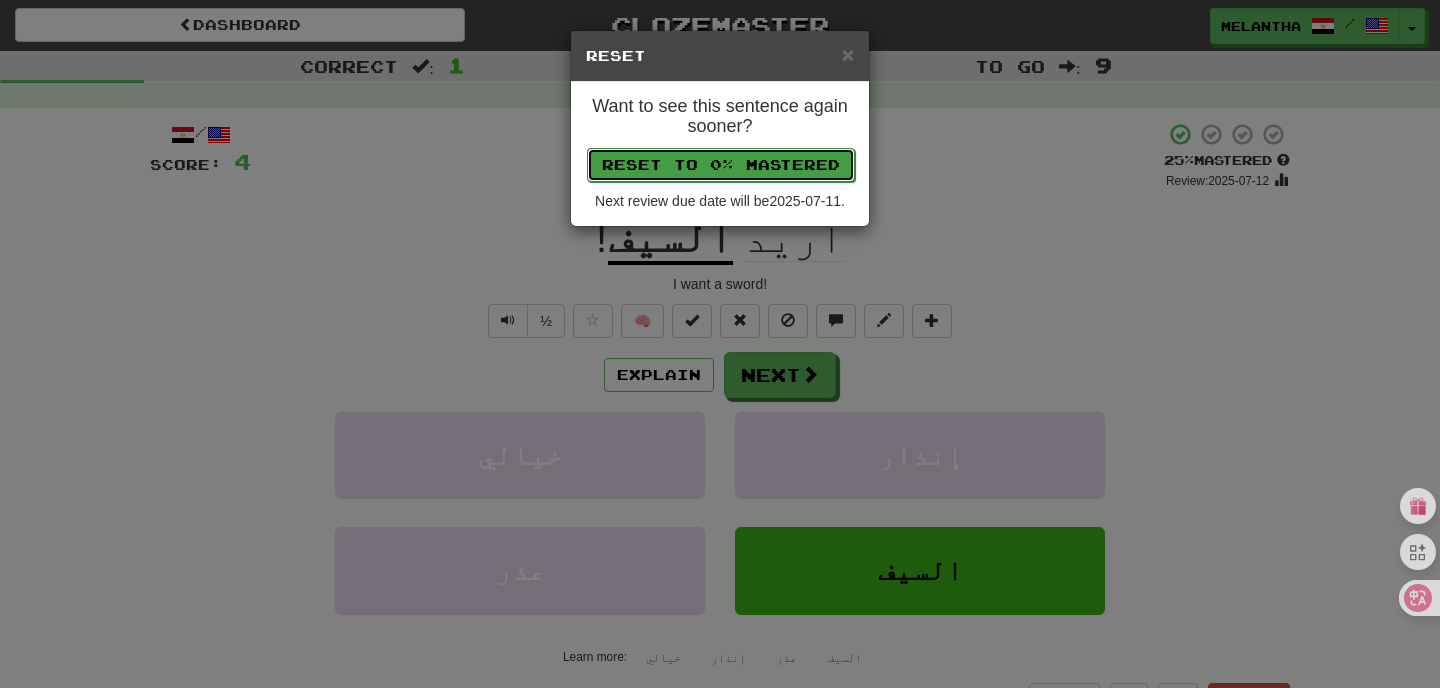 click on "Reset to 0% Mastered" at bounding box center (721, 165) 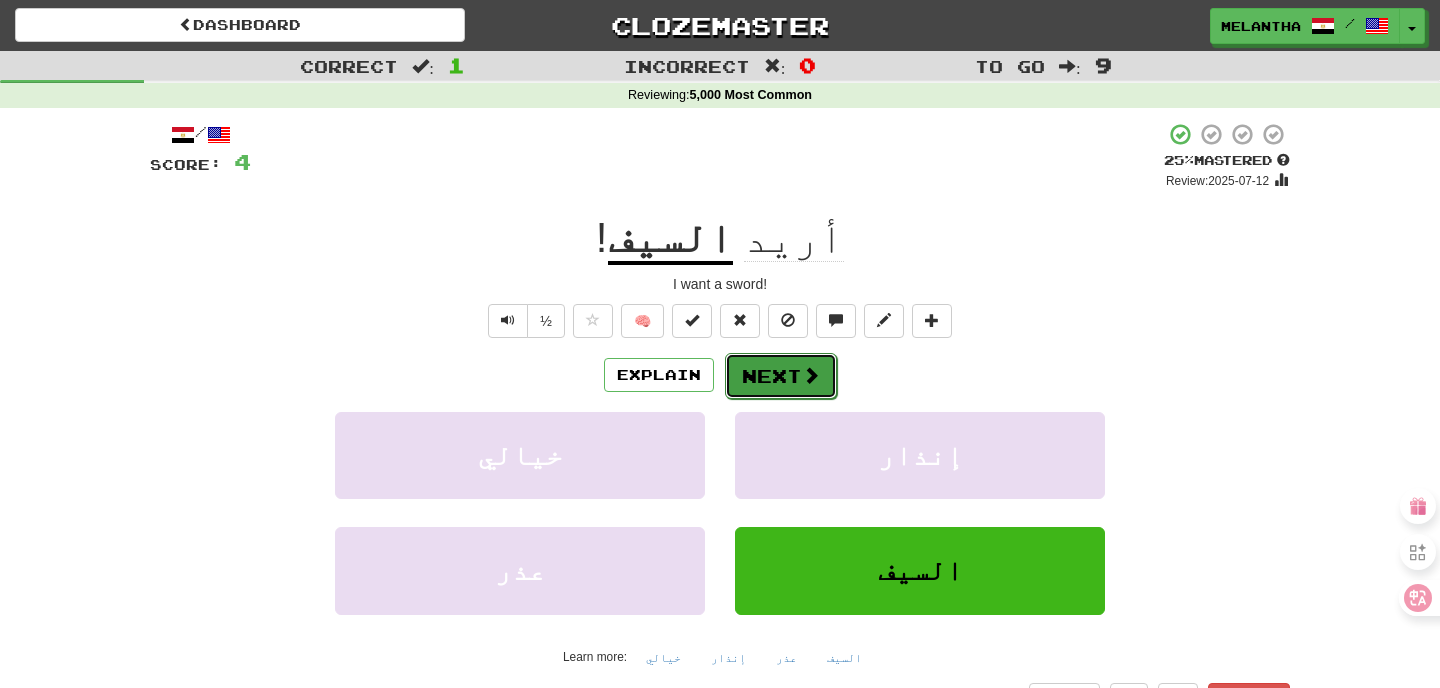 click on "Next" at bounding box center [781, 376] 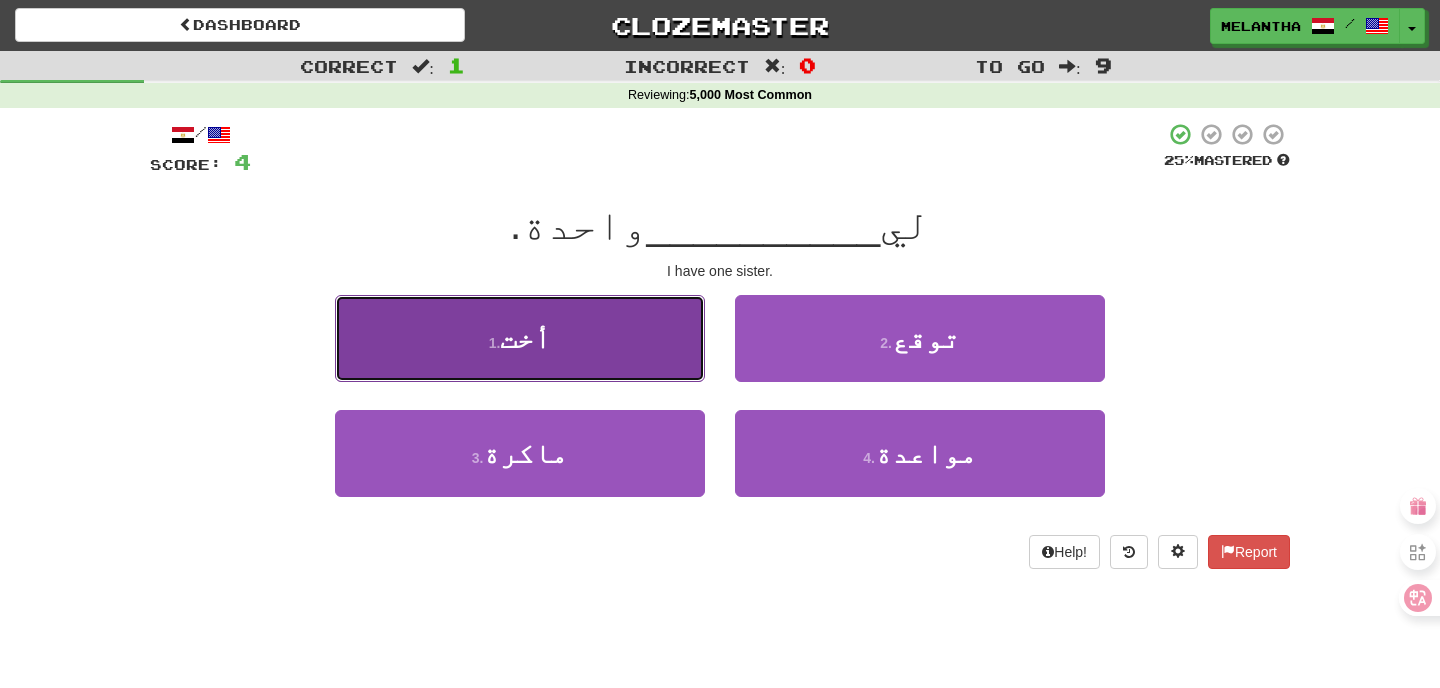 click on "1 .  أخت" at bounding box center (520, 338) 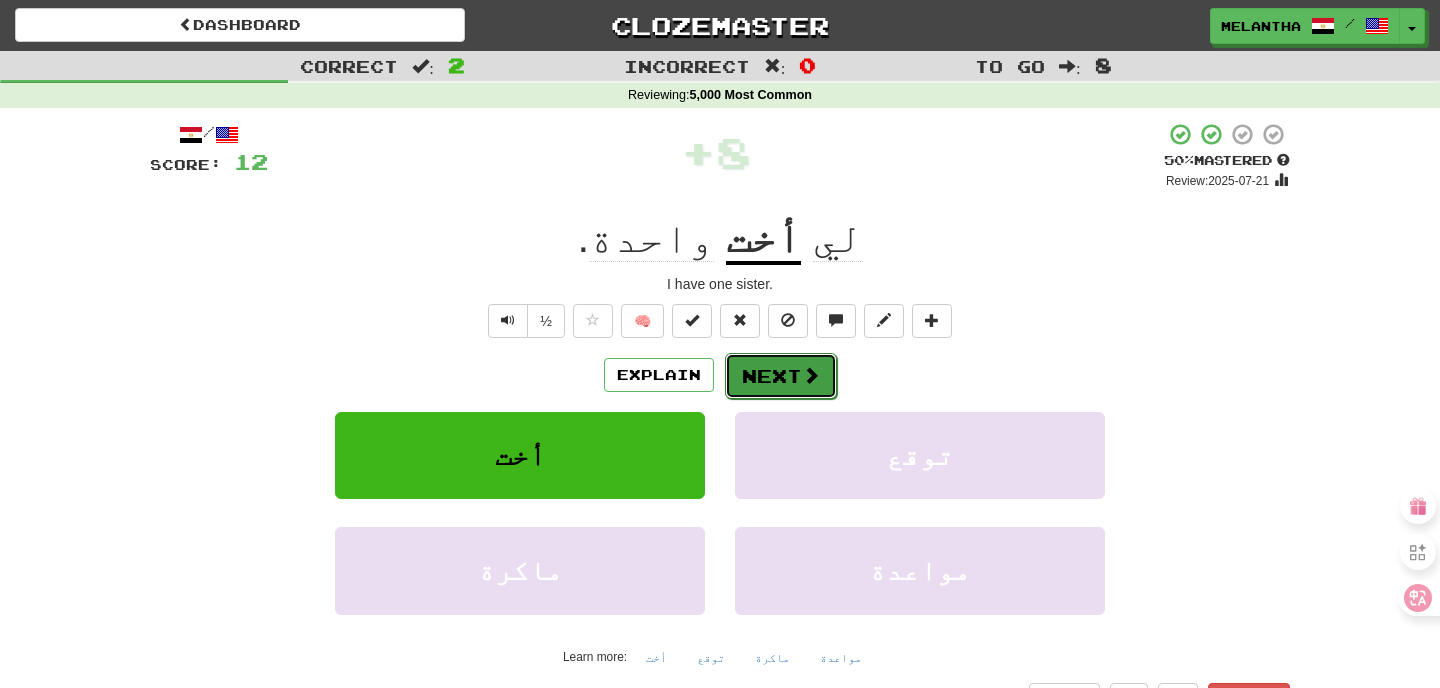 click on "Next" at bounding box center [781, 376] 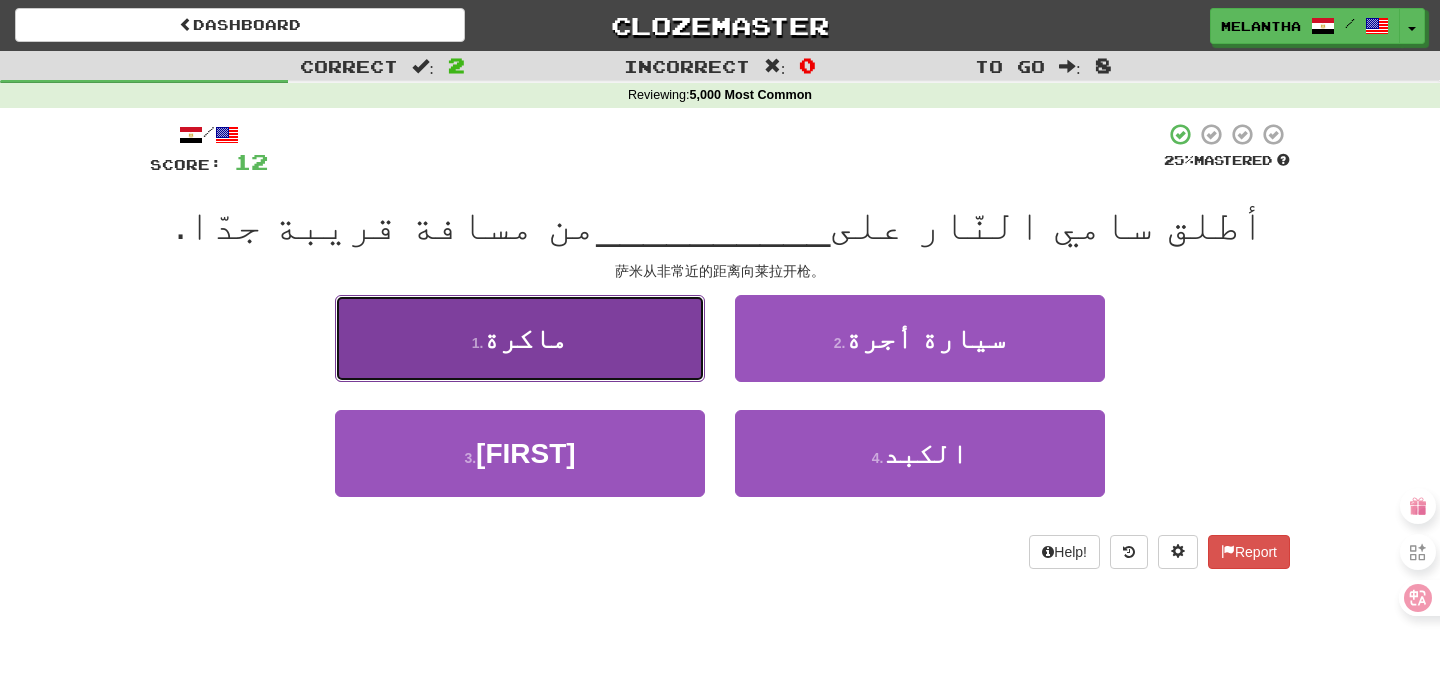 click on "1 .  ماكرة" at bounding box center (520, 338) 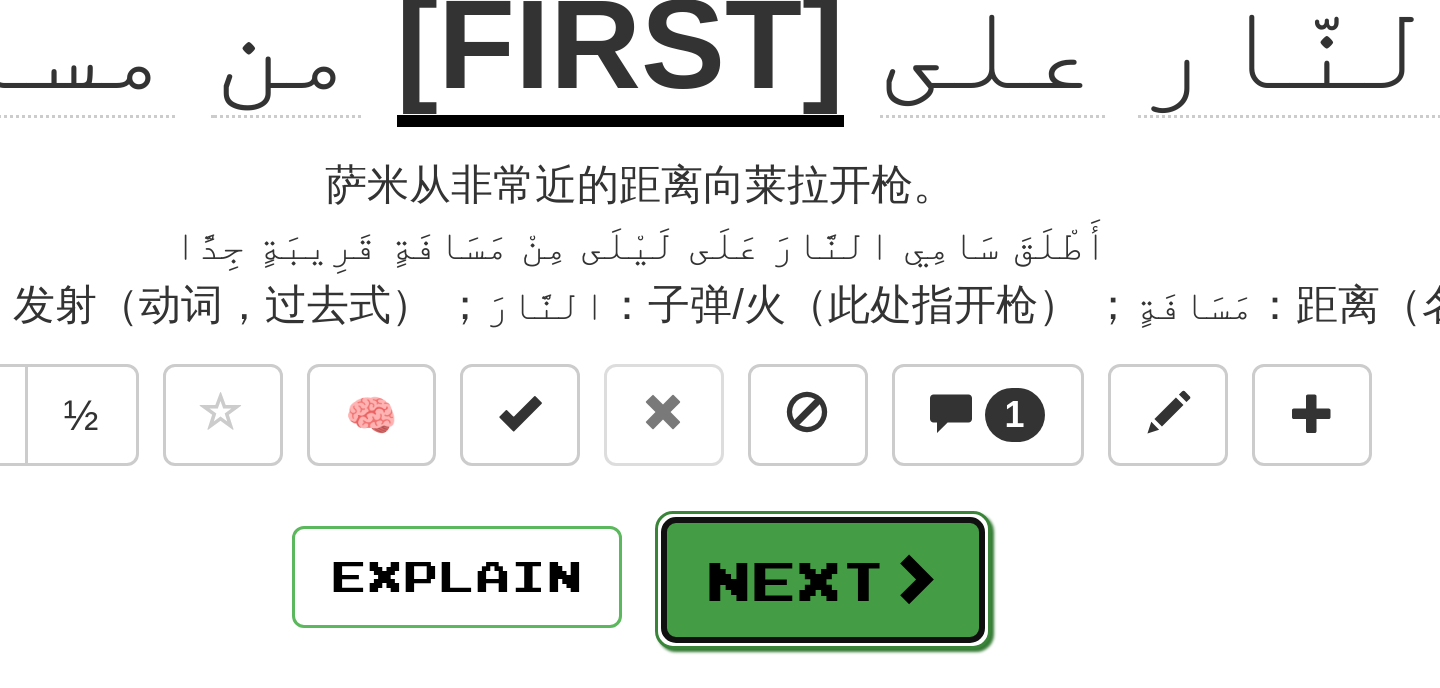 click on "Next" at bounding box center [781, 416] 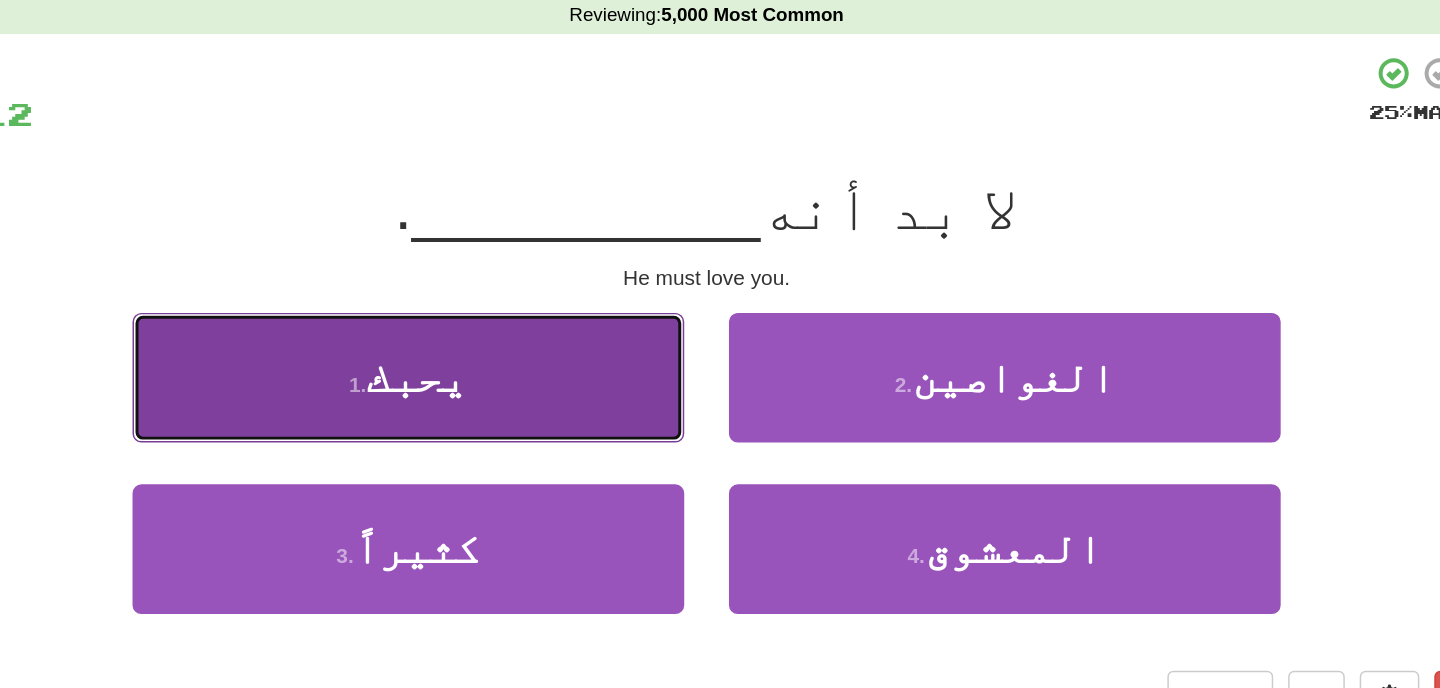 click on "1 .  يحبك" at bounding box center (520, 338) 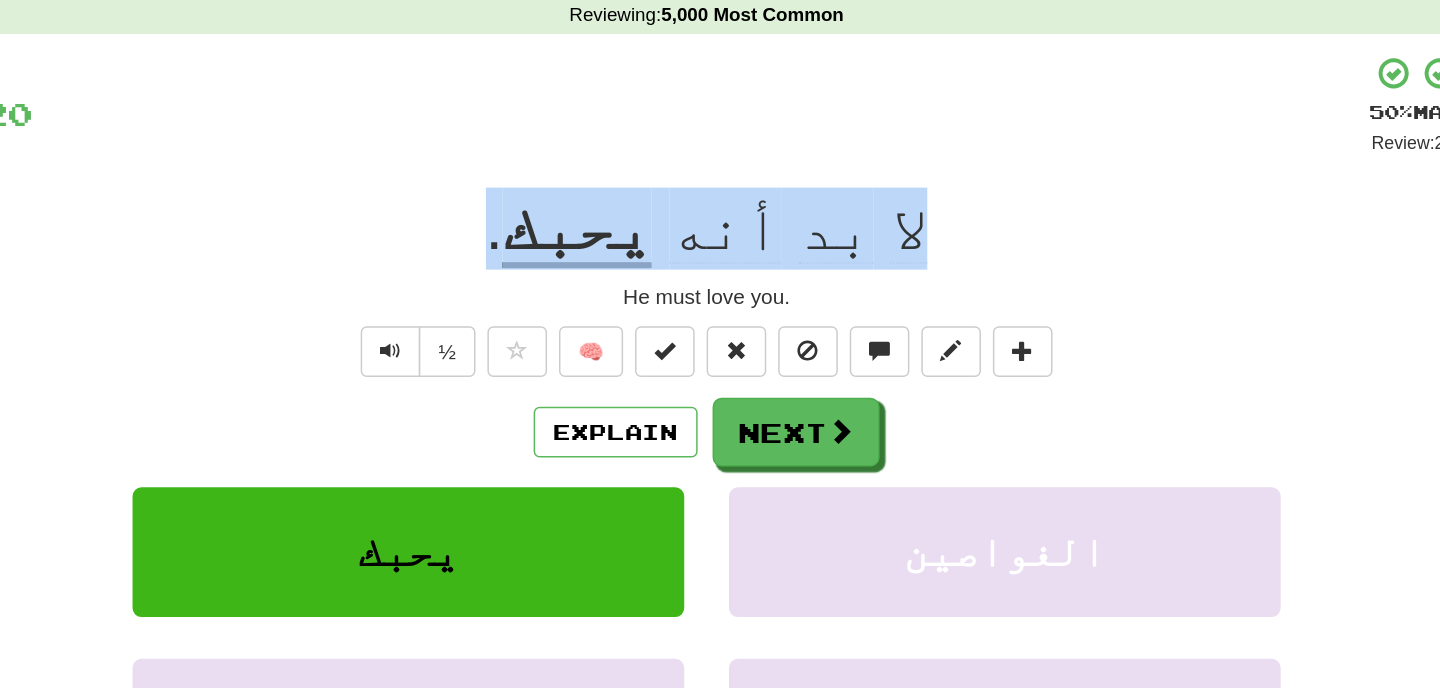 drag, startPoint x: 835, startPoint y: 233, endPoint x: 609, endPoint y: 232, distance: 226.00221 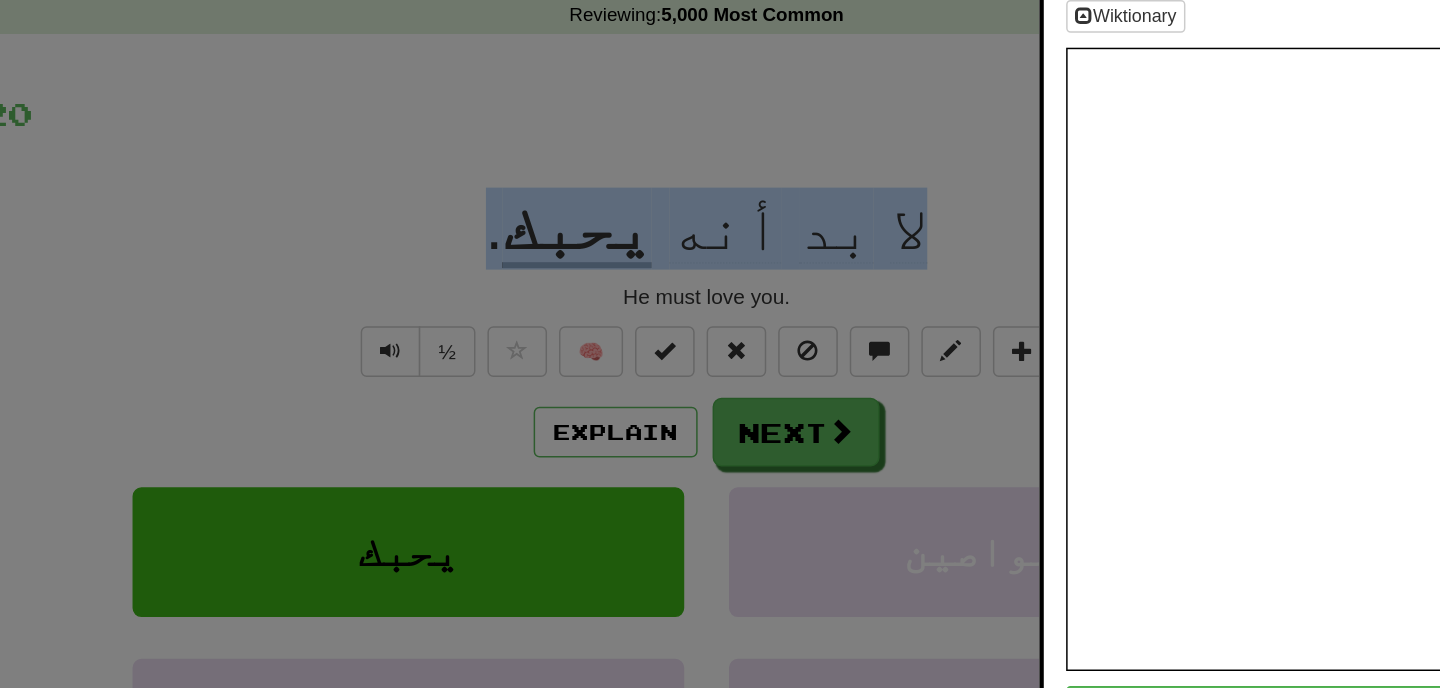 copy on "لا   بد   أنه   يحبك ." 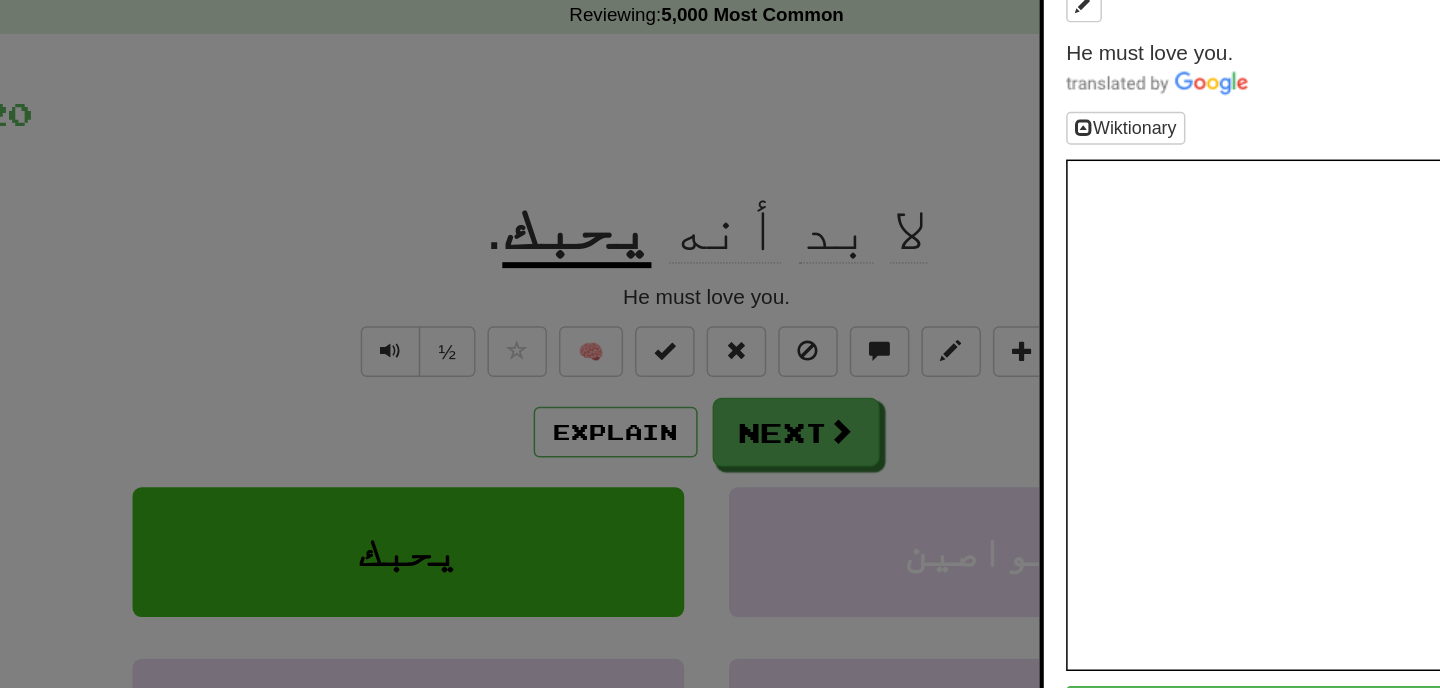 click at bounding box center (720, 344) 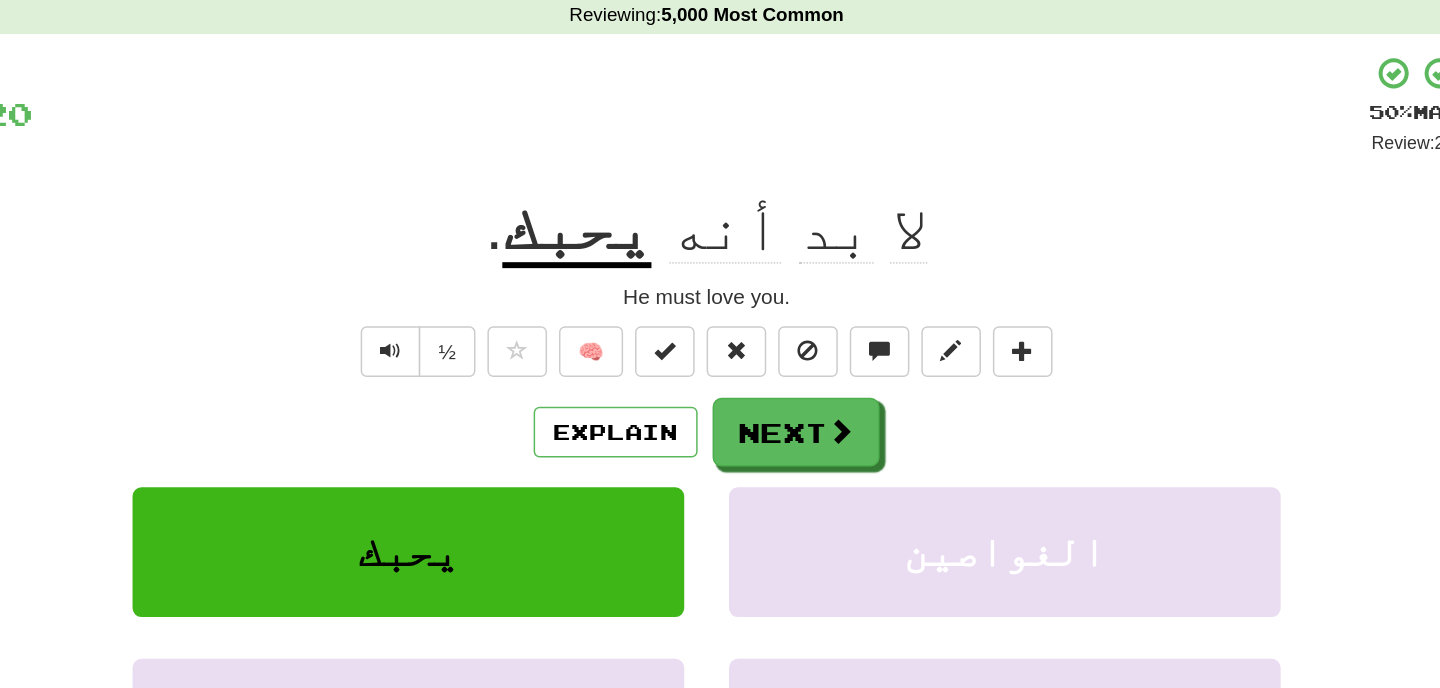 click on "🧠" at bounding box center [762, 320] 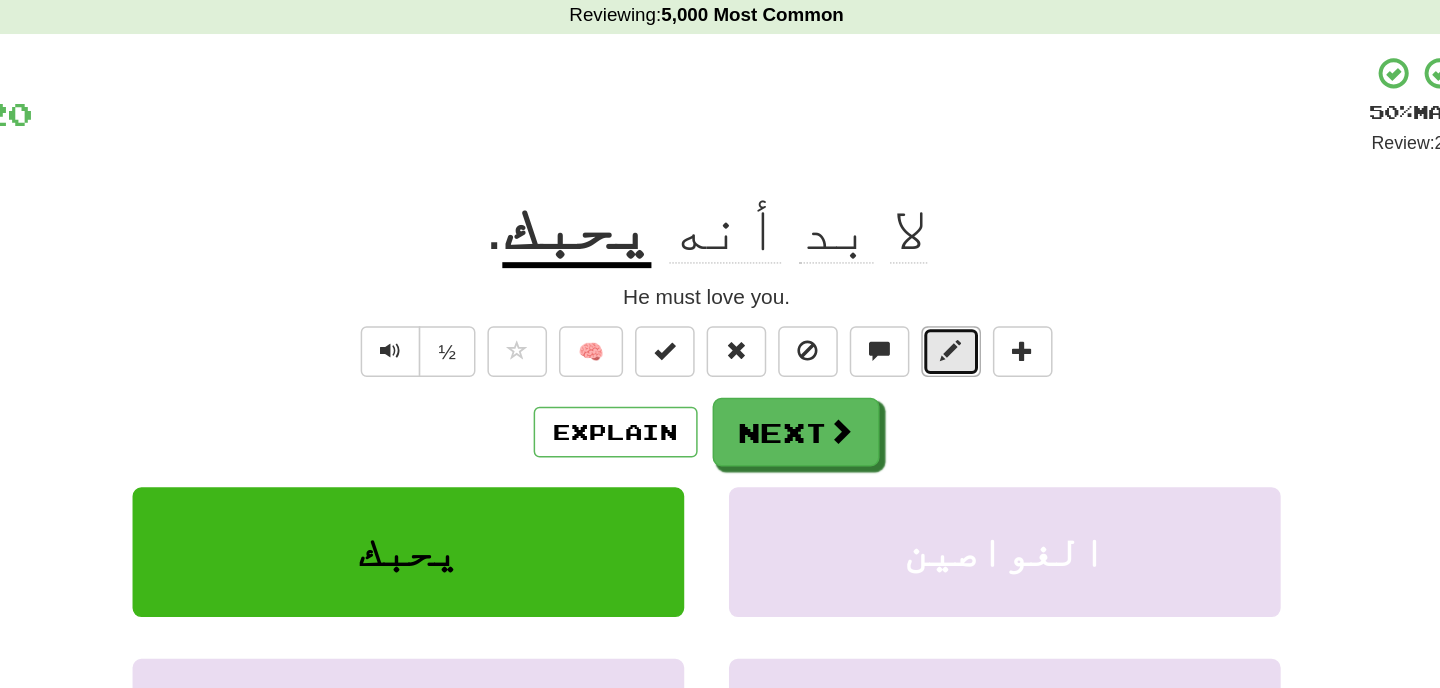 click at bounding box center [884, 321] 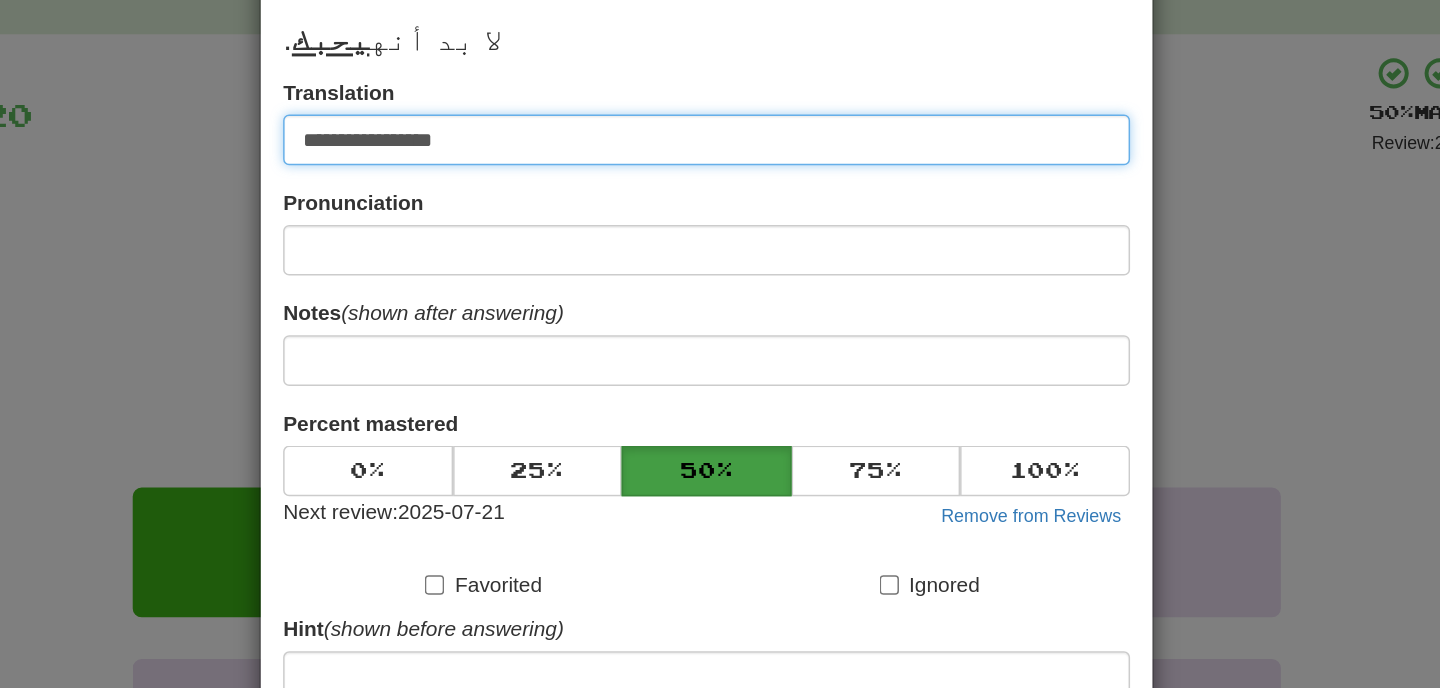 click on "**********" at bounding box center [720, 179] 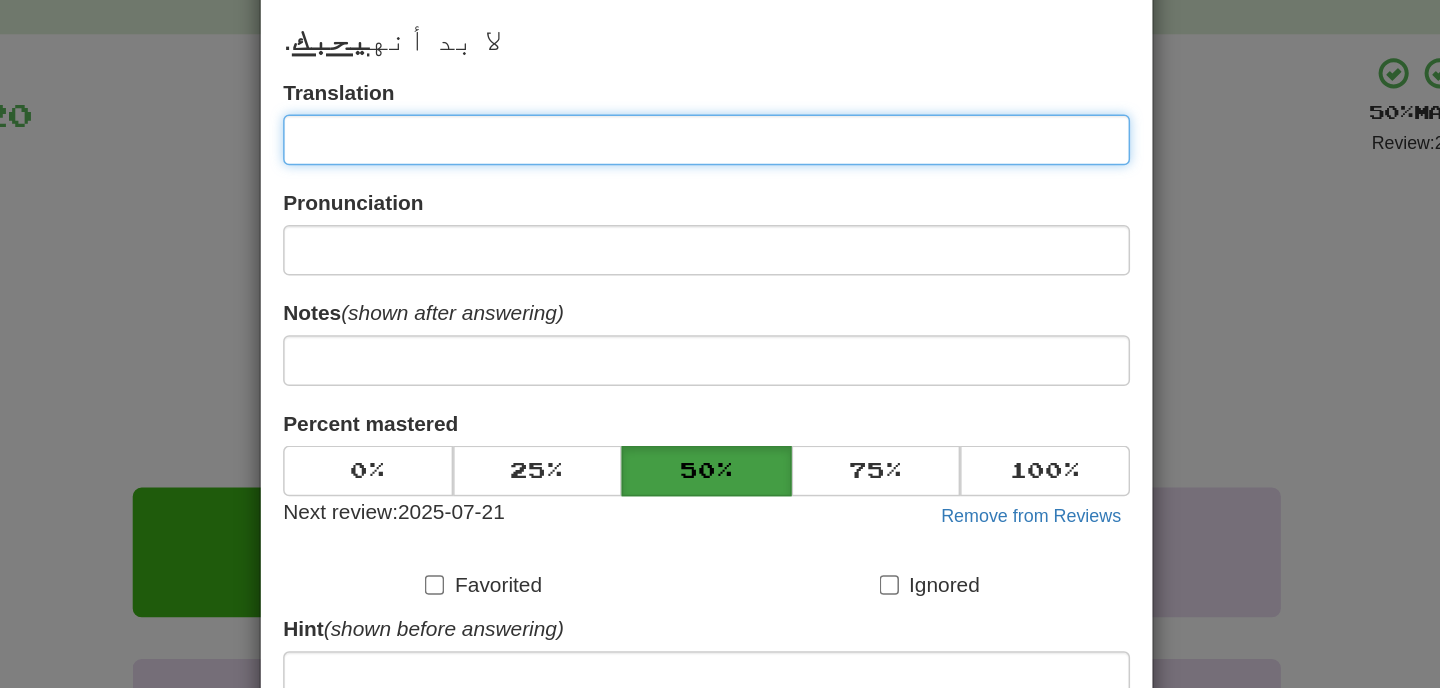 type 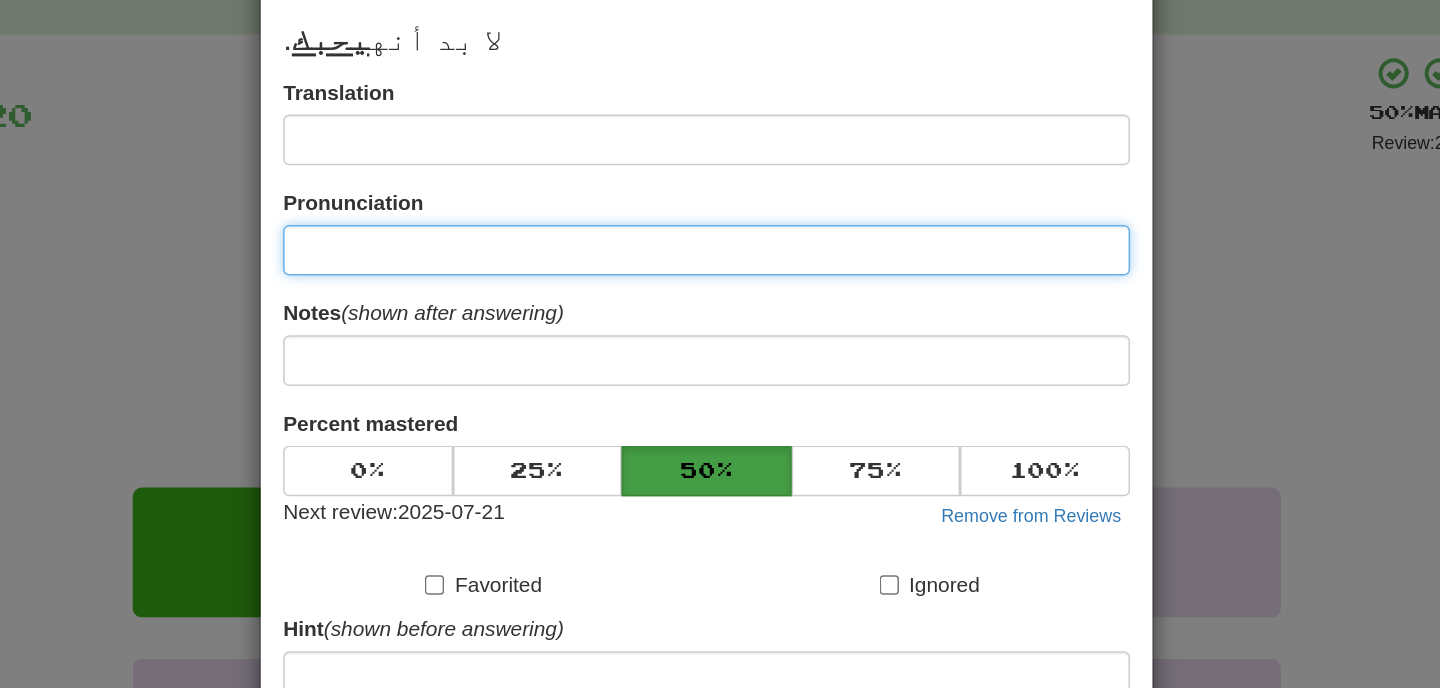 click at bounding box center [720, 253] 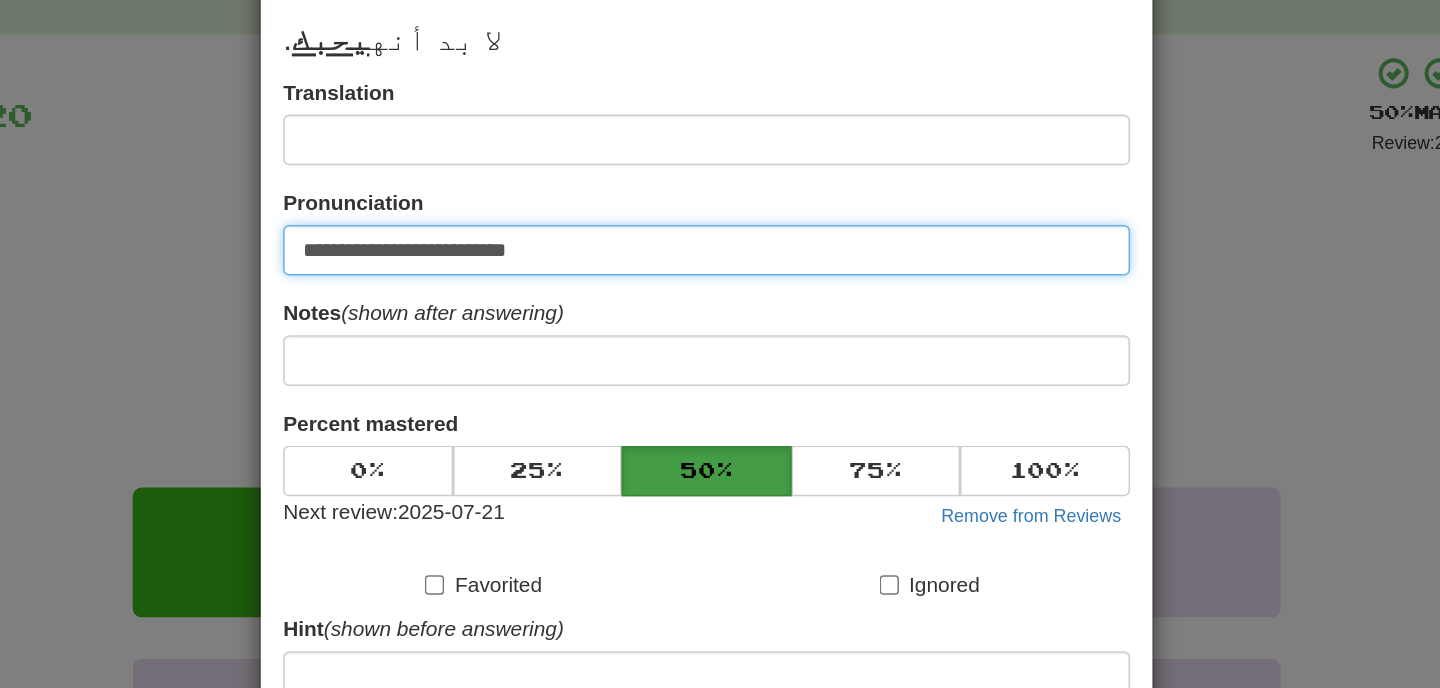 type on "**********" 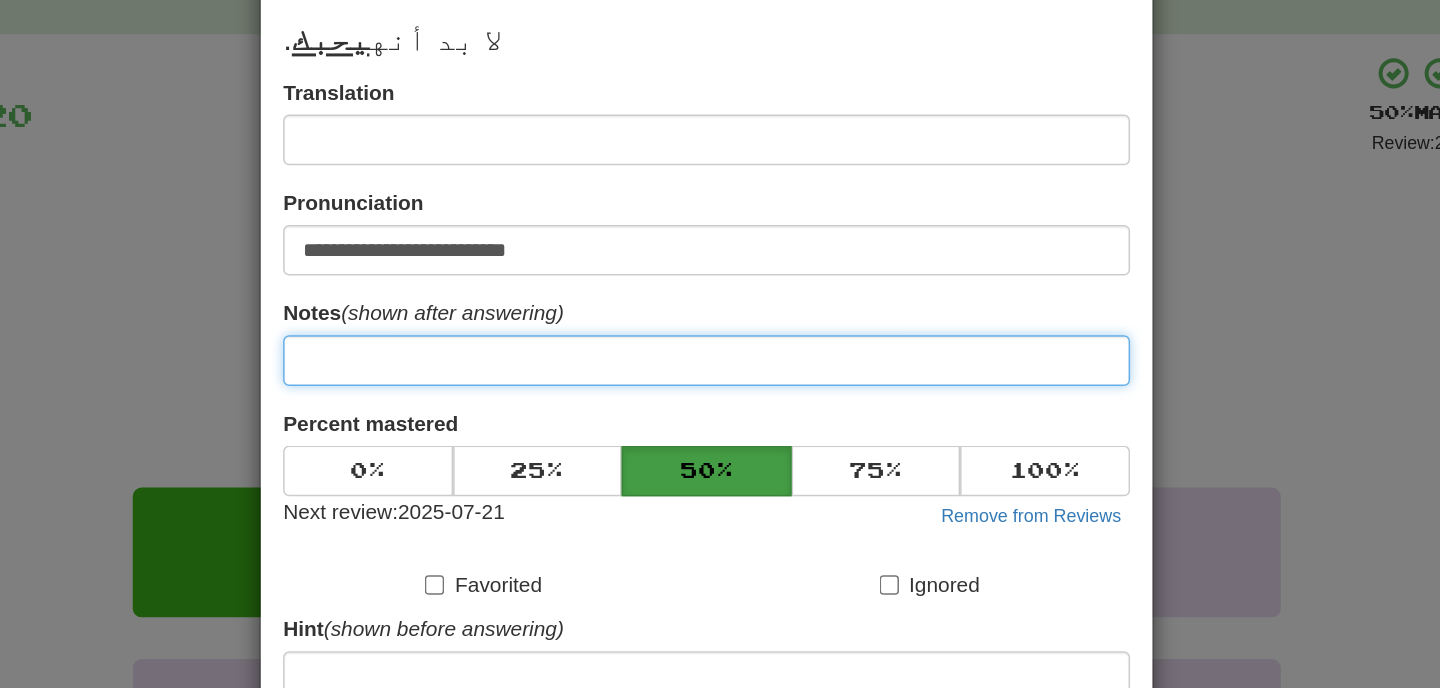click at bounding box center (720, 327) 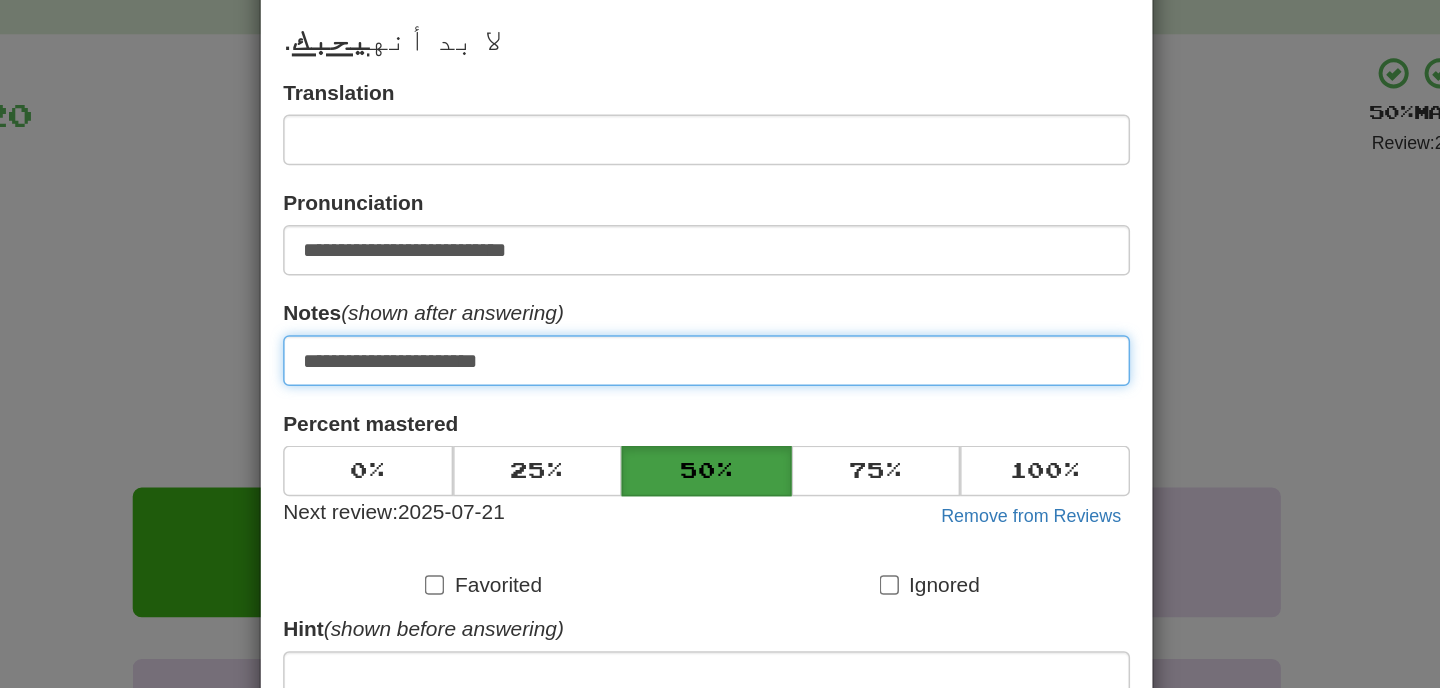 type on "**********" 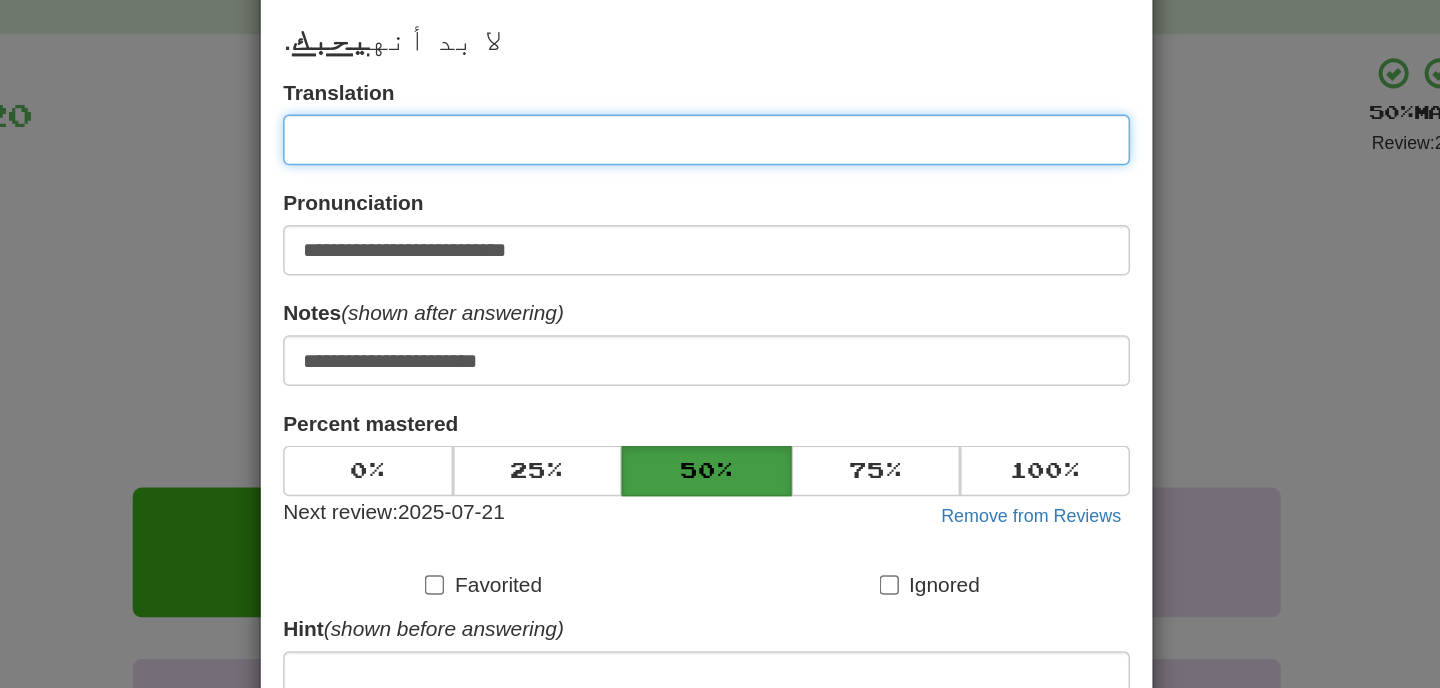 click at bounding box center (720, 179) 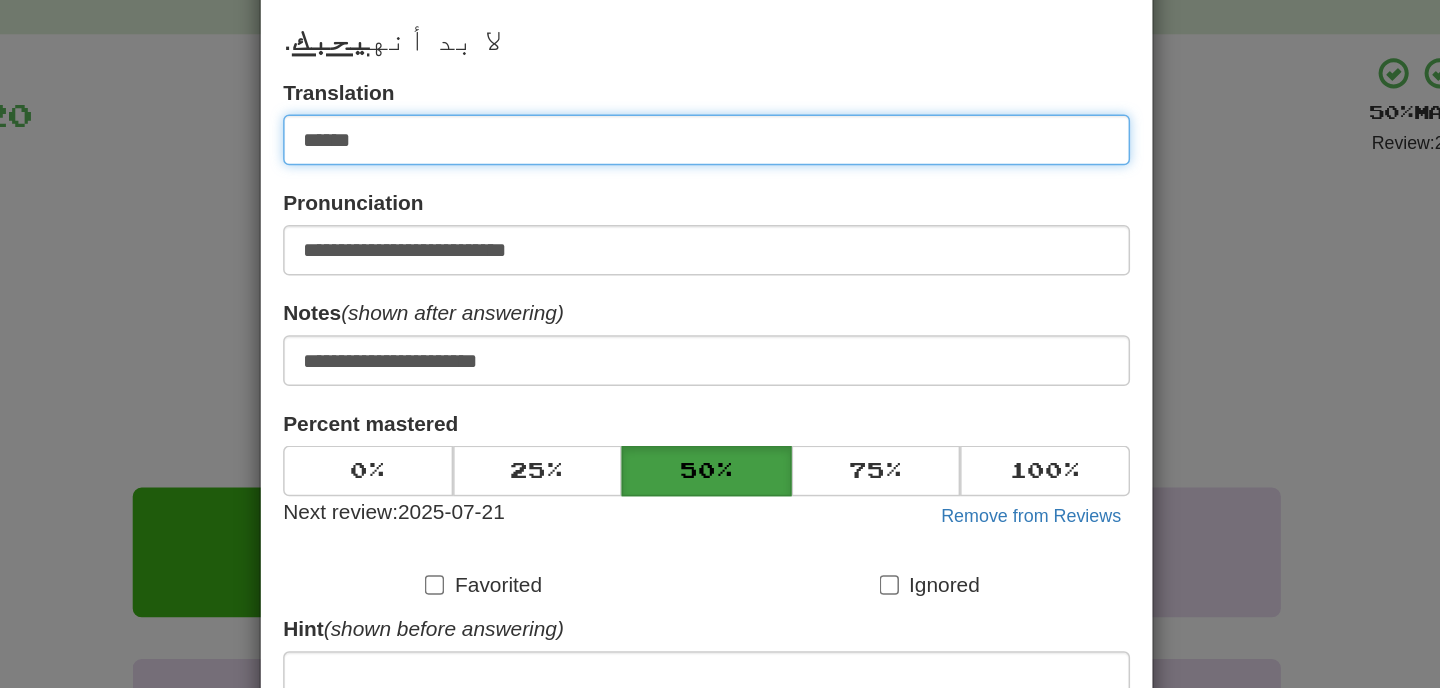 scroll, scrollTop: 114, scrollLeft: 0, axis: vertical 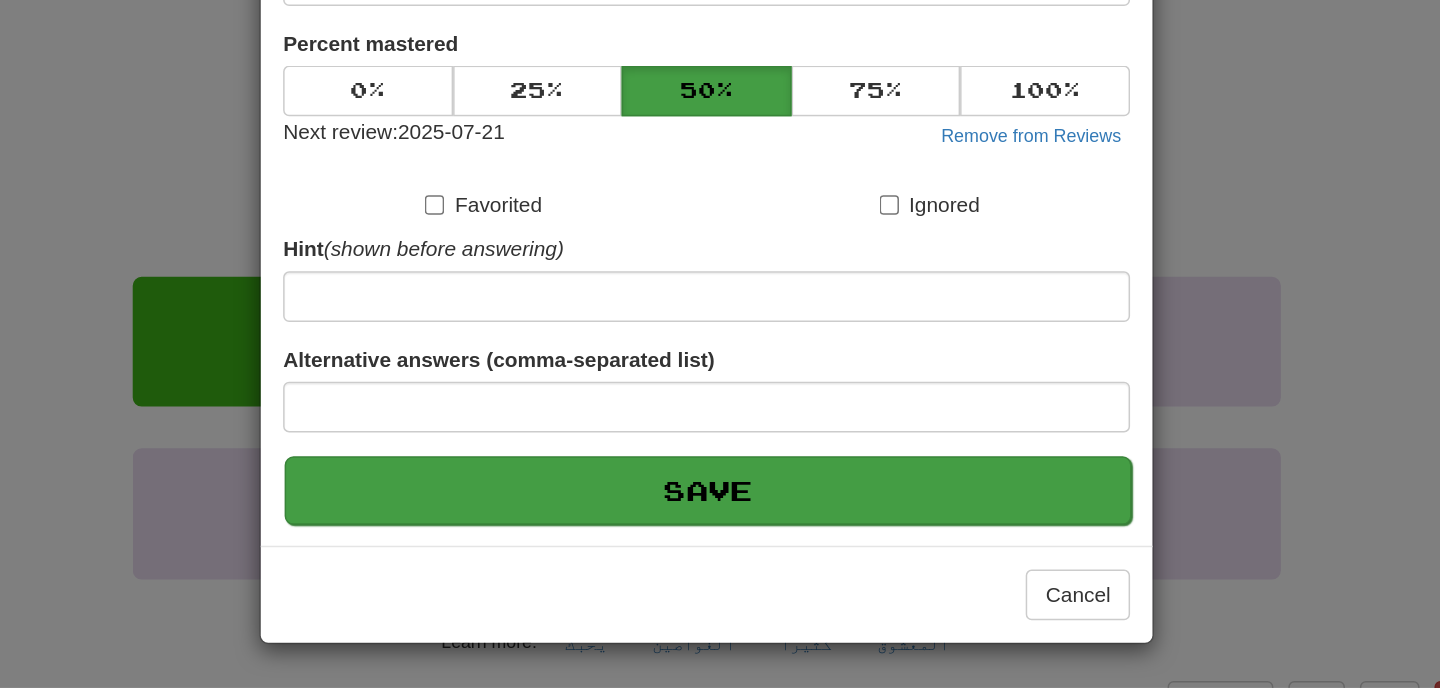 type on "******" 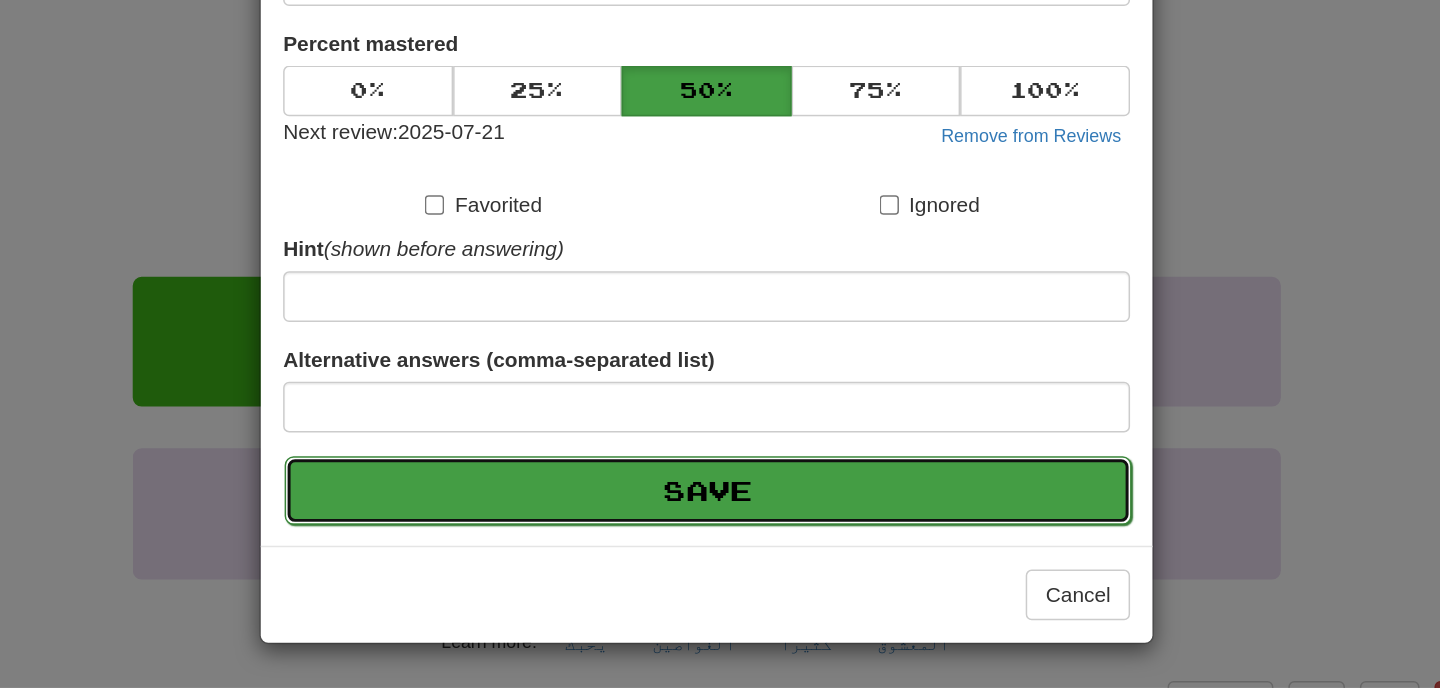 click on "Save" at bounding box center (721, 555) 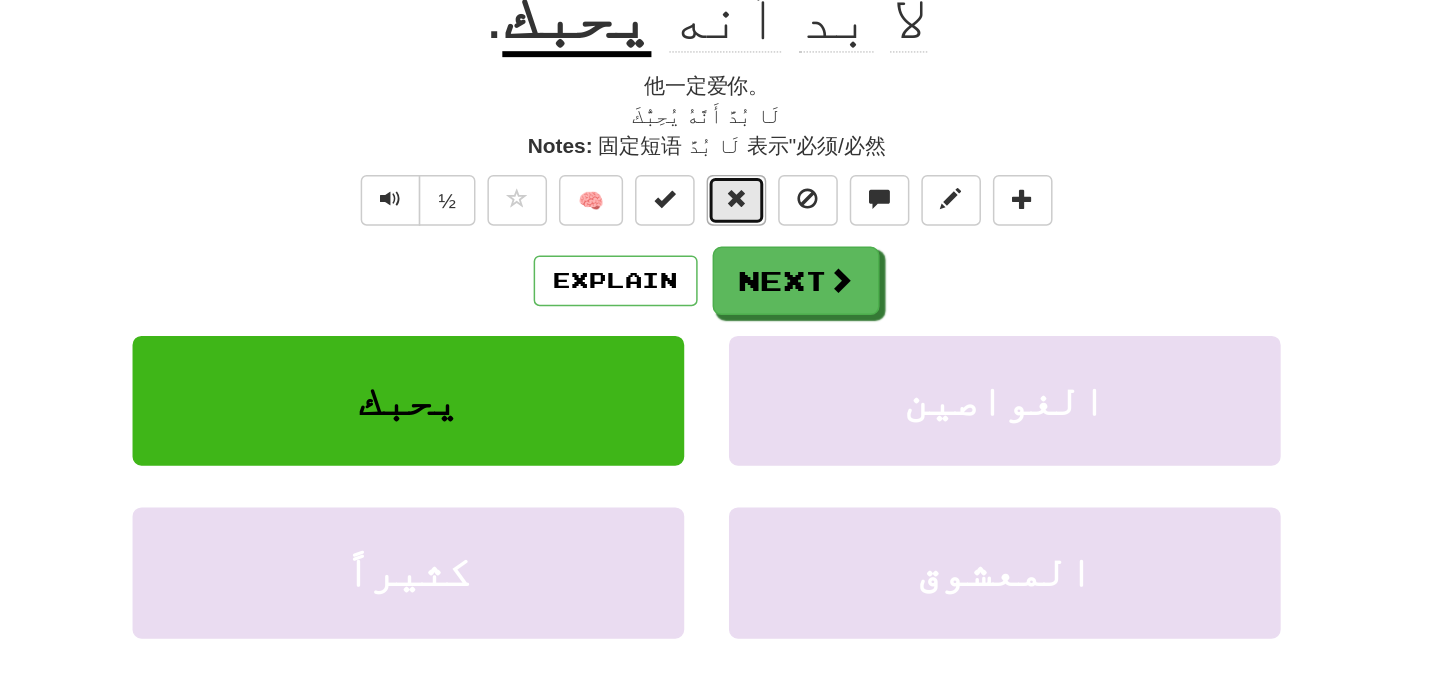 click at bounding box center [740, 360] 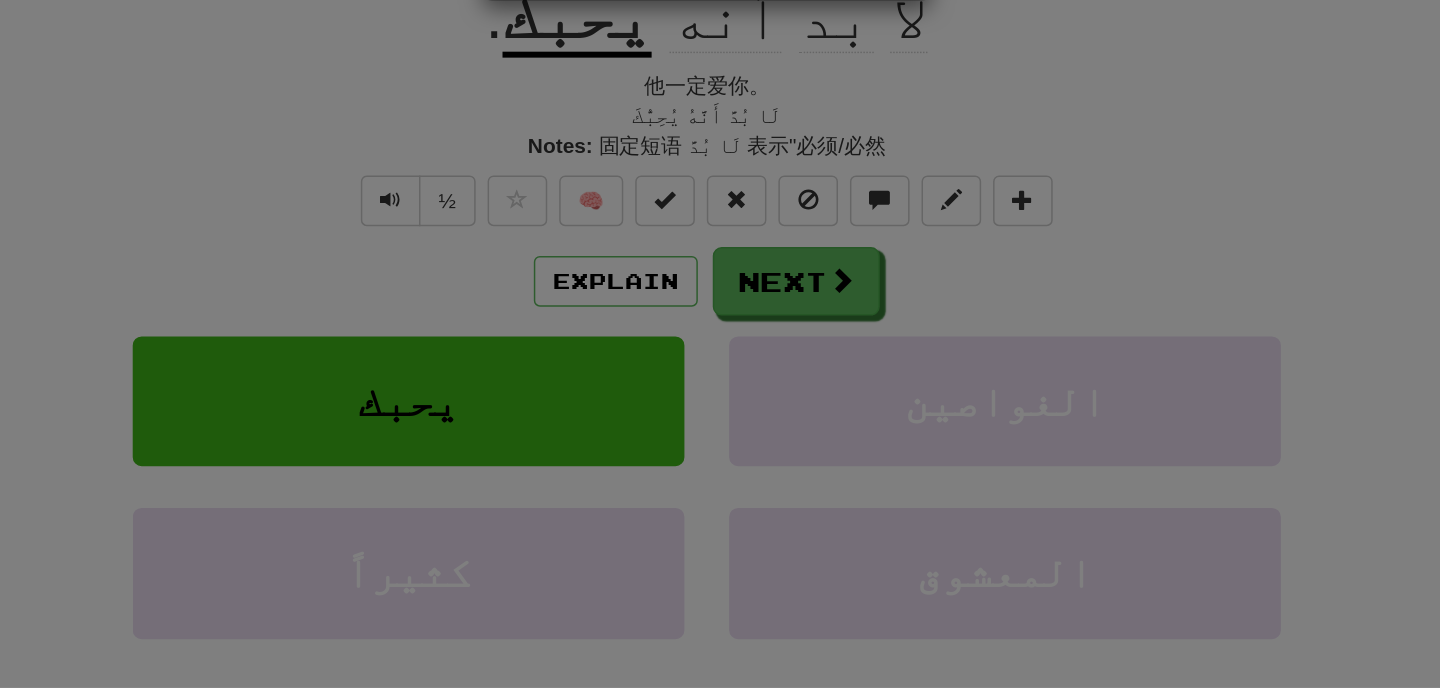 scroll, scrollTop: 0, scrollLeft: 0, axis: both 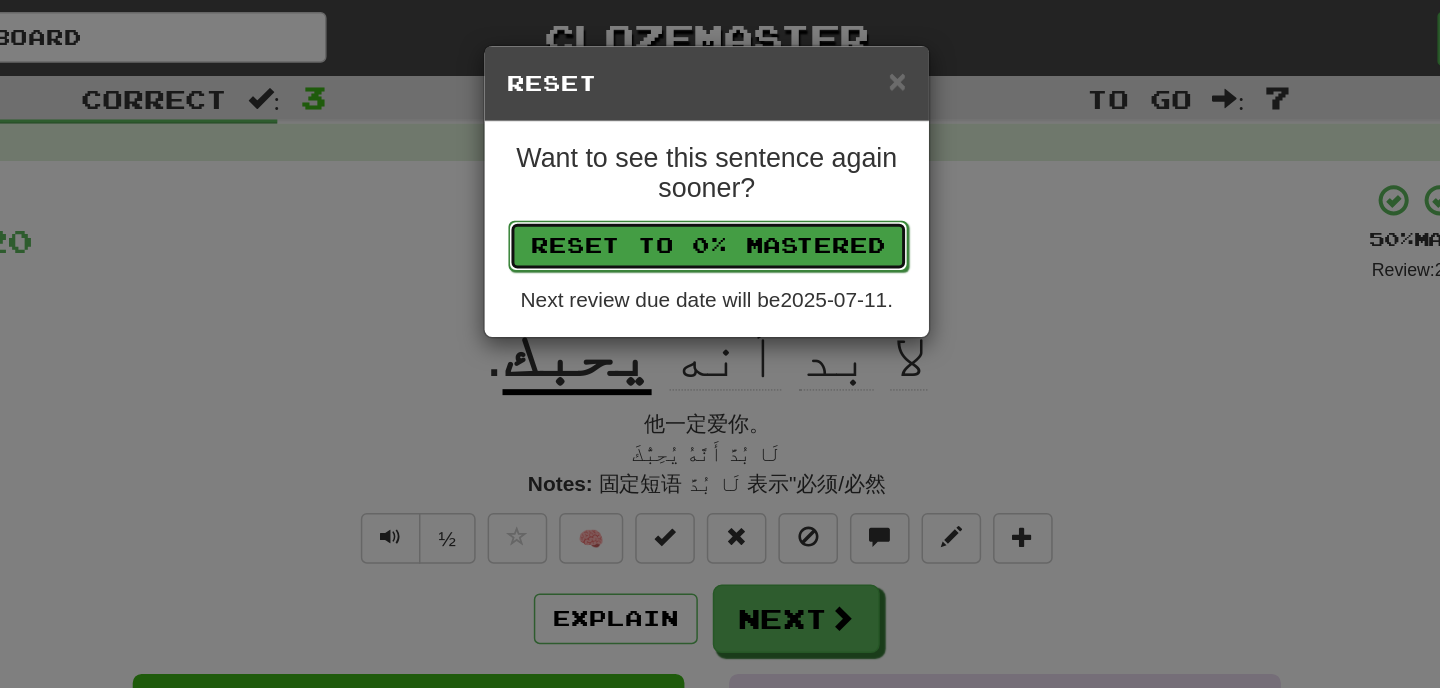 click on "Reset to 0% Mastered" at bounding box center (721, 165) 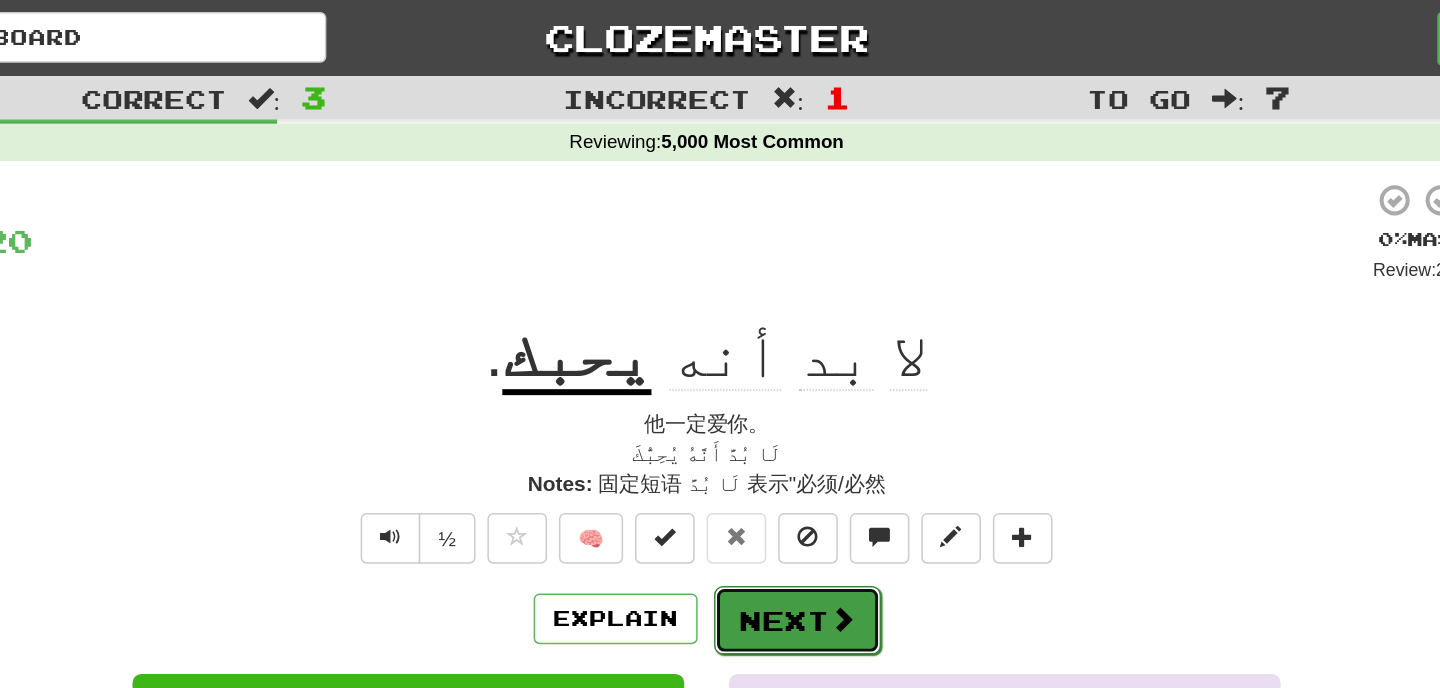 click on "Next" at bounding box center [781, 416] 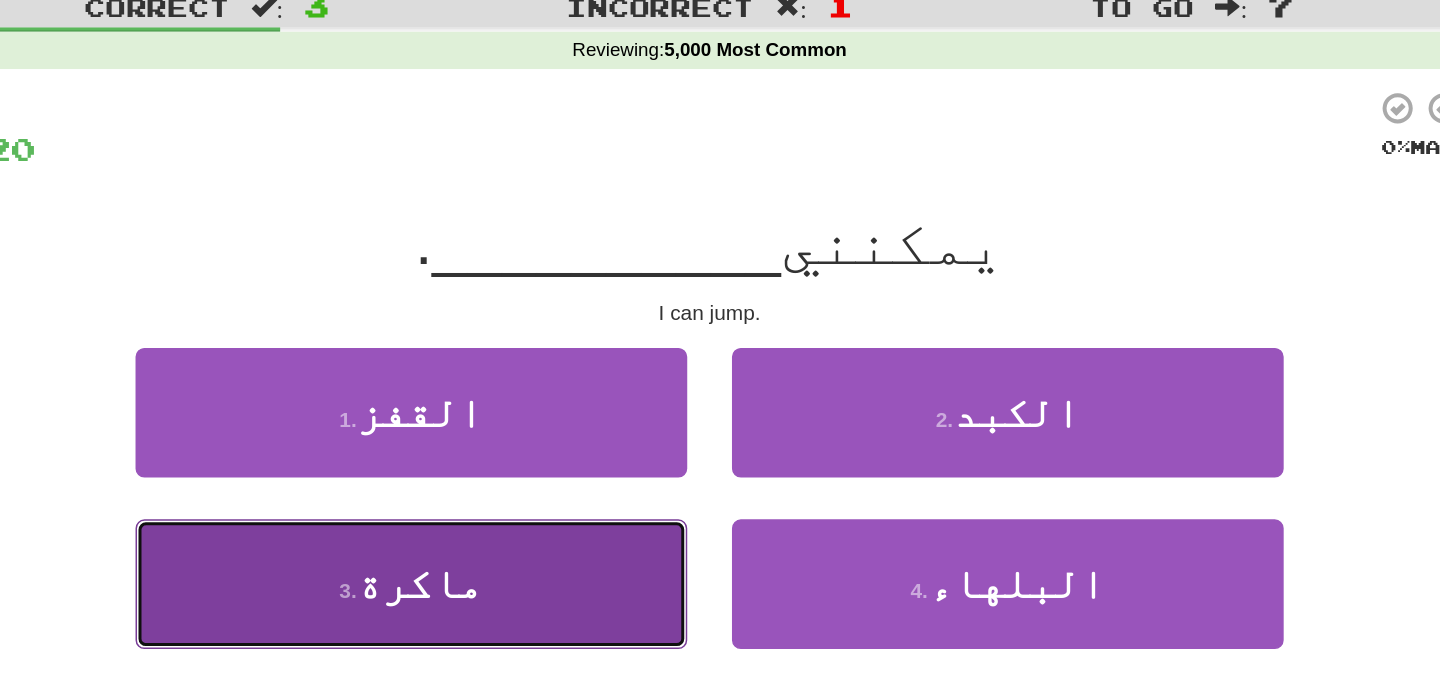 click on "3 .  ماكرة" at bounding box center (520, 453) 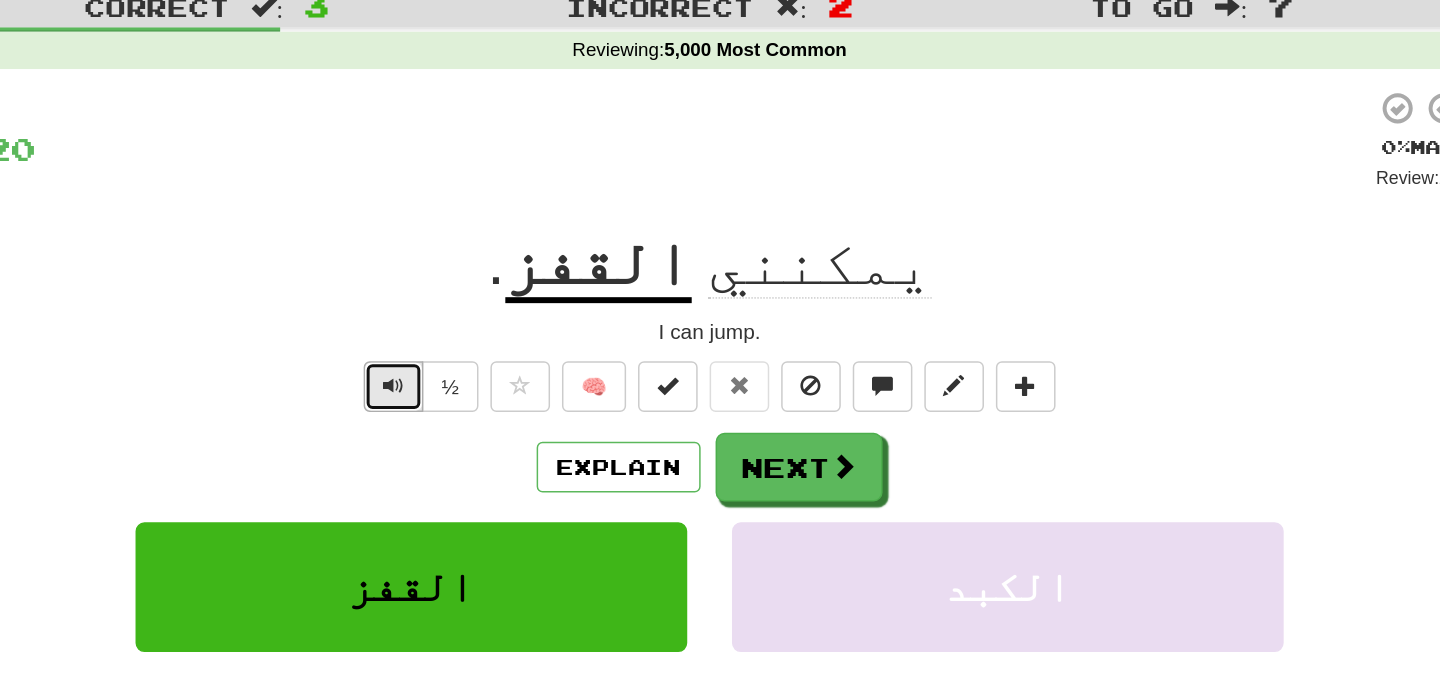 click at bounding box center [508, 321] 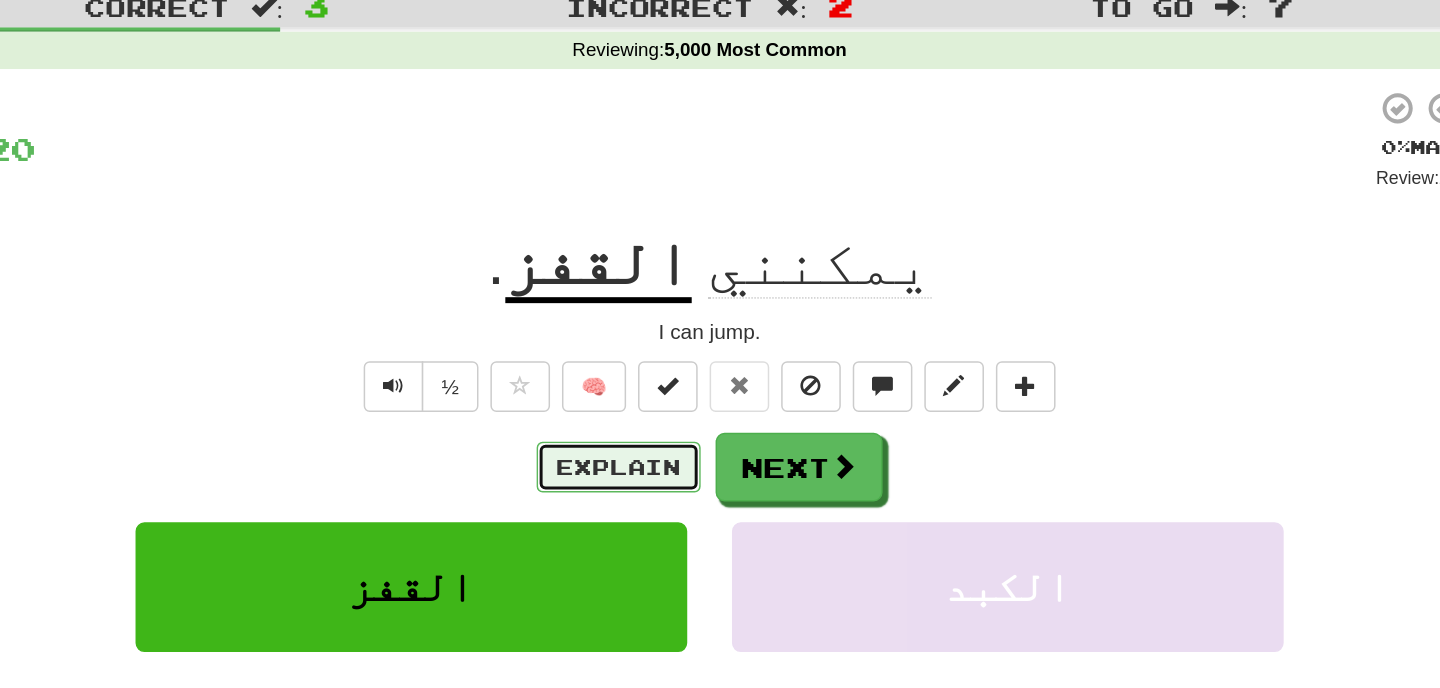click on "Explain" at bounding box center (659, 375) 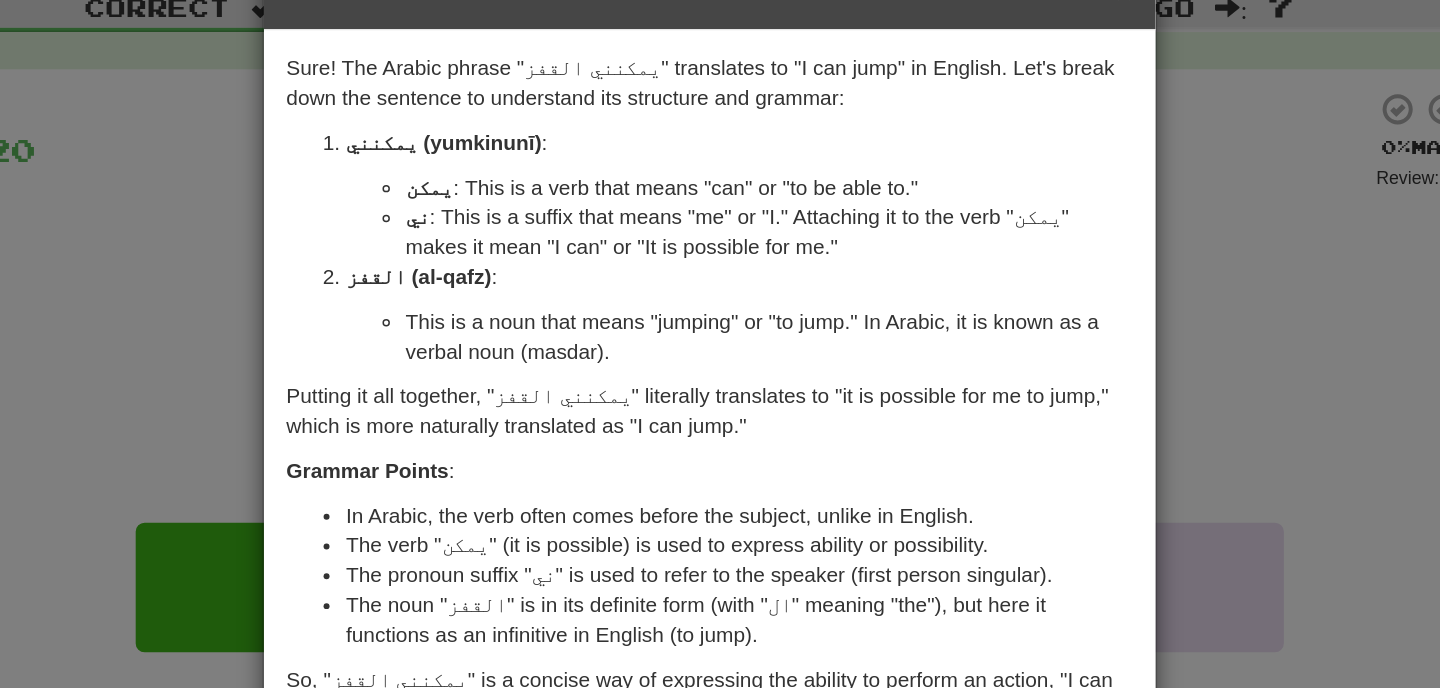 click on "× Explanation Sure! The Arabic phrase "يمكنني القفز" translates to "I can jump" in English. Let's break down the sentence to understand its structure and grammar:
يمكنني (yumkinunī) :
يمكن : This is a verb that means "can" or "to be able to."
ني : This is a suffix that means "me" or "I." Attaching it to the verb "يمكن" makes it mean "I can" or "It is possible for me."
القفز (al-qafz) :
This is a noun that means "jumping" or "to jump." In Arabic, it is known as a verbal noun (masdar).
Putting it all together, "يمكنني القفز" literally translates to "it is possible for me to jump," which is more naturally translated as "I can jump."
Grammar Points :
In Arabic, the verb often comes before the subject, unlike in English.
The verb "يمكن" (it is possible) is used to express ability or possibility.
The pronoun suffix "ني" is used to refer to the speaker (first person singular).
Let us know ! Close" at bounding box center [720, 344] 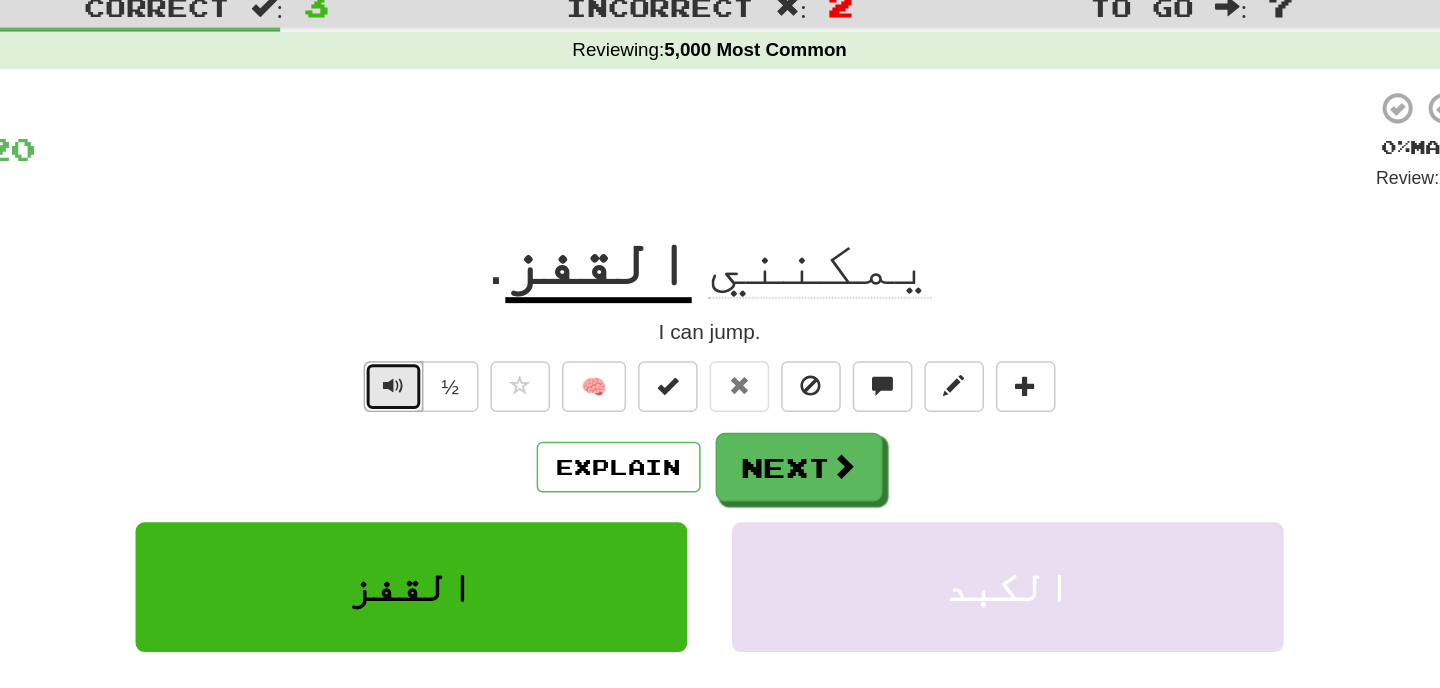 click at bounding box center [508, 321] 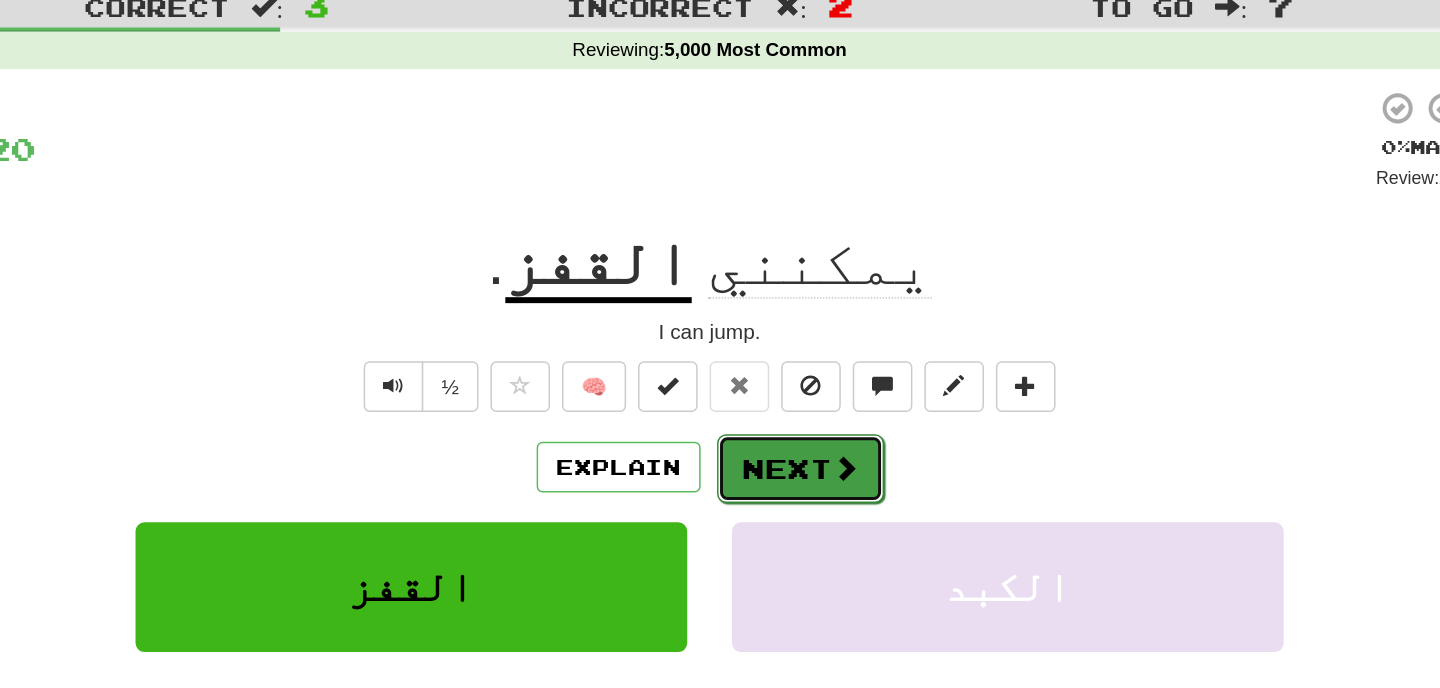 click on "Next" at bounding box center (781, 376) 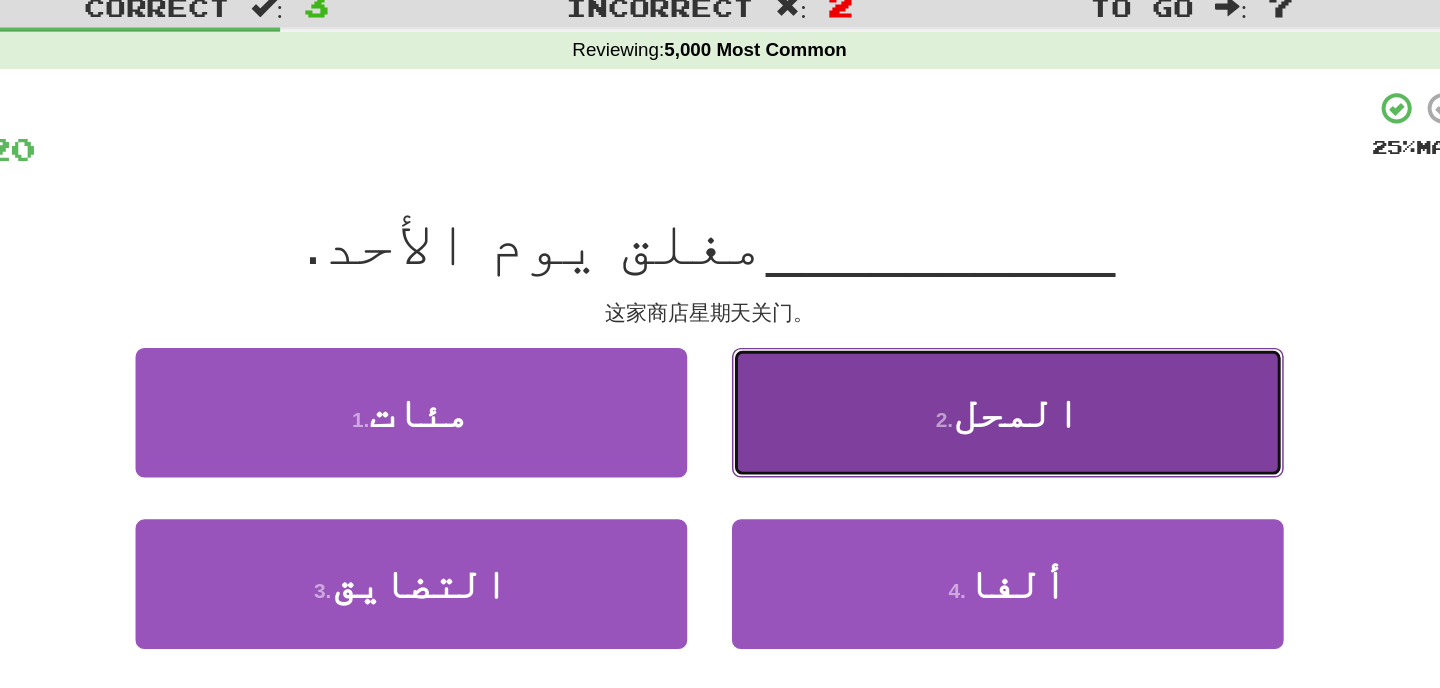 click on "2 .  المحل" at bounding box center (920, 338) 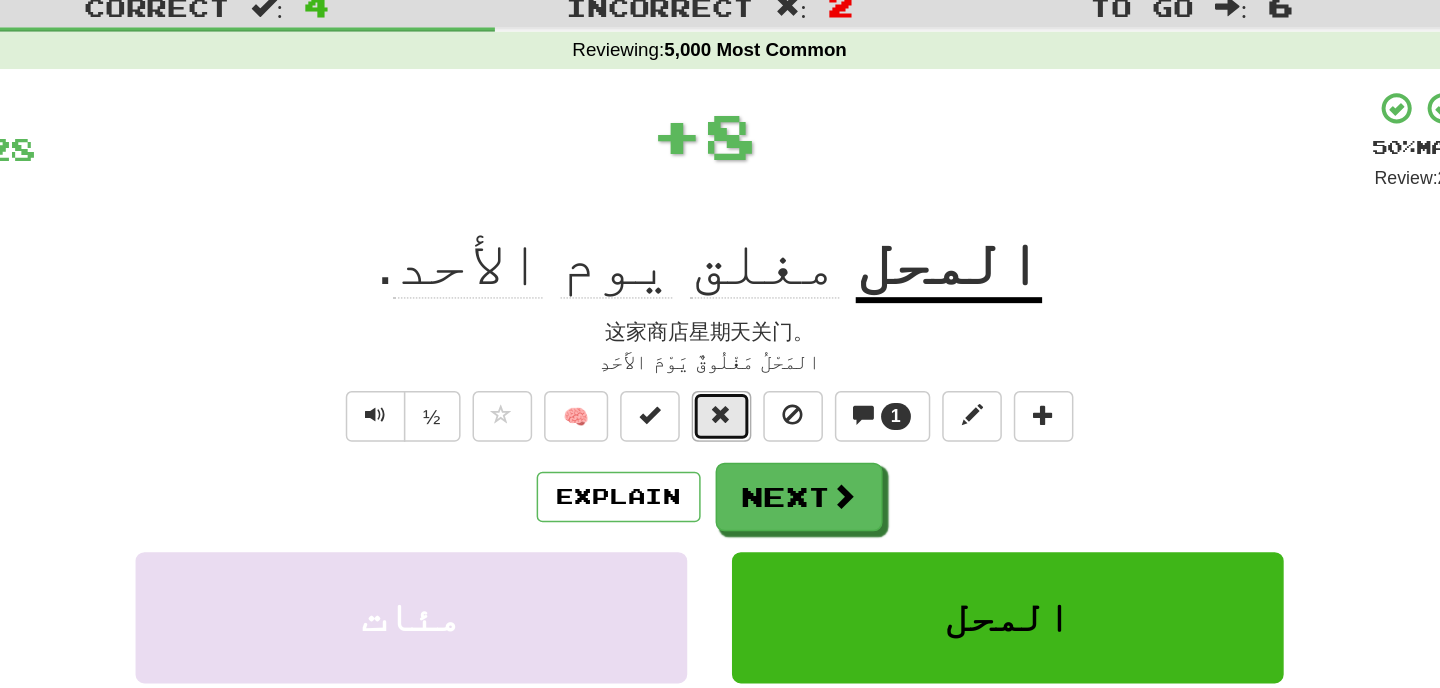 click at bounding box center [728, 340] 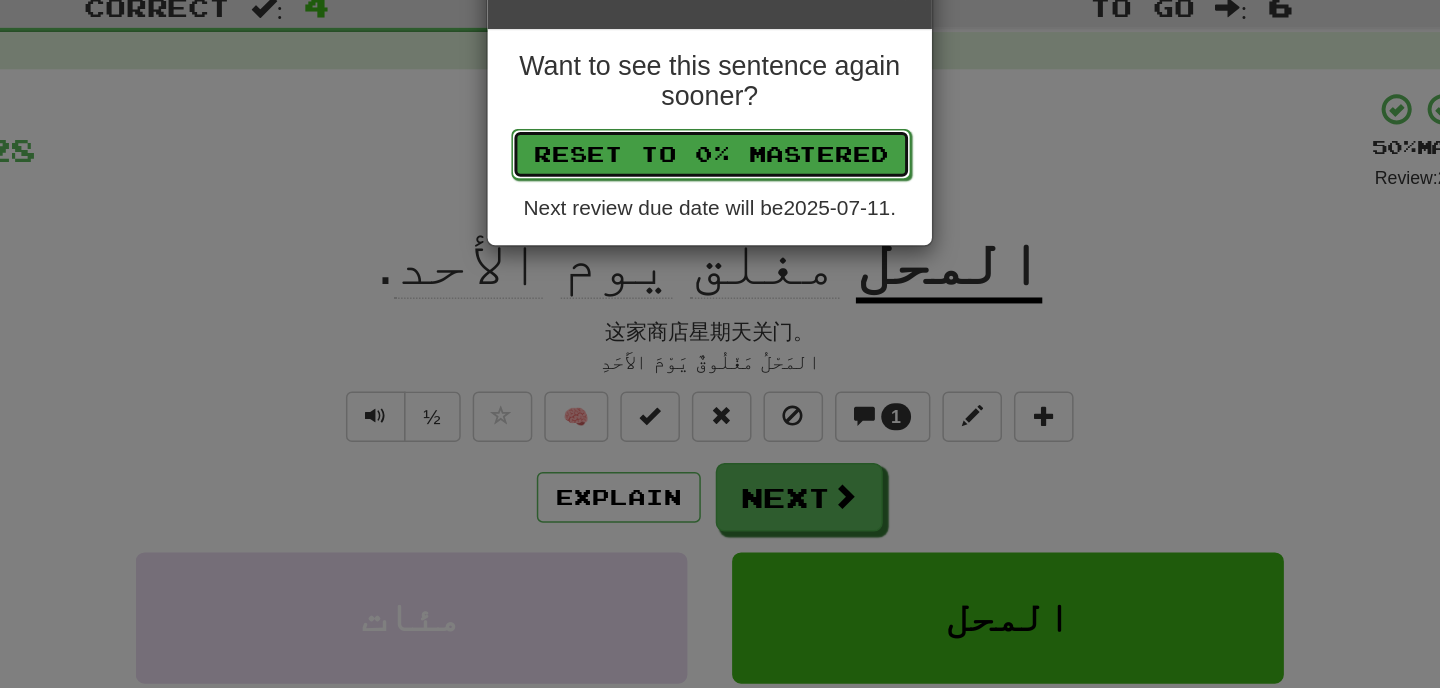 click on "Reset to 0% Mastered" at bounding box center (721, 165) 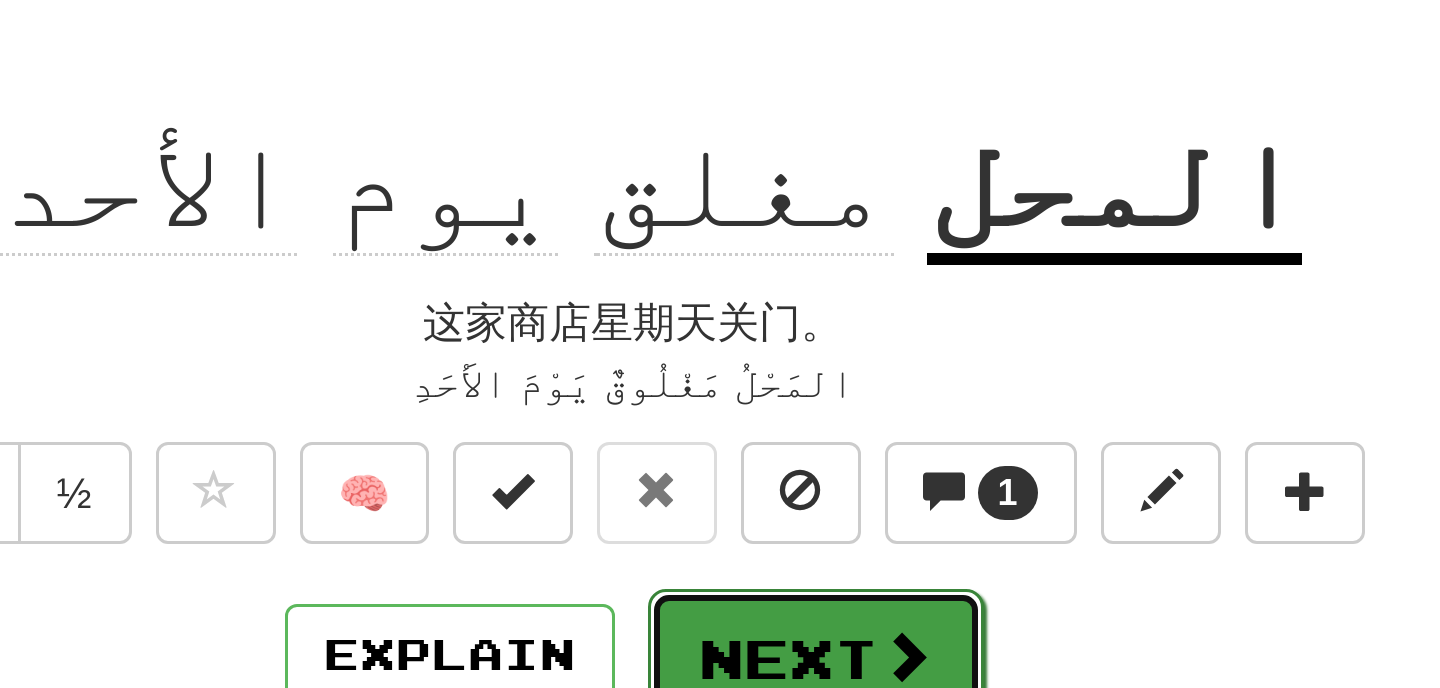 click on "Next" at bounding box center (781, 396) 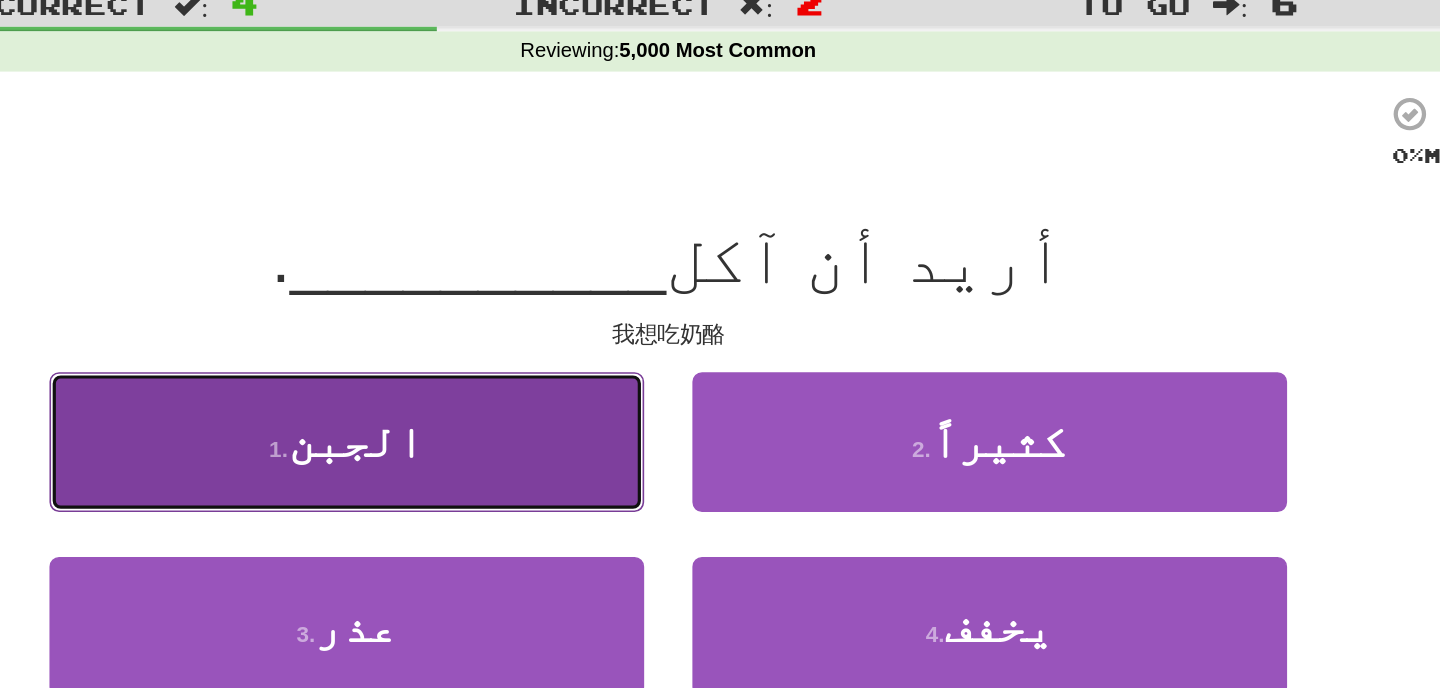 click on "1 .  الجبن" at bounding box center (520, 338) 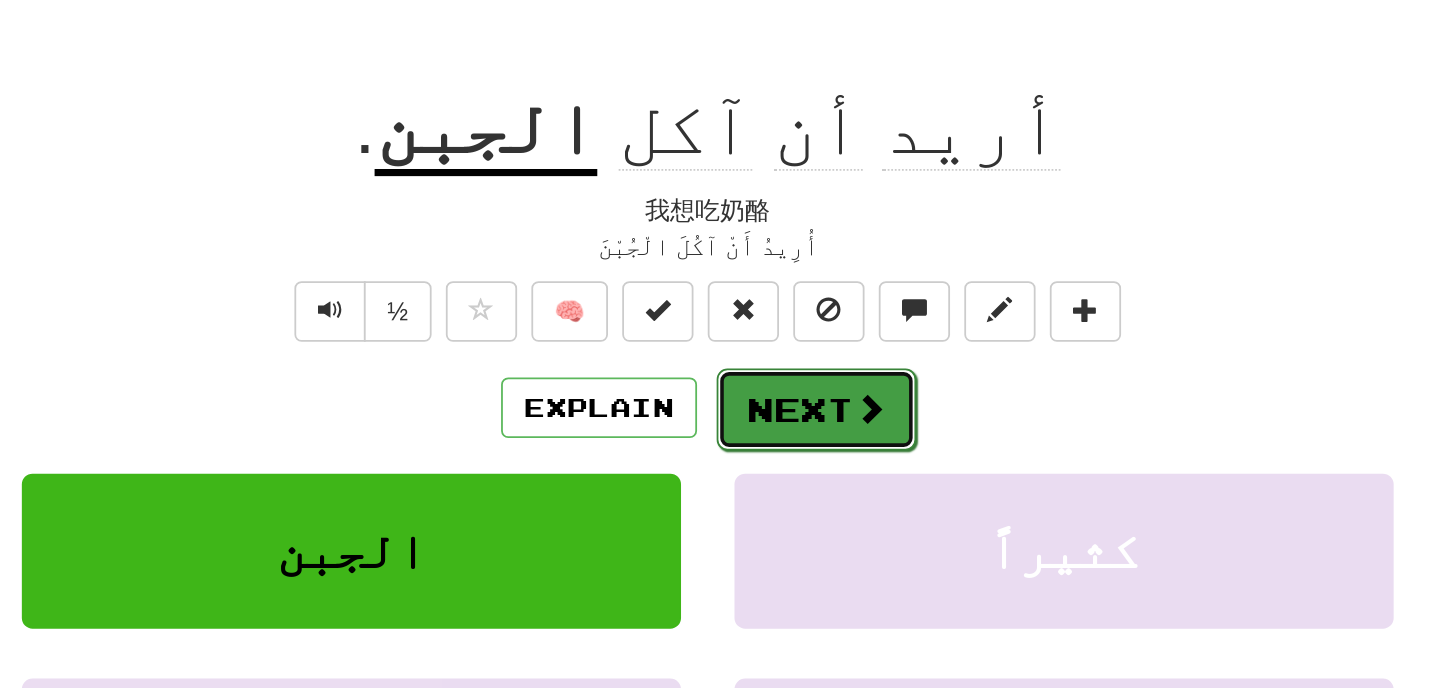 click on "Next" at bounding box center [781, 396] 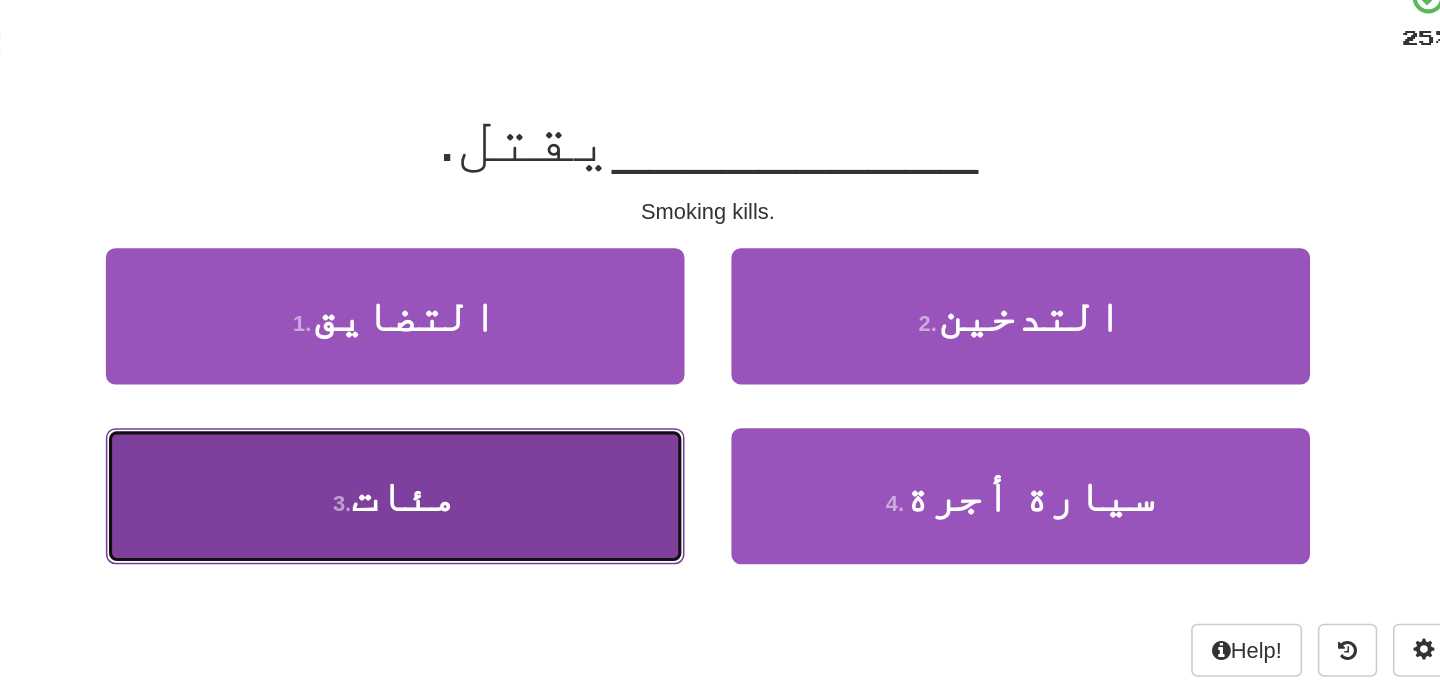 click on "3 .  مئات" at bounding box center [520, 453] 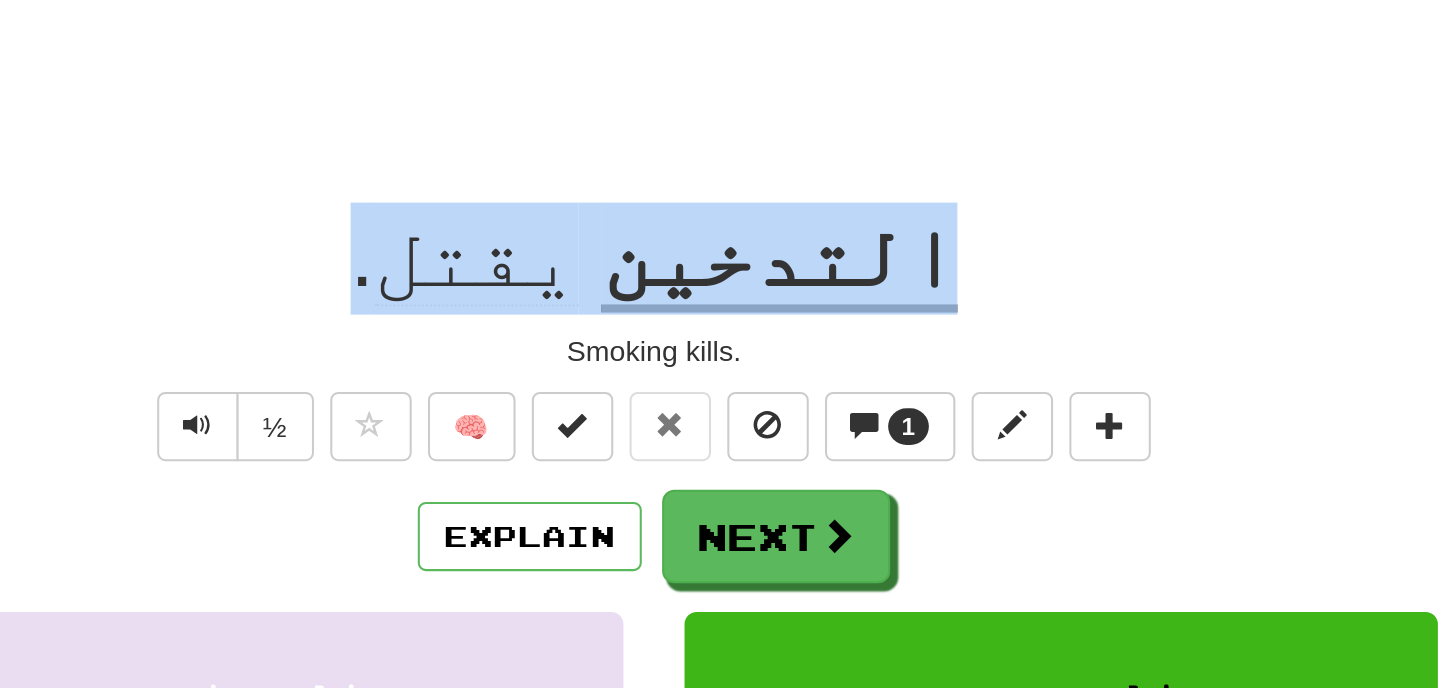 drag, startPoint x: 817, startPoint y: 235, endPoint x: 597, endPoint y: 247, distance: 220.32703 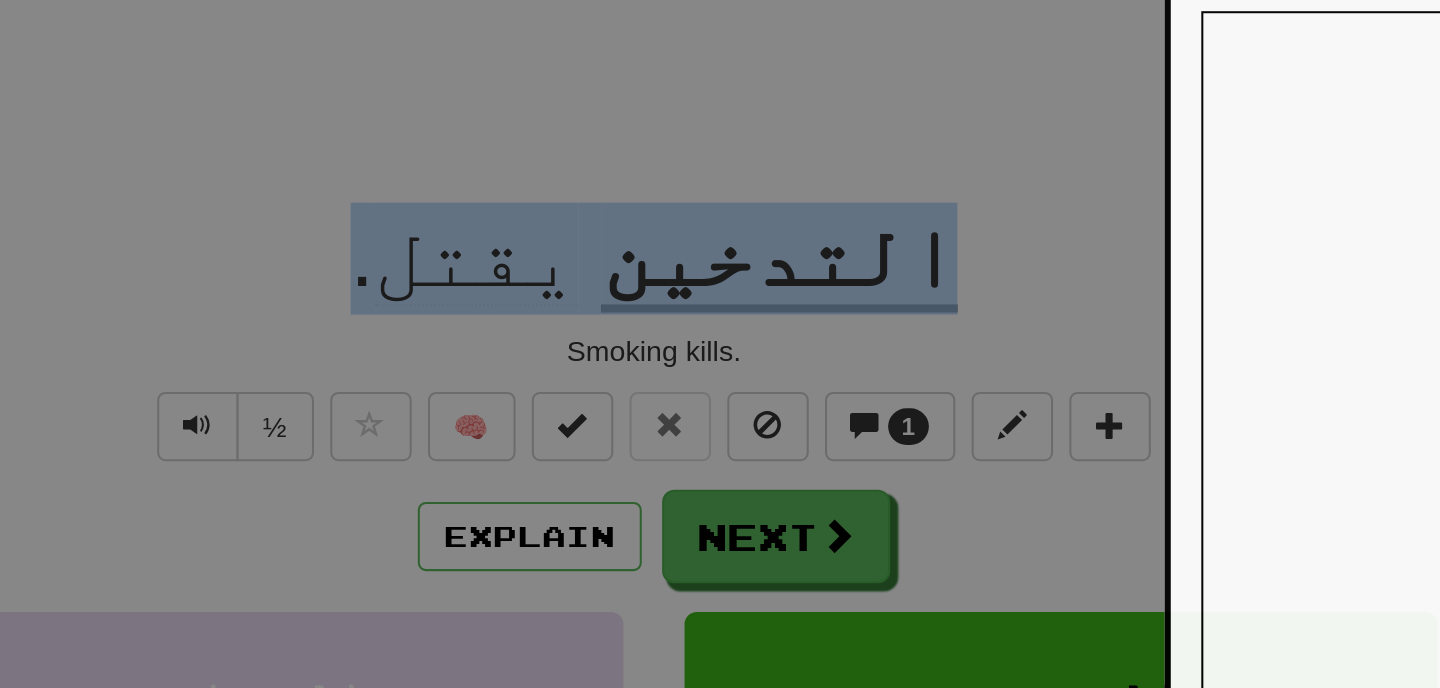 copy on "التدخين   يقتل ." 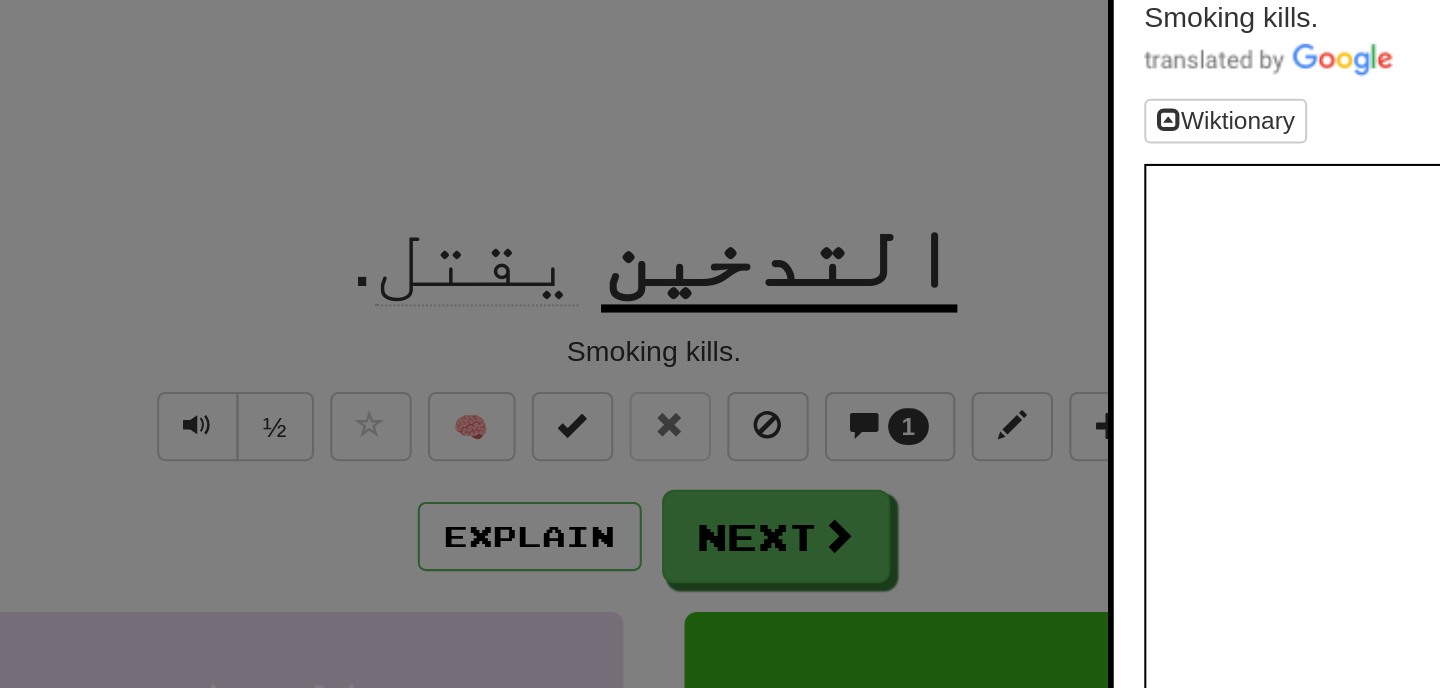 click at bounding box center (720, 344) 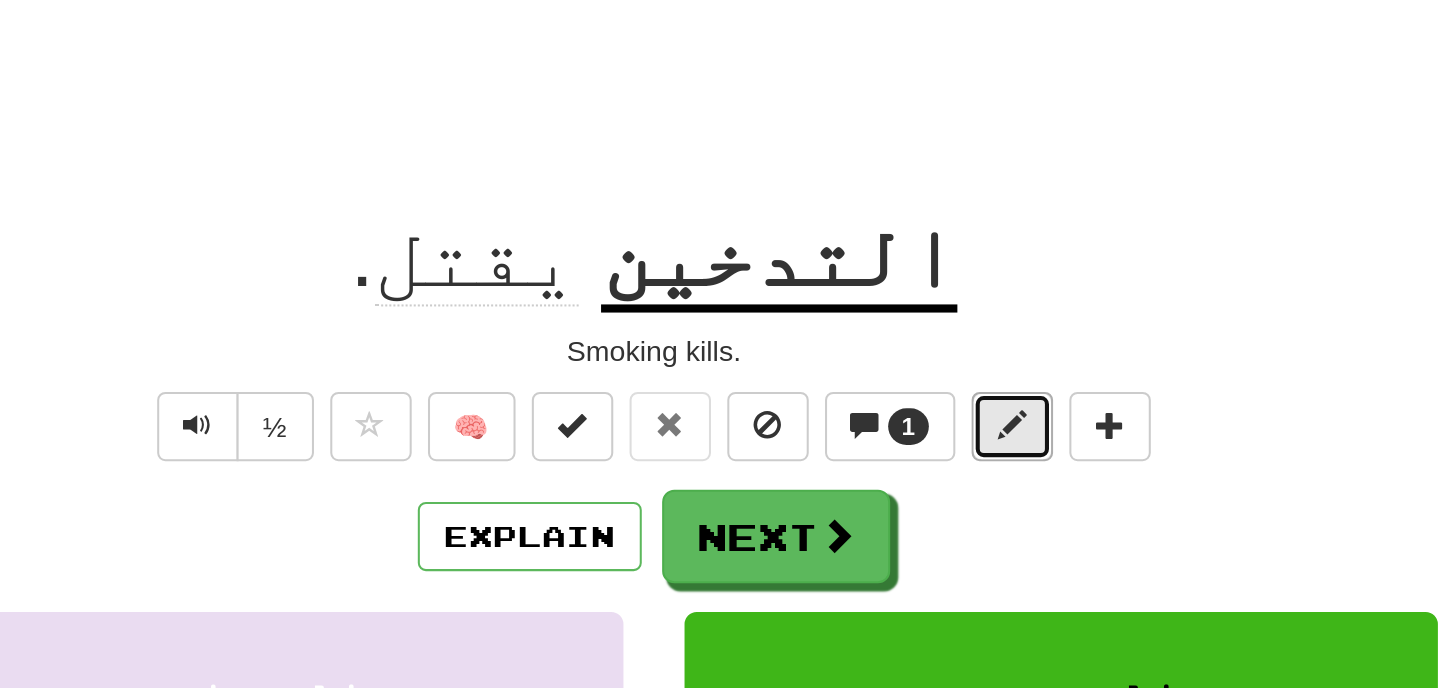 click at bounding box center [896, 320] 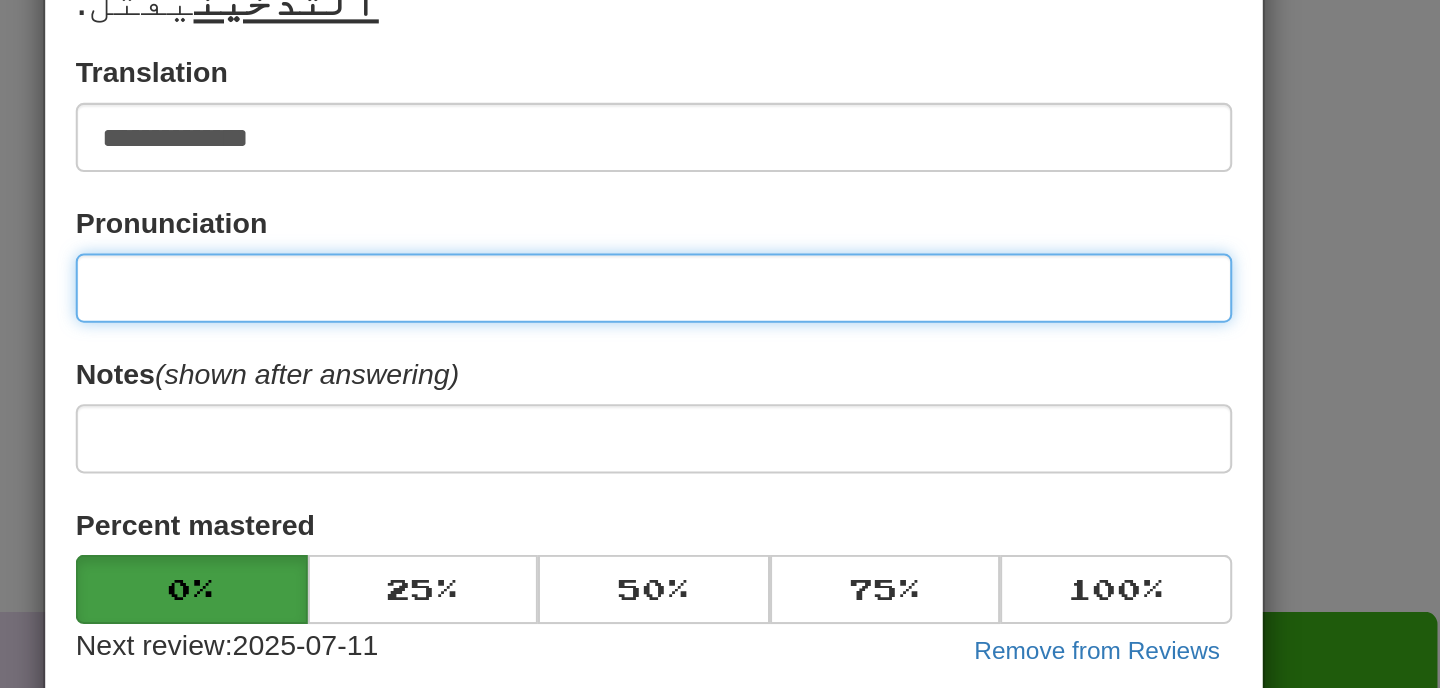 click at bounding box center [720, 253] 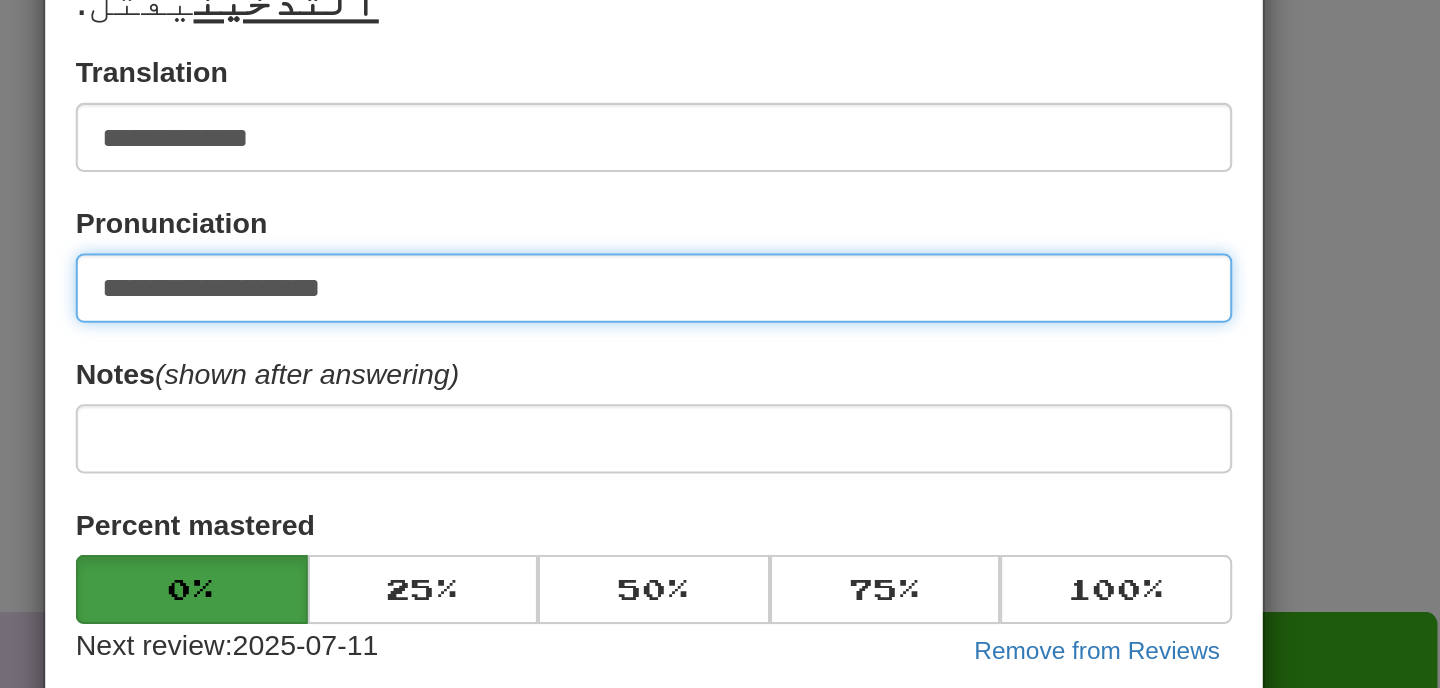 type on "**********" 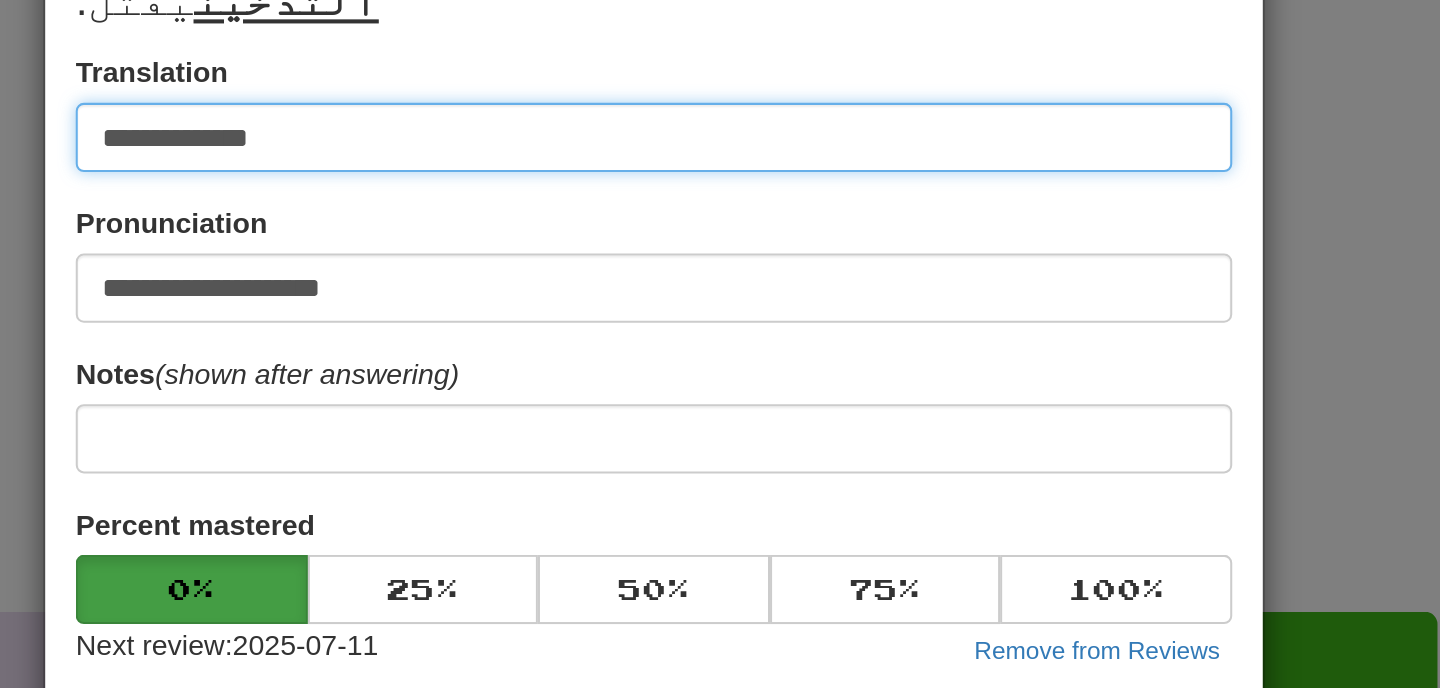 click on "**********" at bounding box center [720, 179] 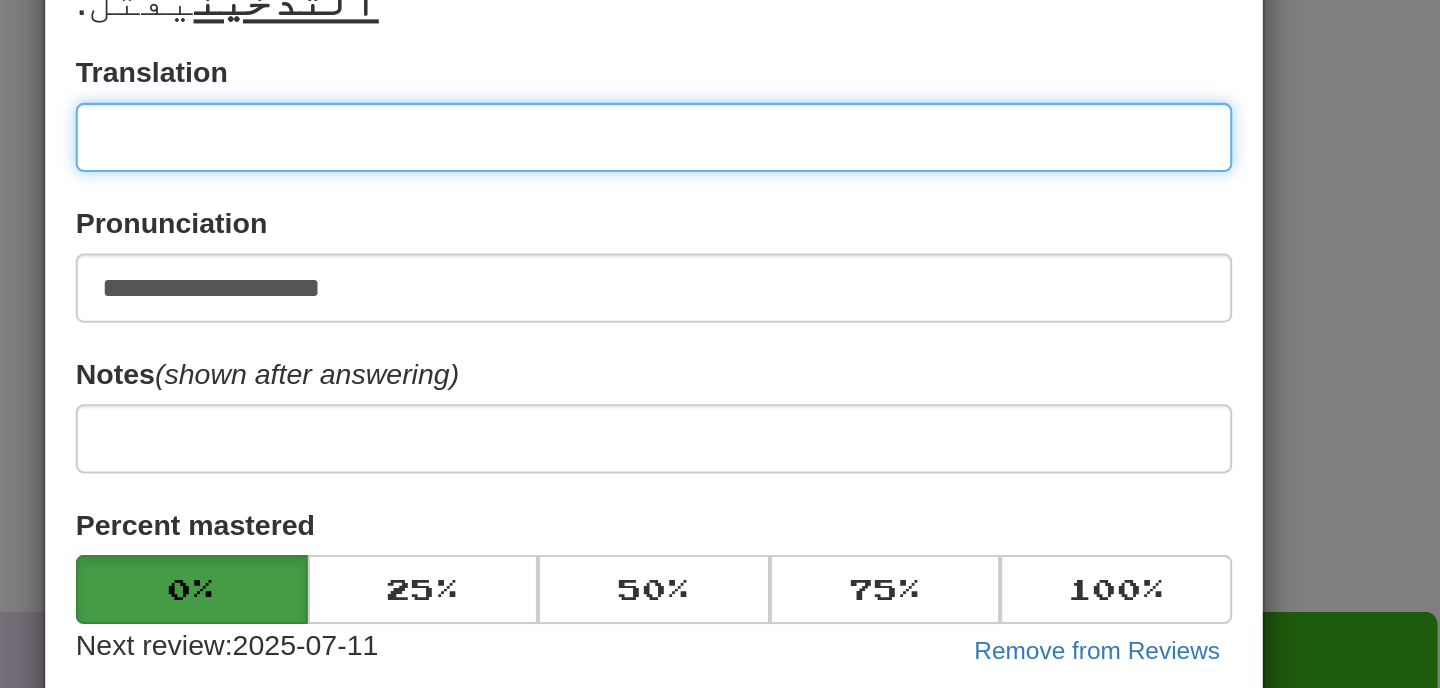 click at bounding box center [720, 179] 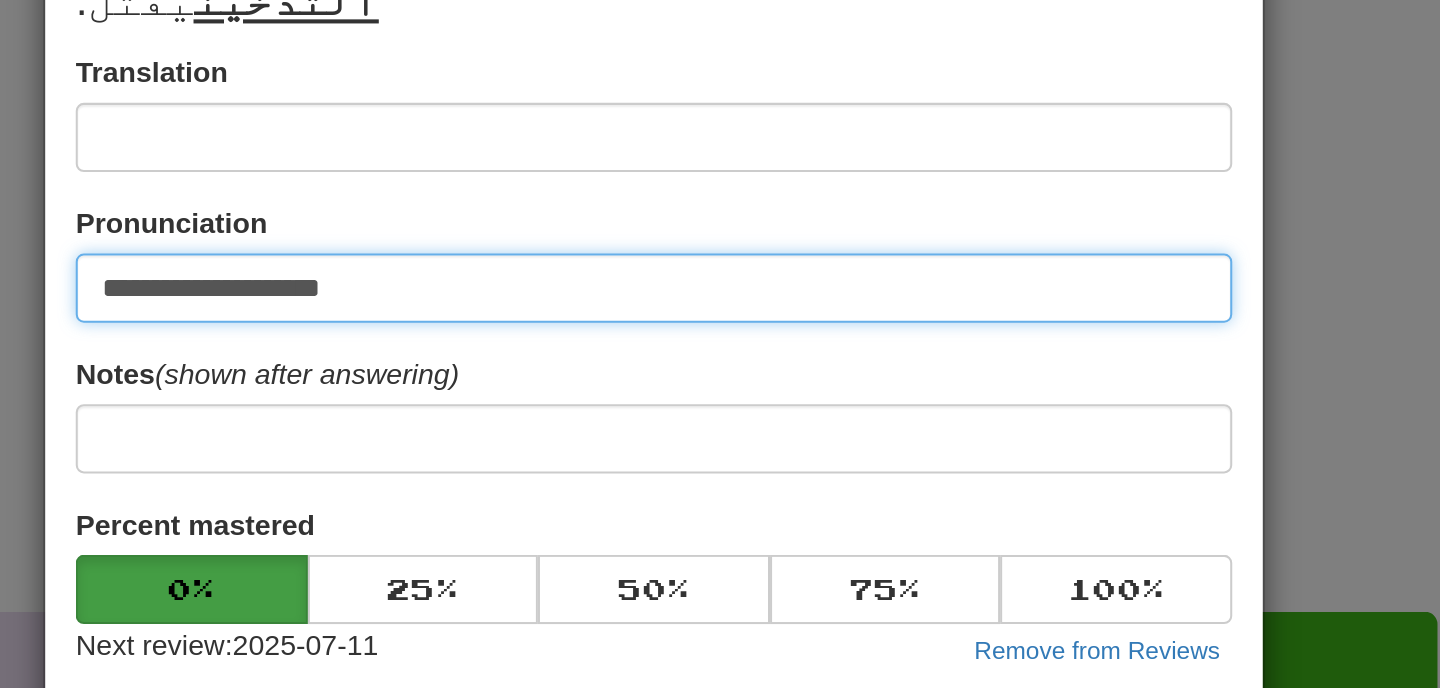 click on "**********" at bounding box center [720, 253] 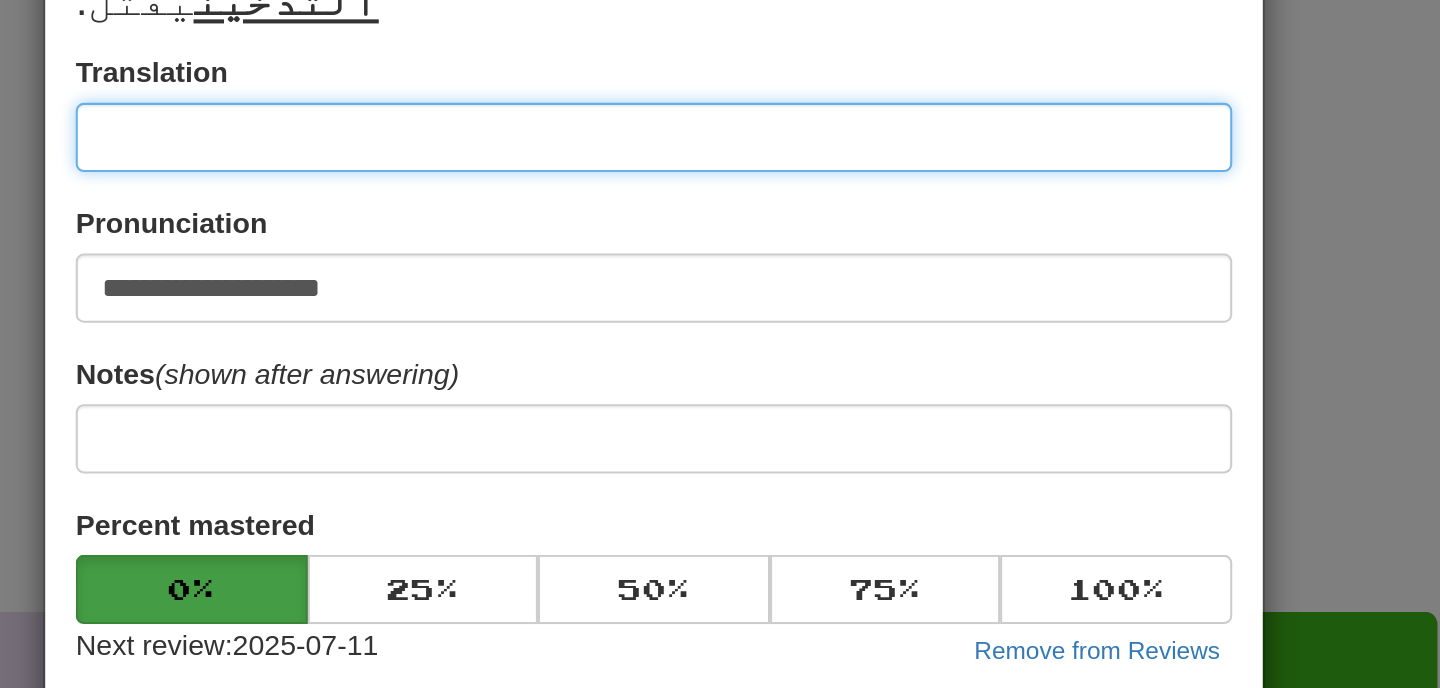 click at bounding box center (720, 179) 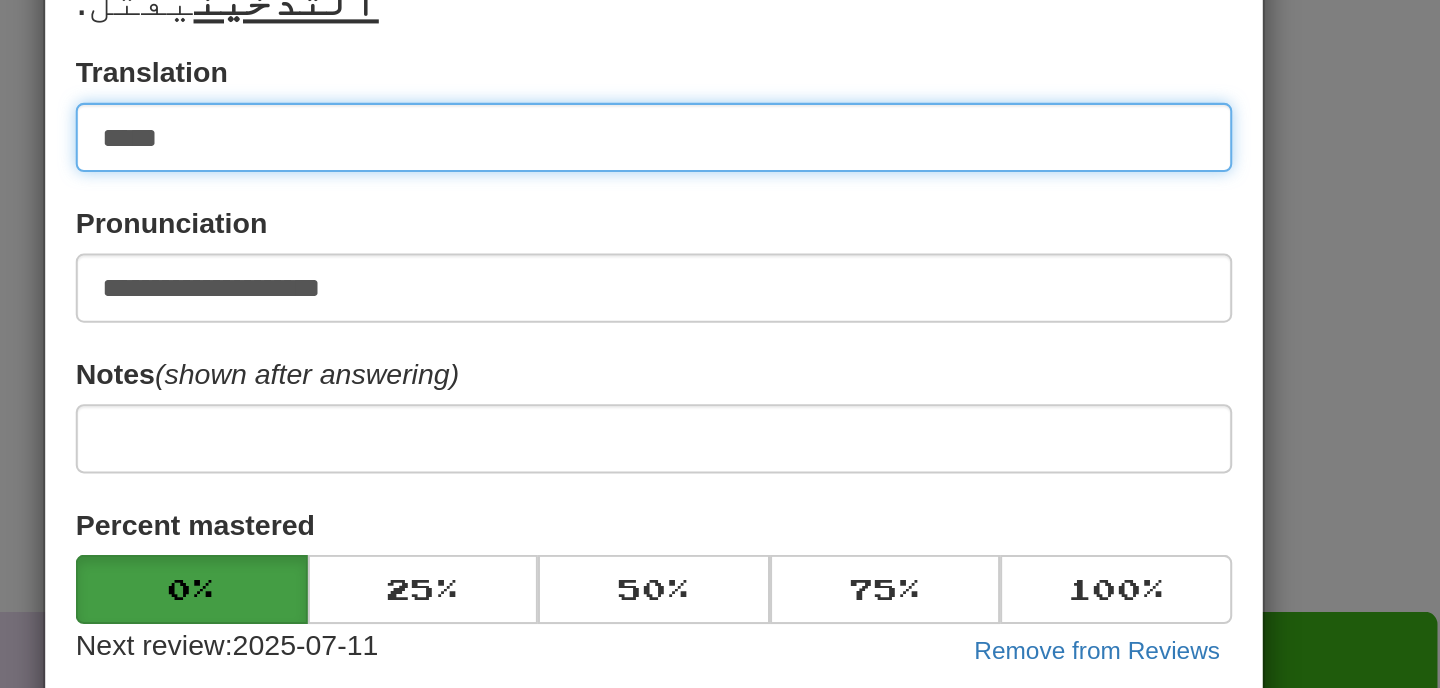 type on "*****" 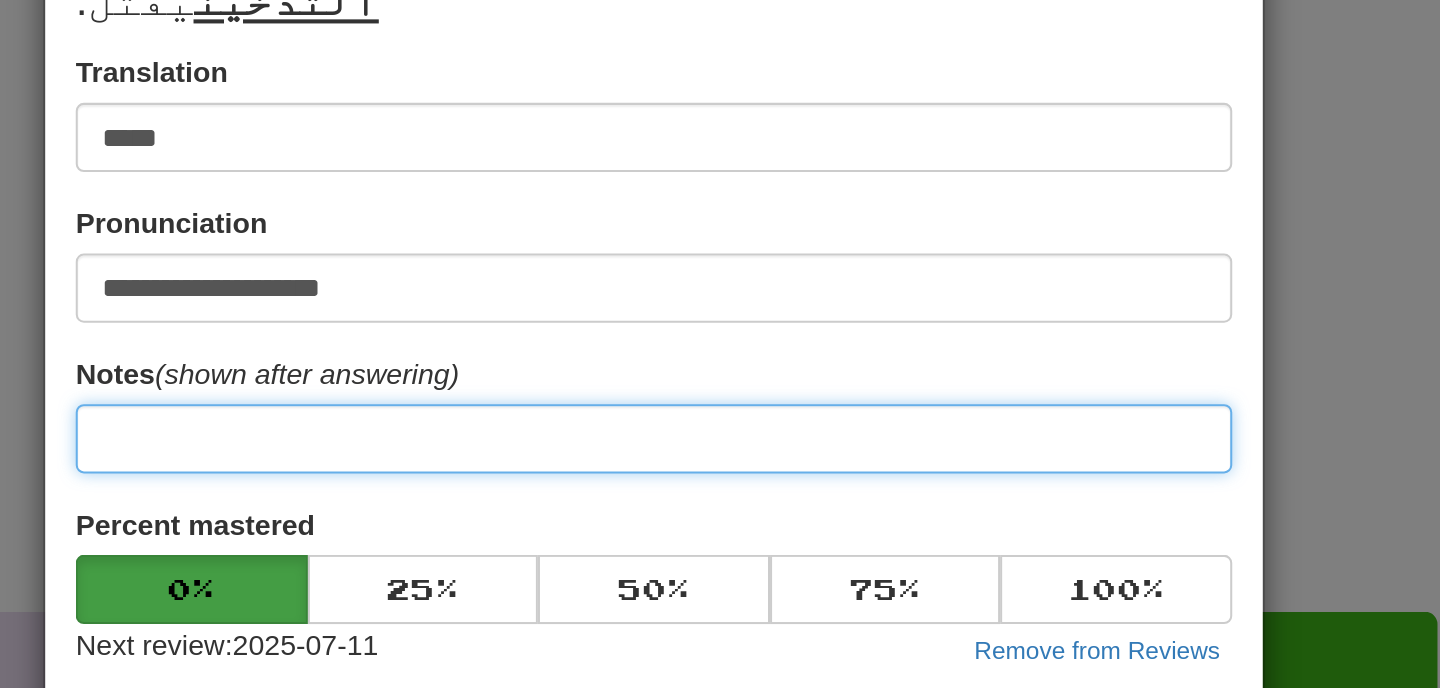 click at bounding box center [720, 327] 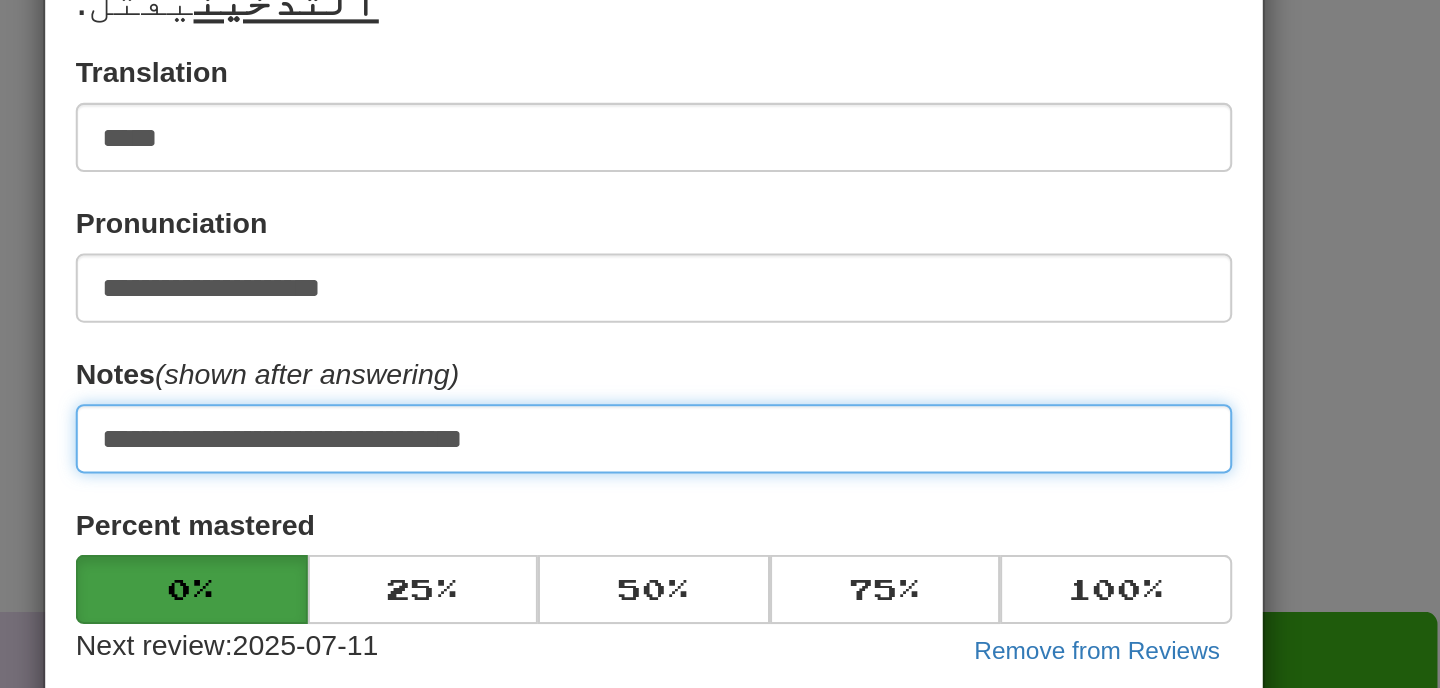 drag, startPoint x: 473, startPoint y: 325, endPoint x: 495, endPoint y: 323, distance: 22.090721 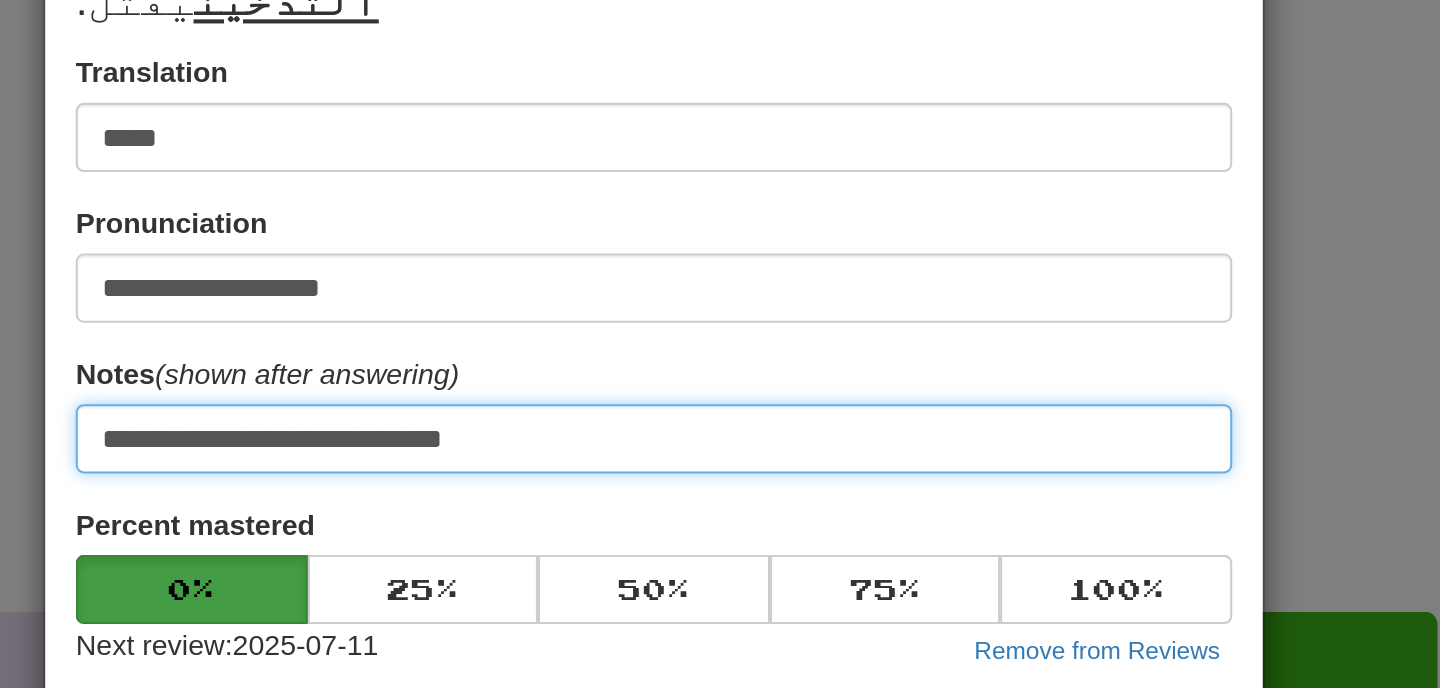drag, startPoint x: 590, startPoint y: 327, endPoint x: 831, endPoint y: 326, distance: 241.00208 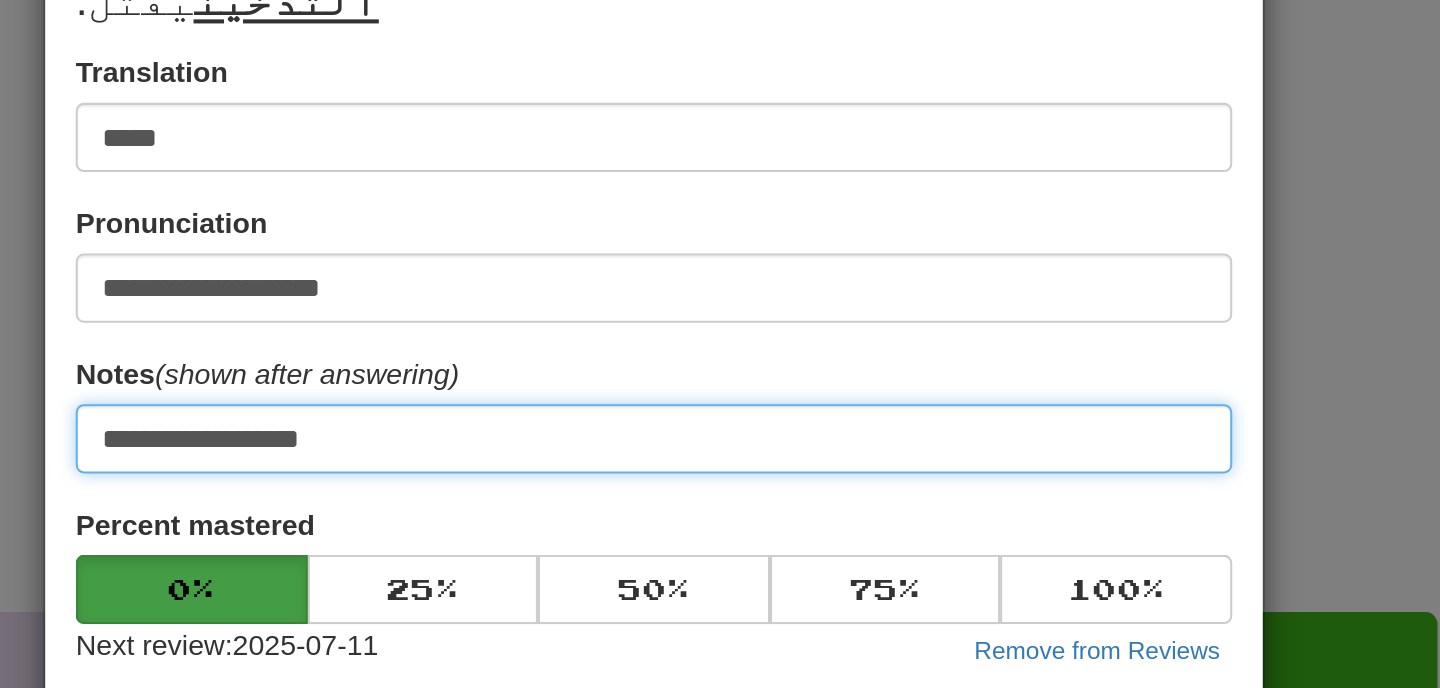 scroll, scrollTop: 114, scrollLeft: 0, axis: vertical 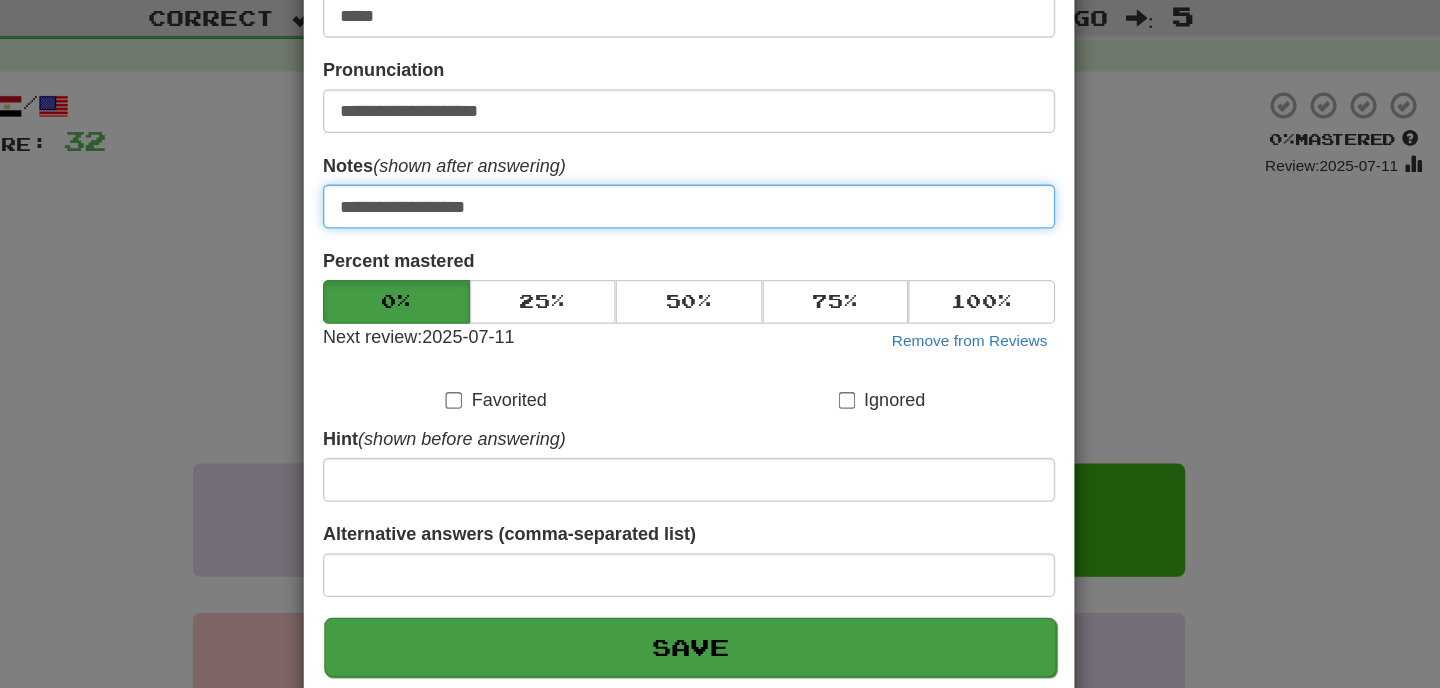type on "**********" 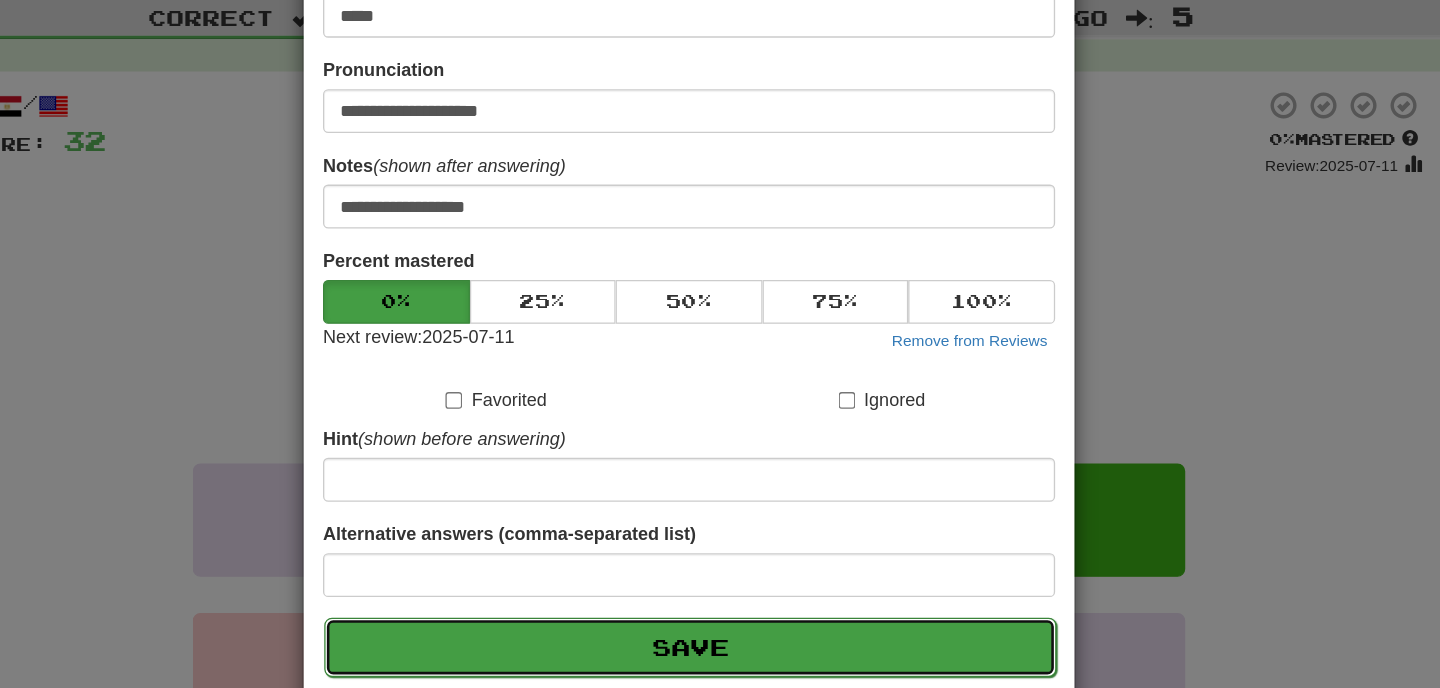 click on "Save" at bounding box center [721, 555] 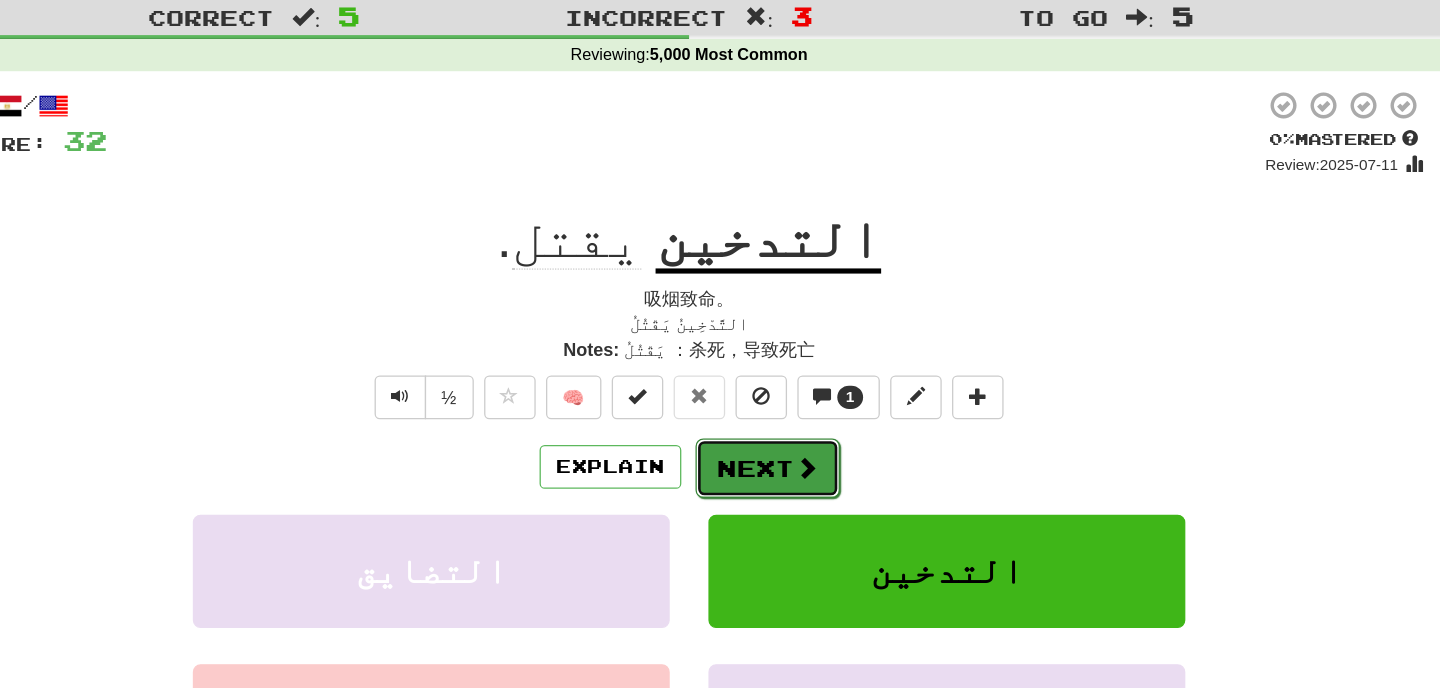 click on "Next" at bounding box center (781, 416) 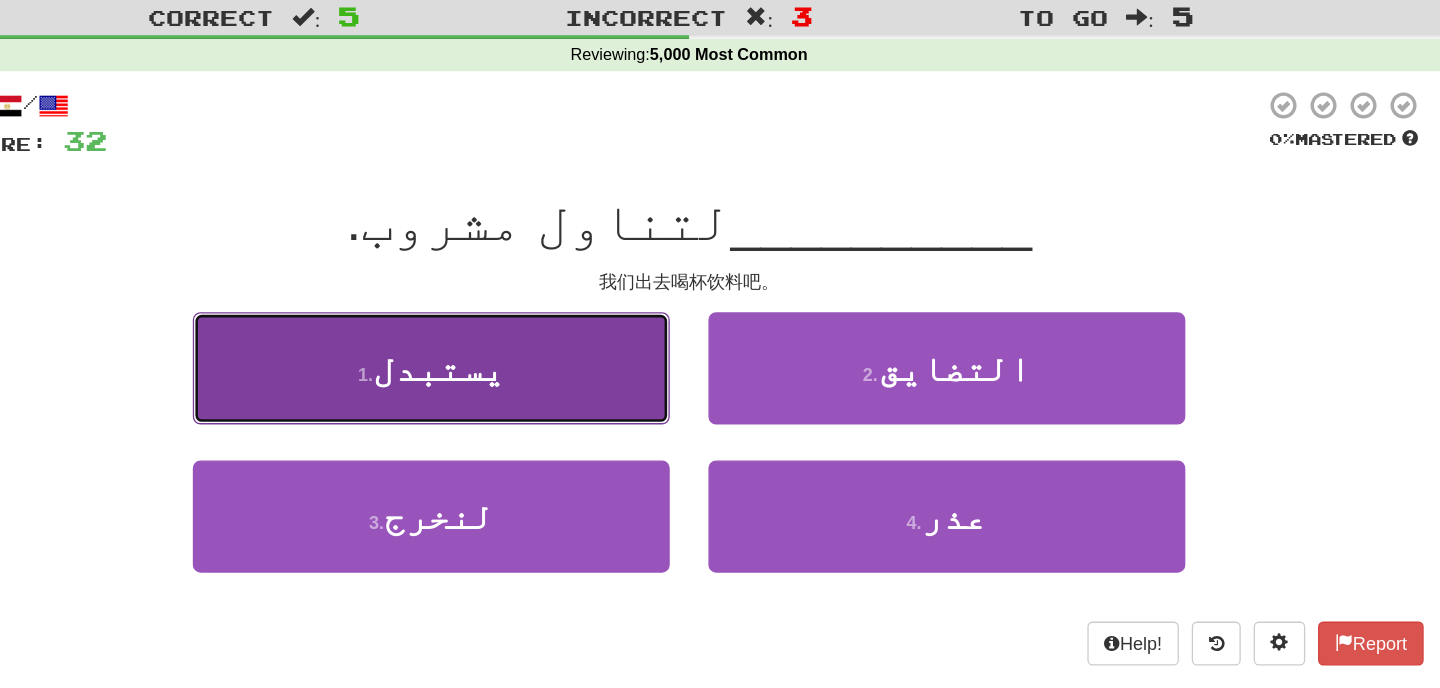 click on "1 .  يستبدل" at bounding box center (520, 338) 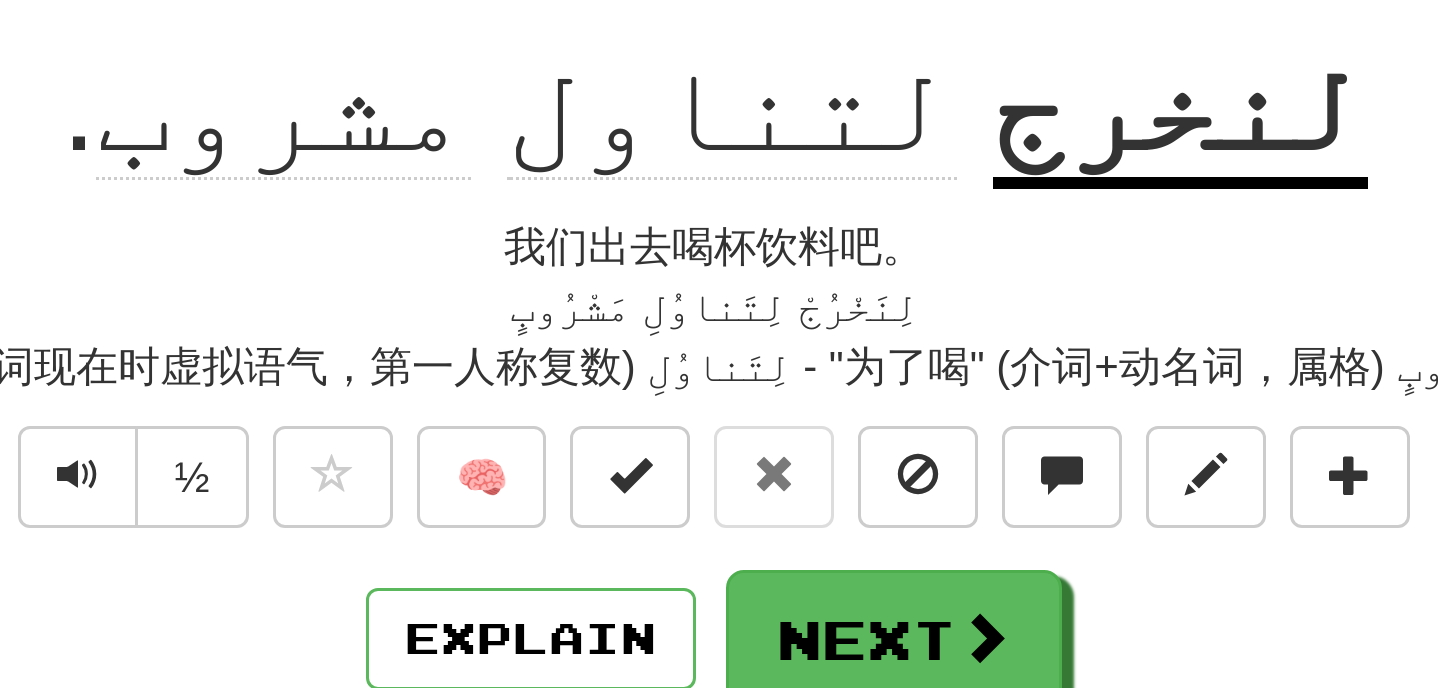 type 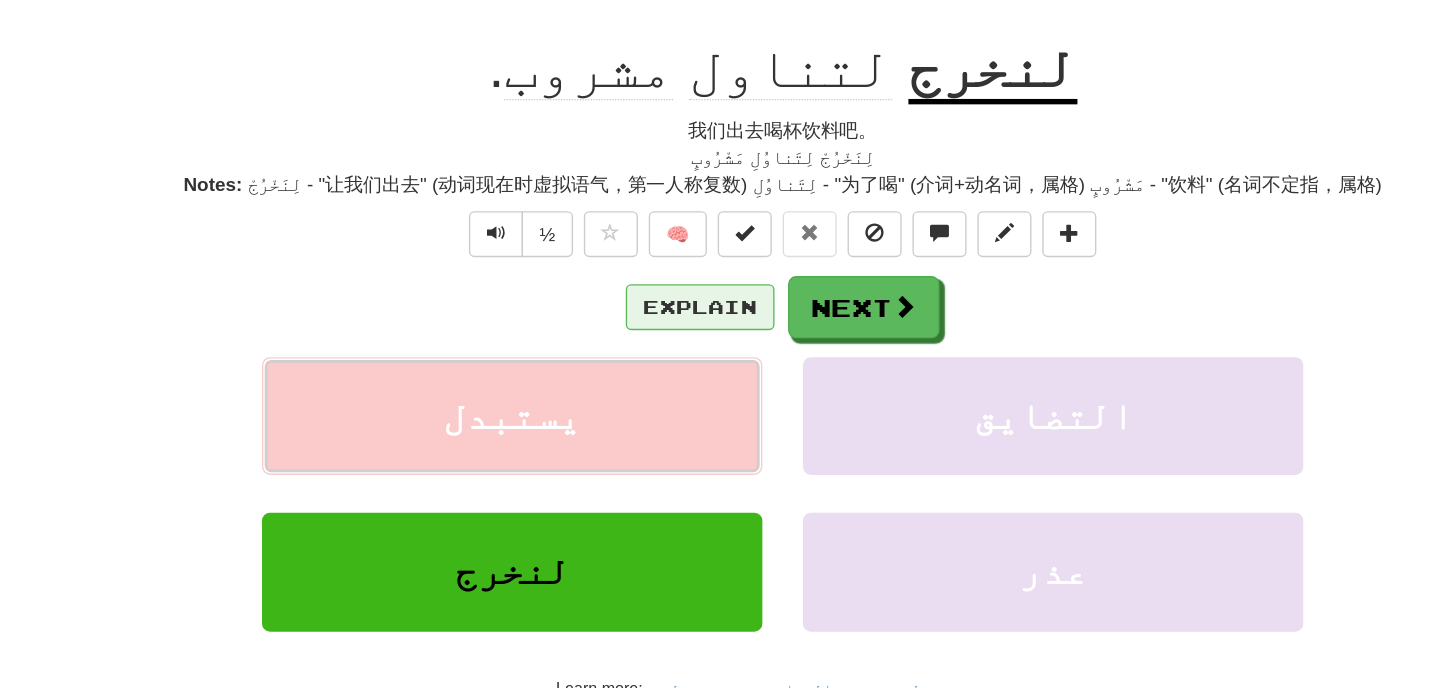 scroll, scrollTop: 9, scrollLeft: 0, axis: vertical 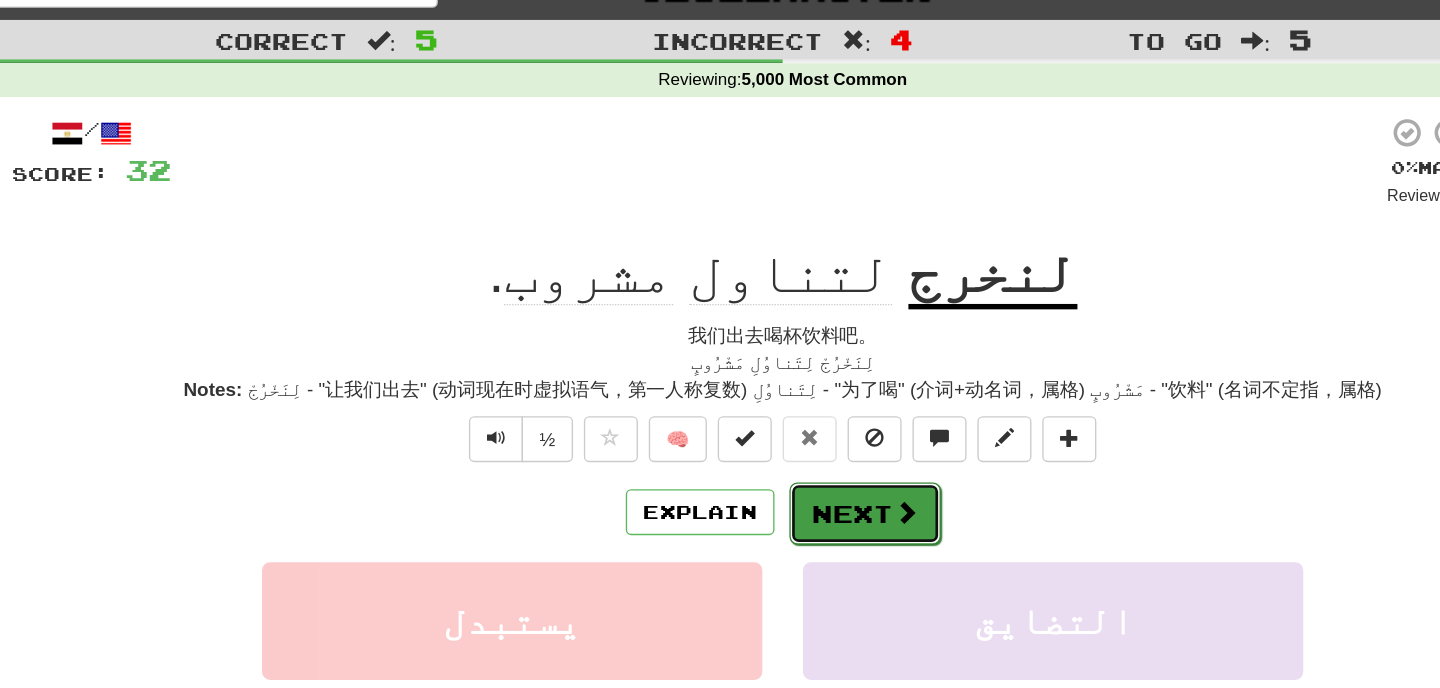 click on "Next" at bounding box center (781, 407) 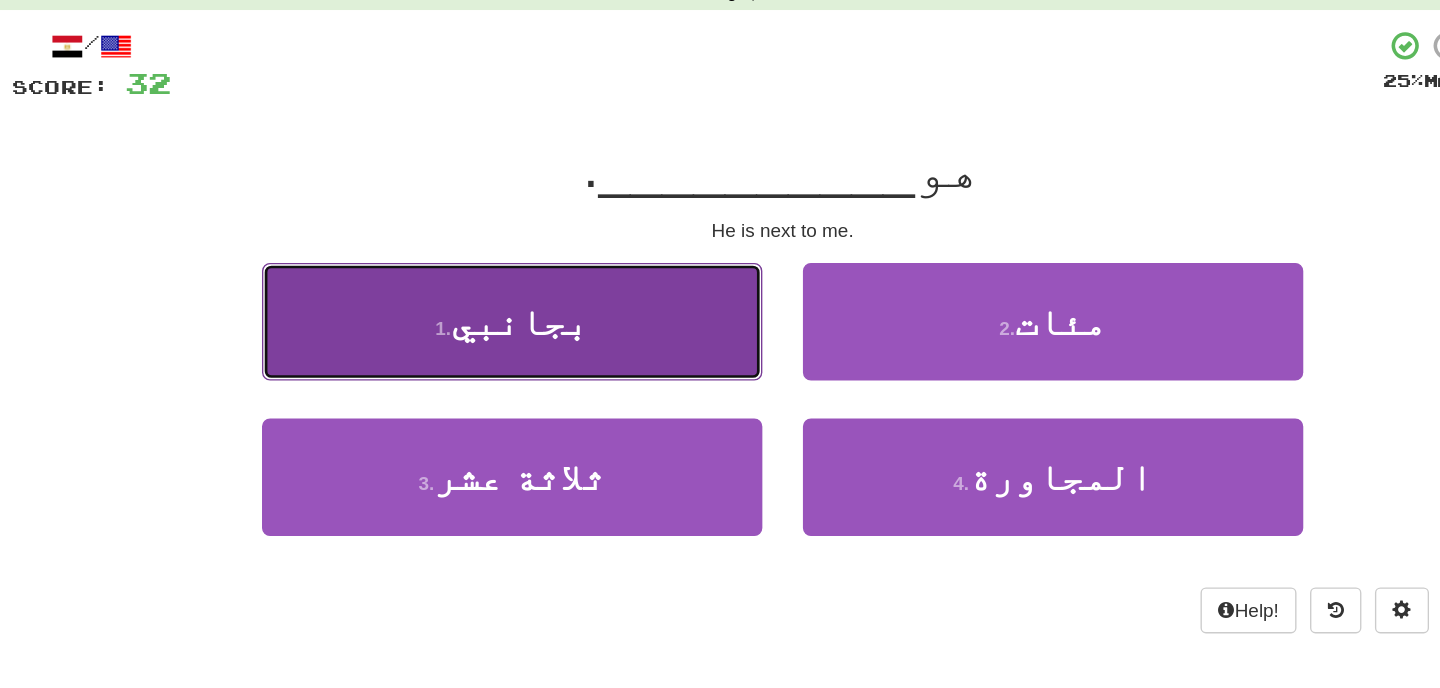 click on "1 .  بجانبي" at bounding box center [520, 329] 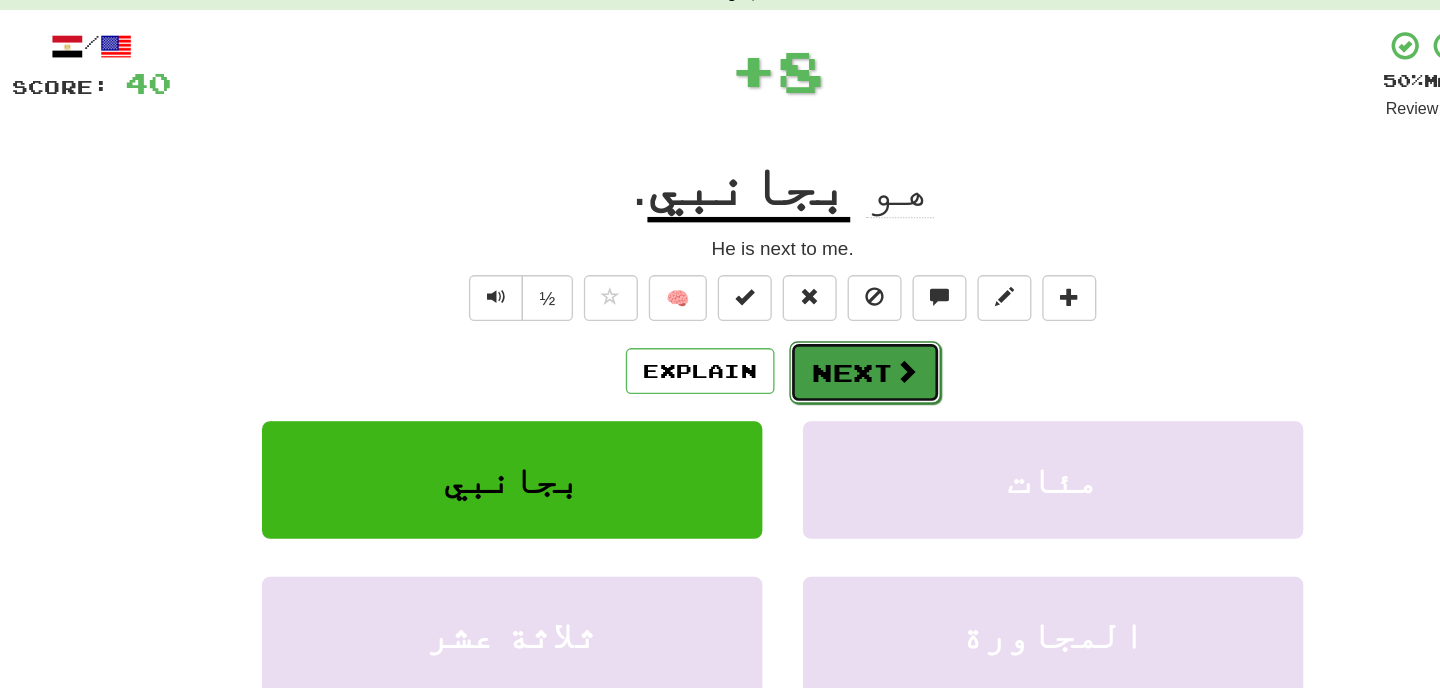 click at bounding box center [811, 366] 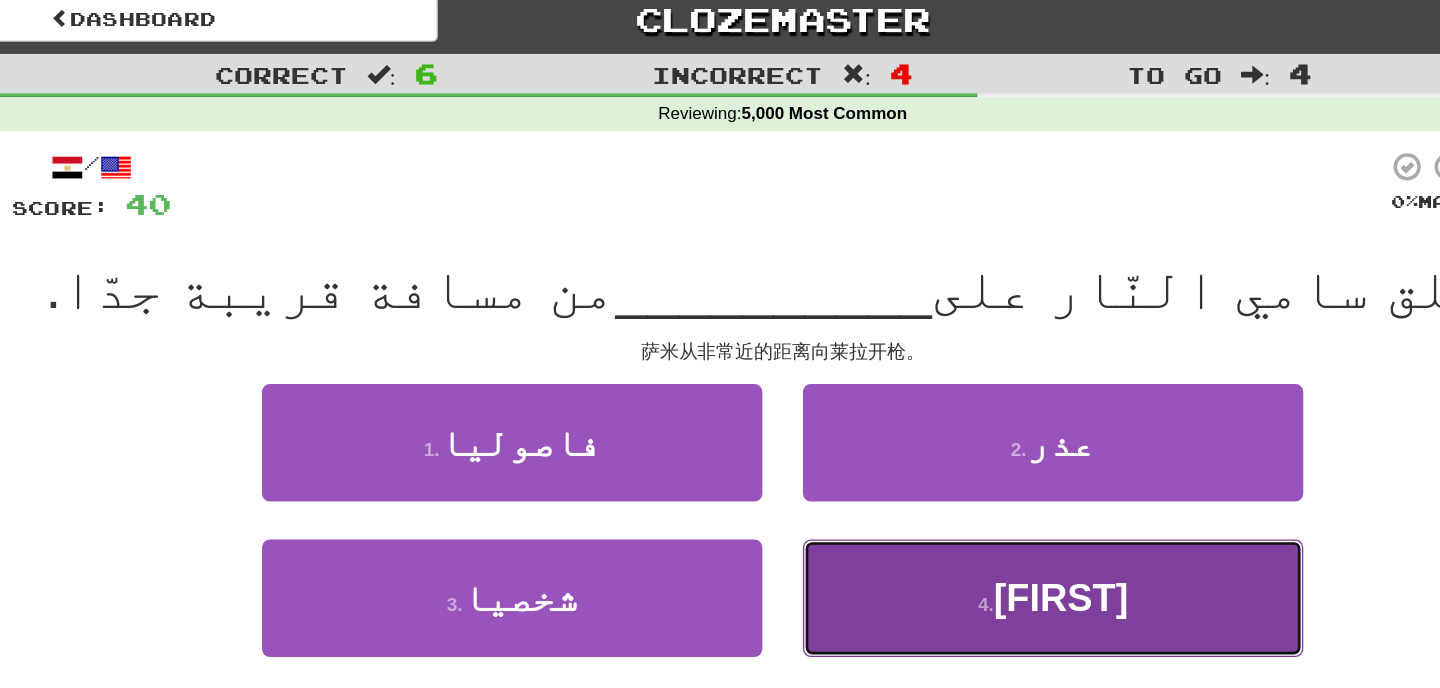 click on "4 . [FIRST]" at bounding box center [920, 444] 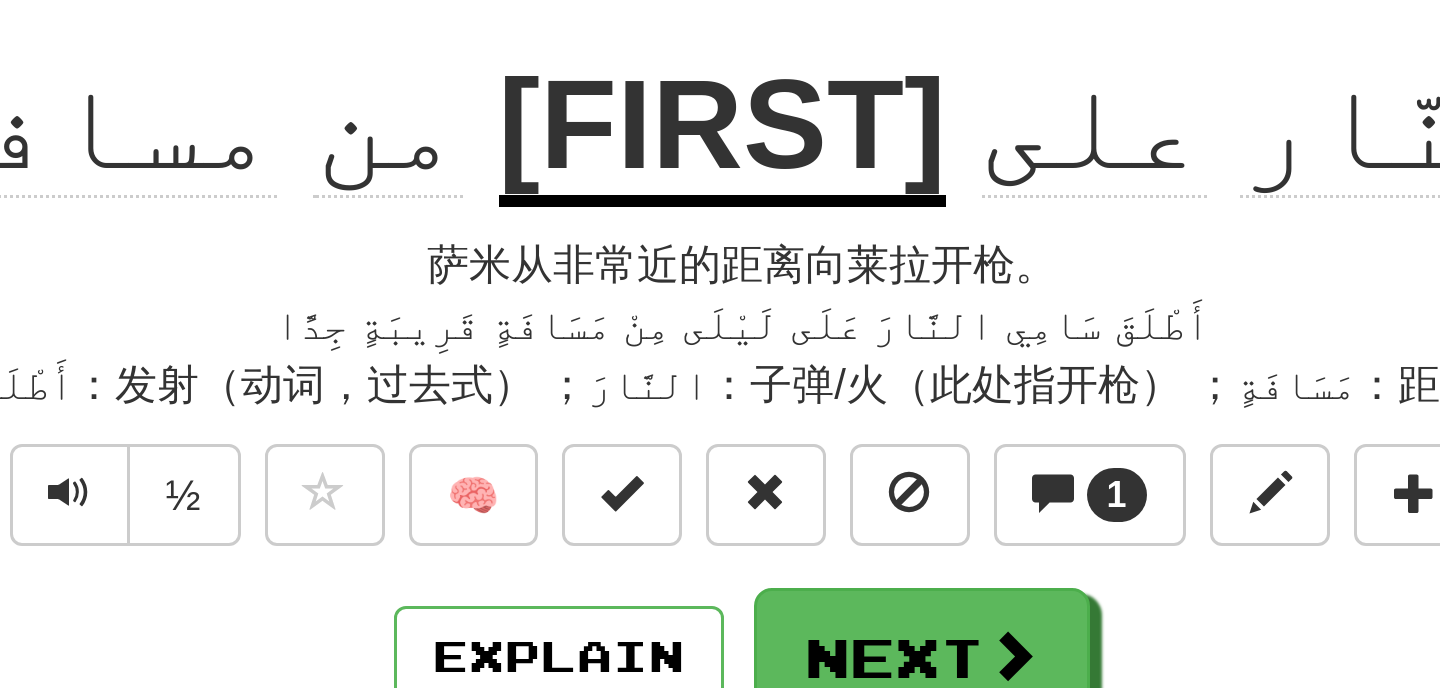 type 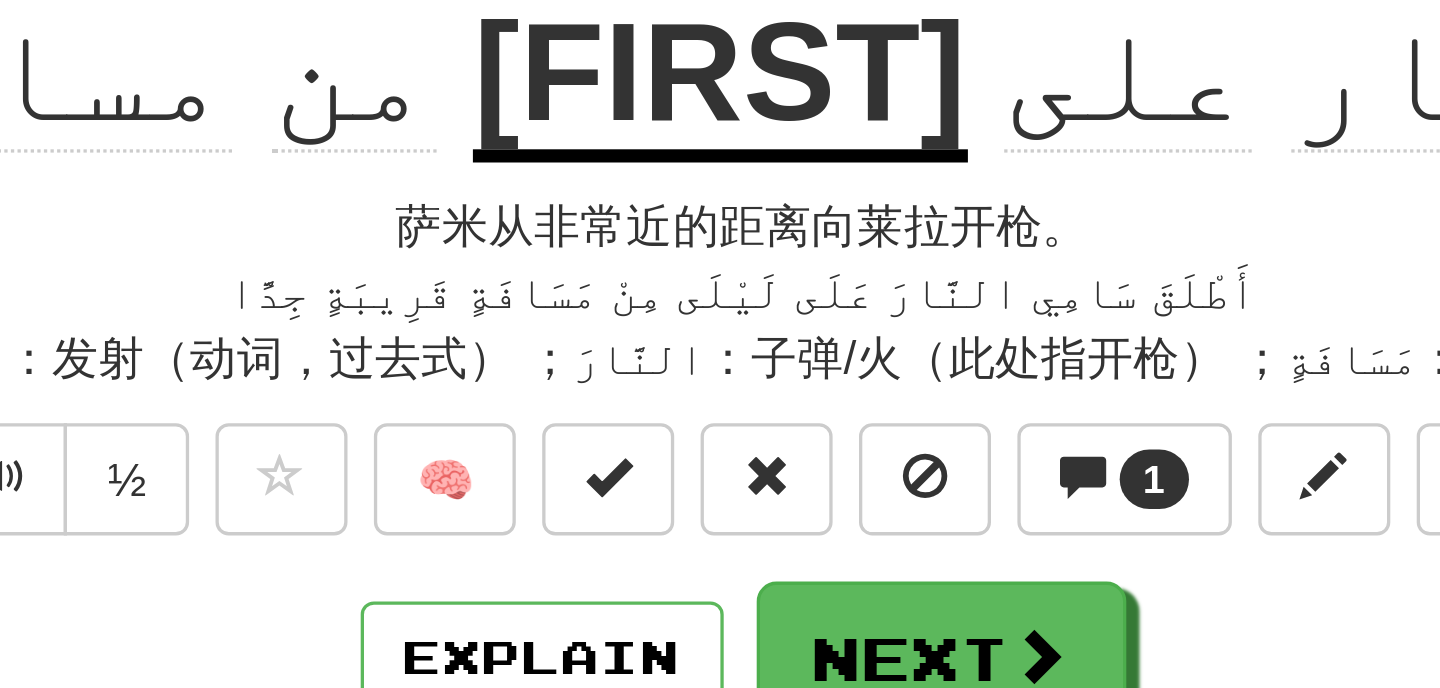 scroll, scrollTop: 9, scrollLeft: 0, axis: vertical 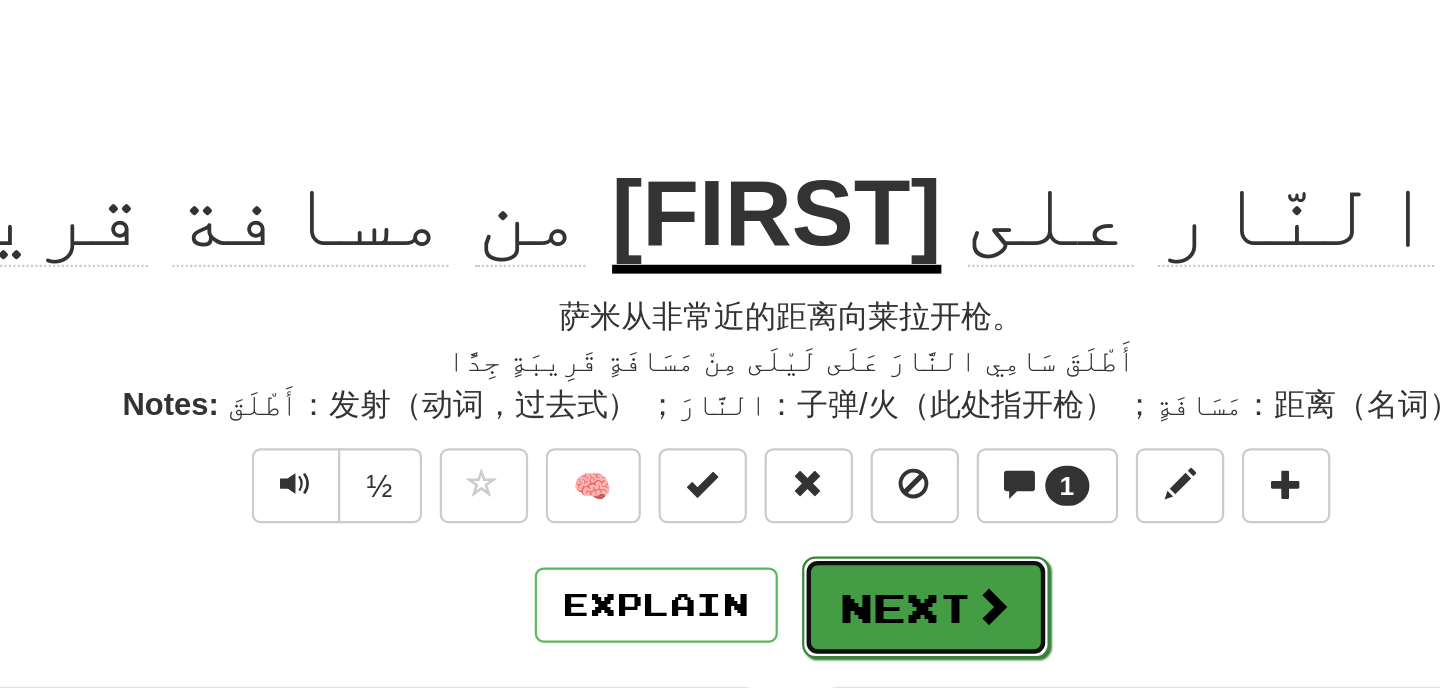click on "Next" at bounding box center [781, 407] 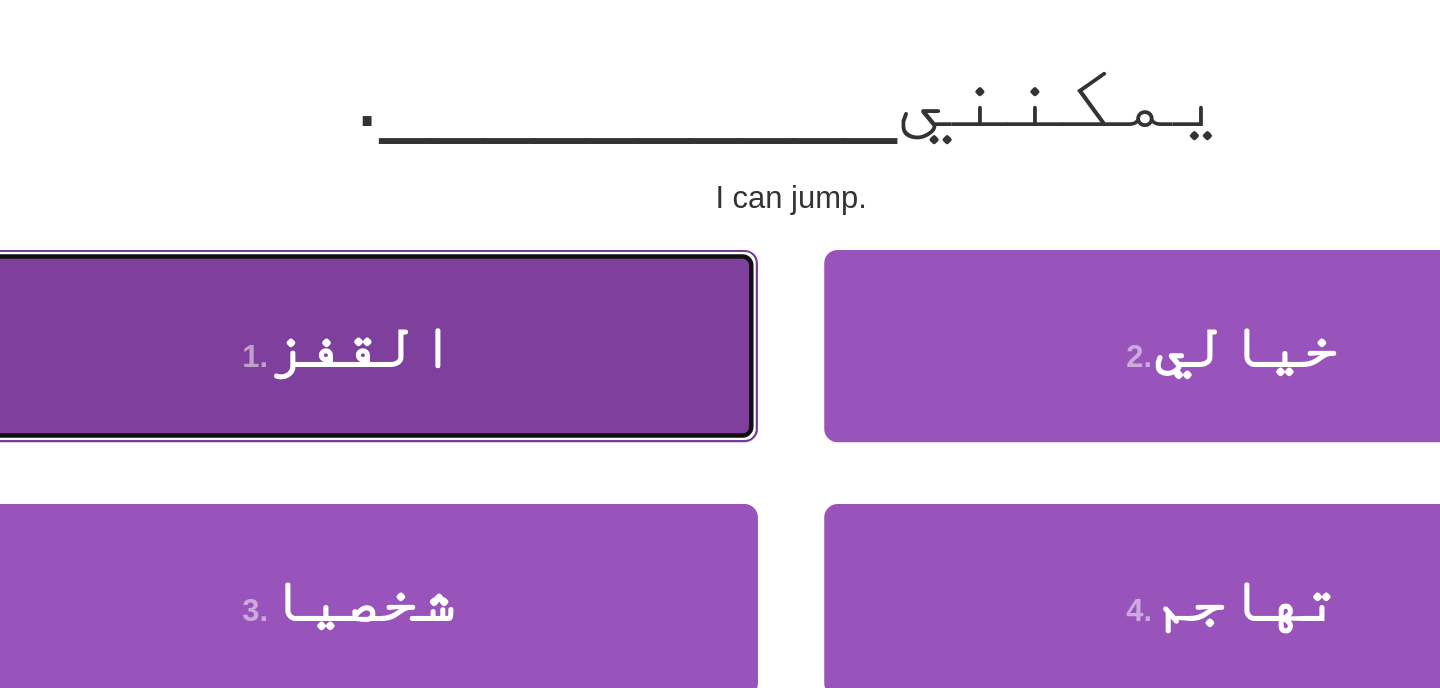 click on "1 .  القفز" at bounding box center (520, 329) 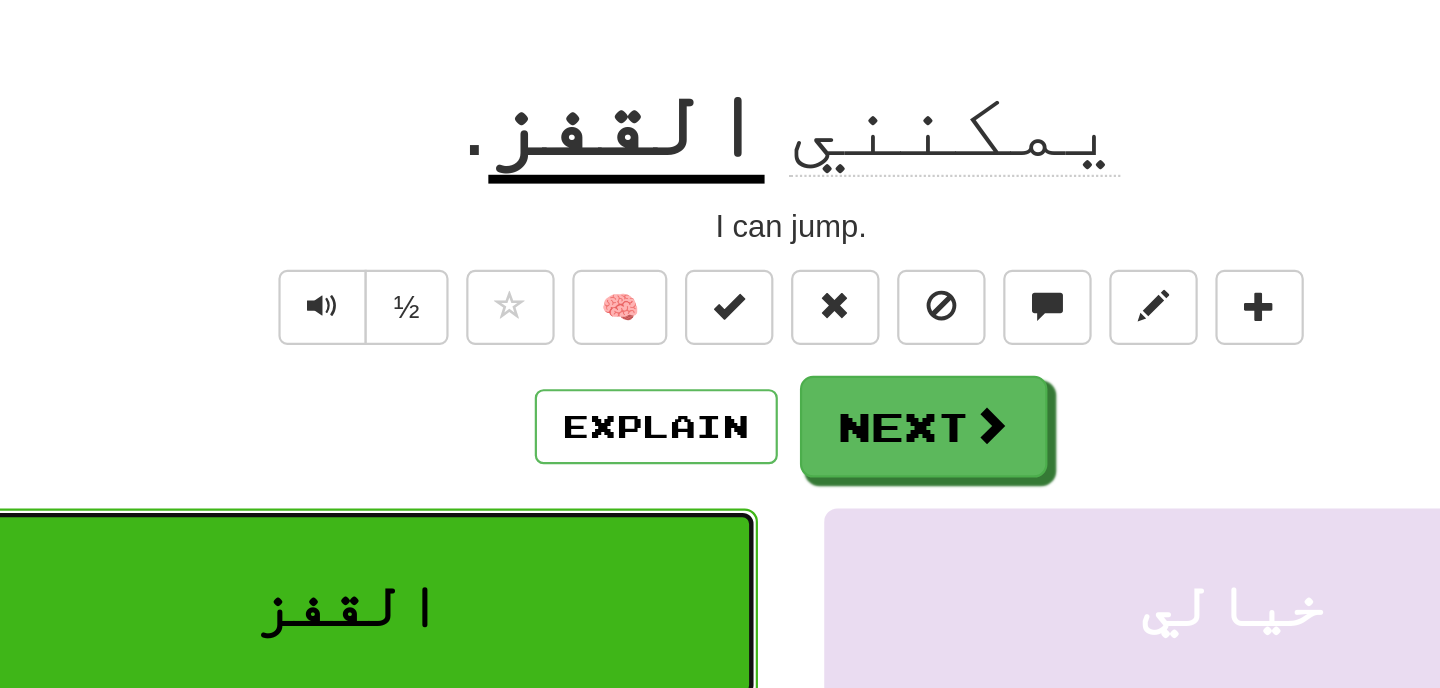 scroll, scrollTop: 23, scrollLeft: 0, axis: vertical 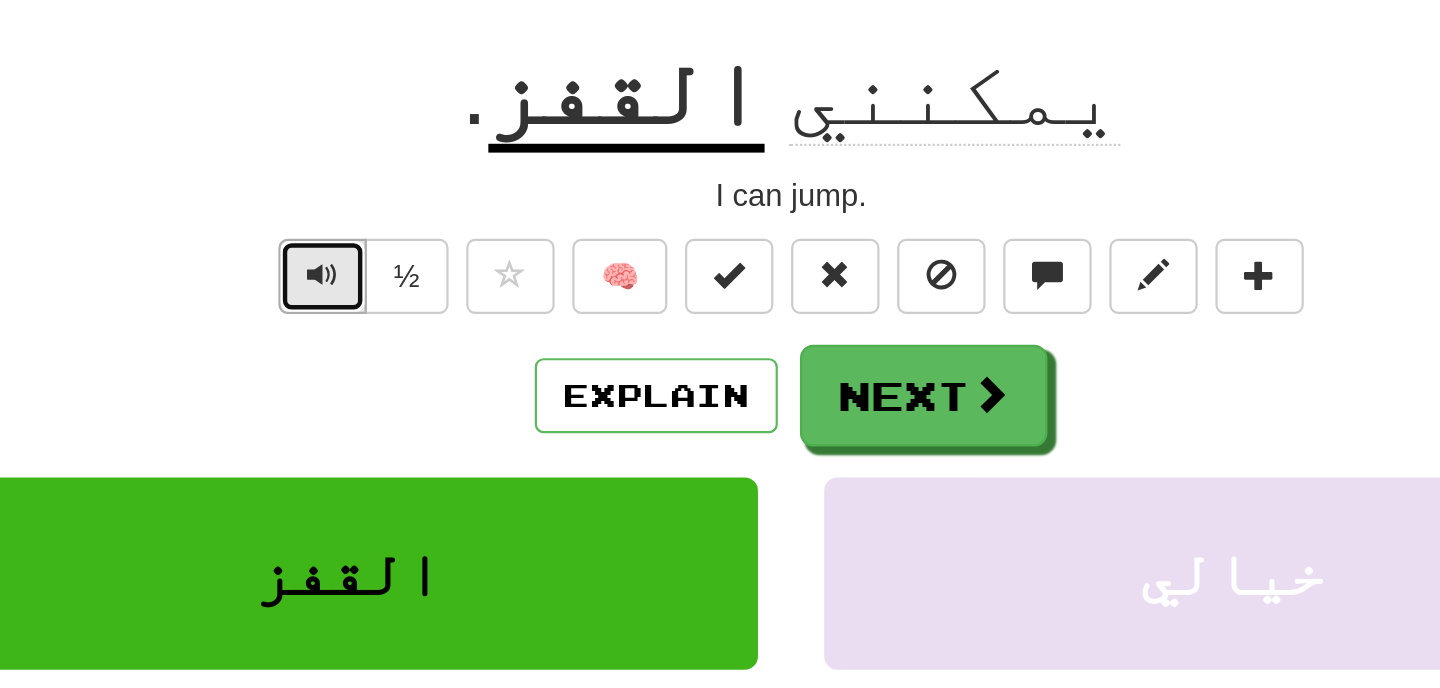 click at bounding box center [508, 298] 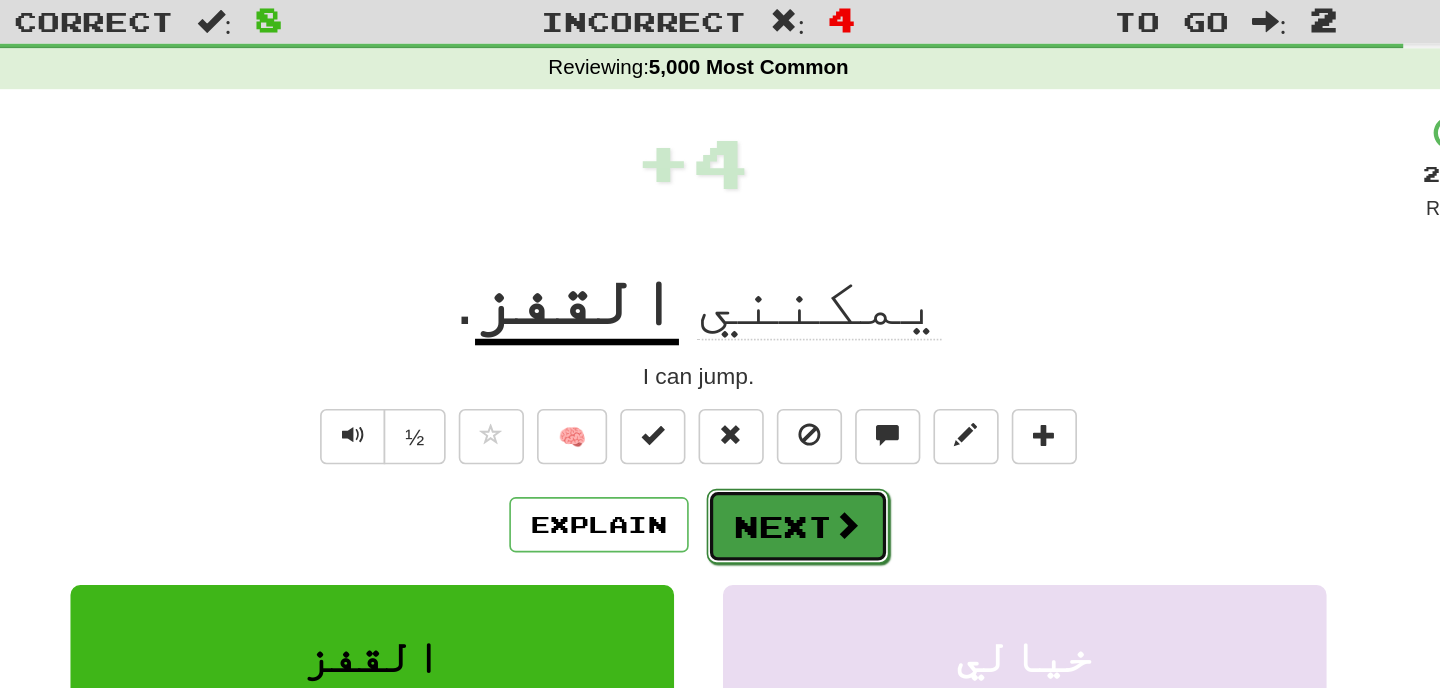 click on "Next" at bounding box center (781, 353) 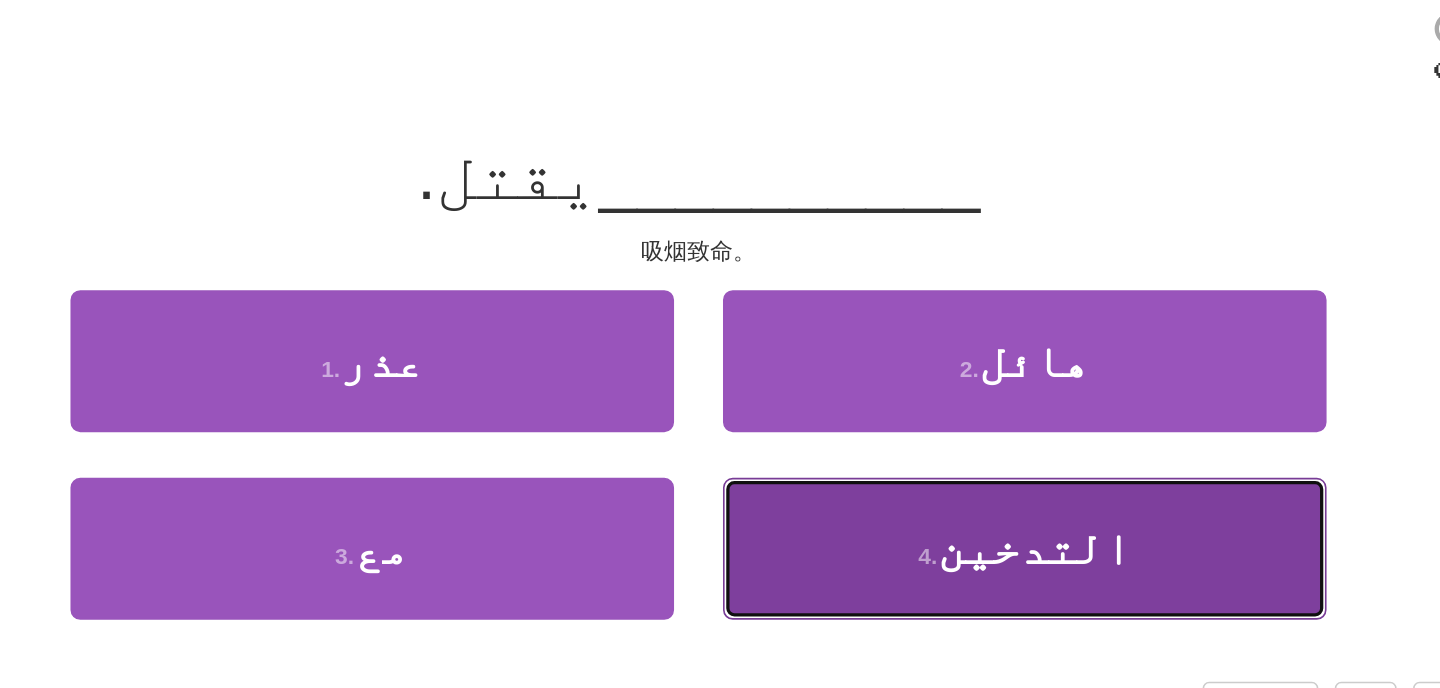 click on "4 .  التدخين" at bounding box center [920, 430] 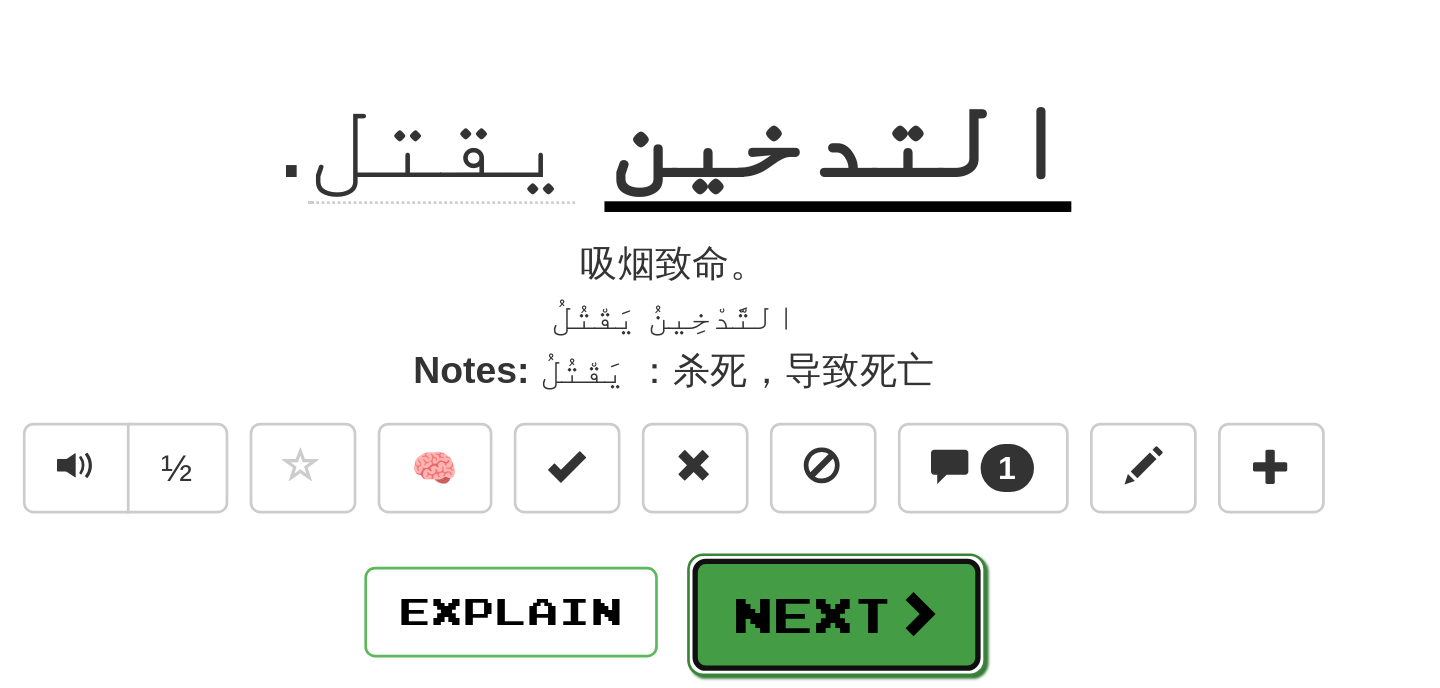 click on "Next" at bounding box center (781, 393) 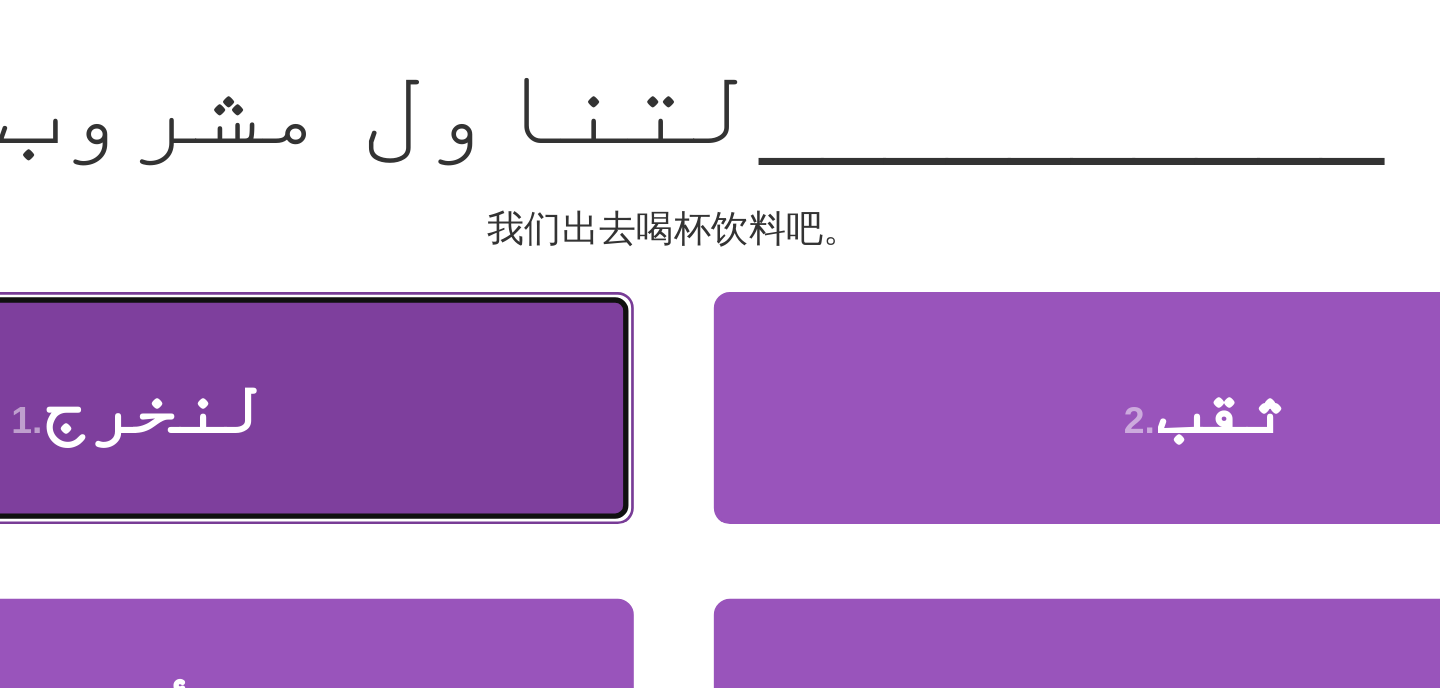 click on "1 .  لنخرج" at bounding box center [520, 315] 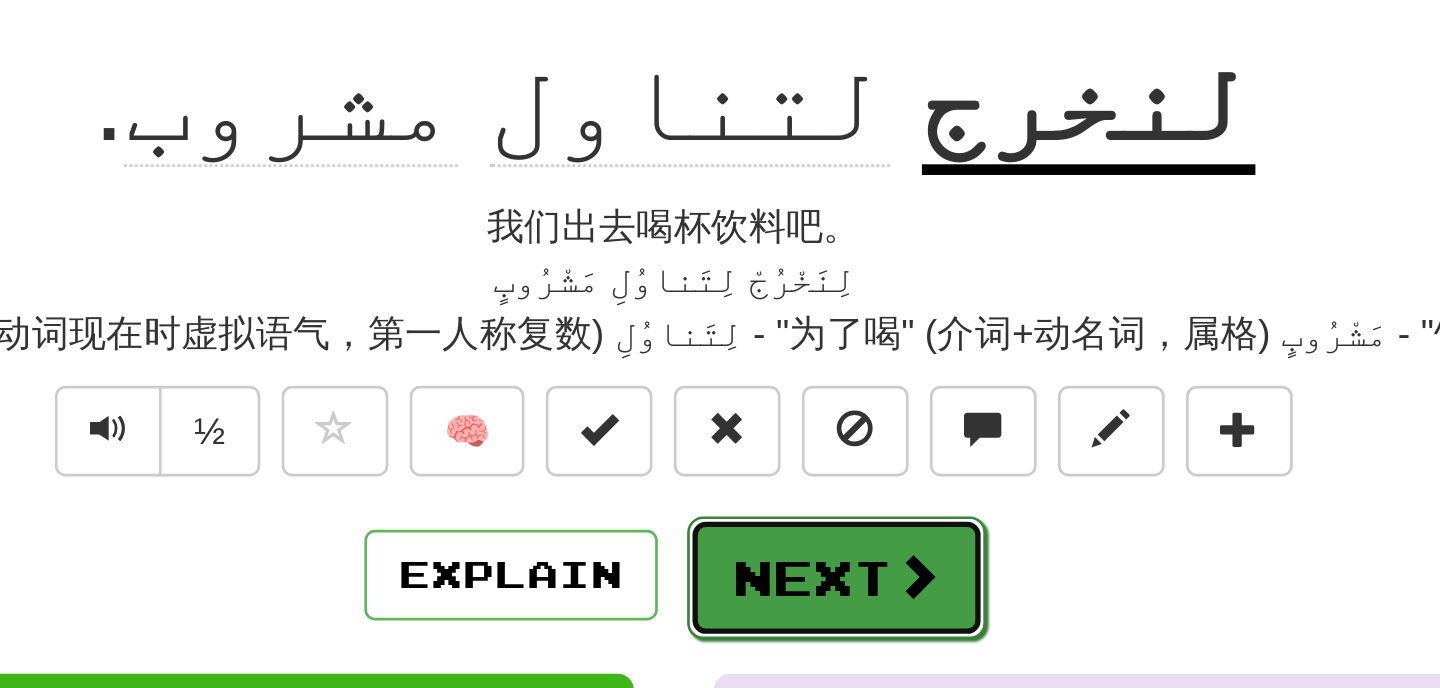 click on "Next" at bounding box center [781, 379] 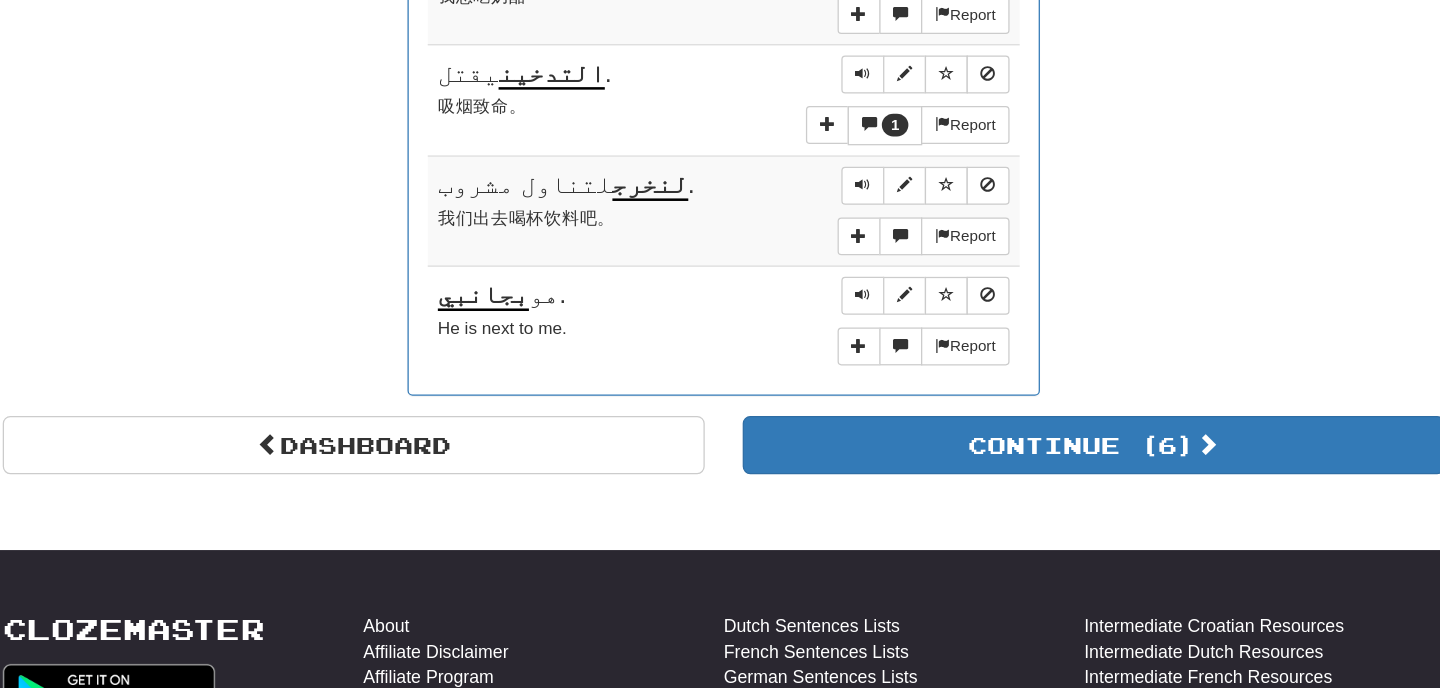 scroll, scrollTop: 1570, scrollLeft: 0, axis: vertical 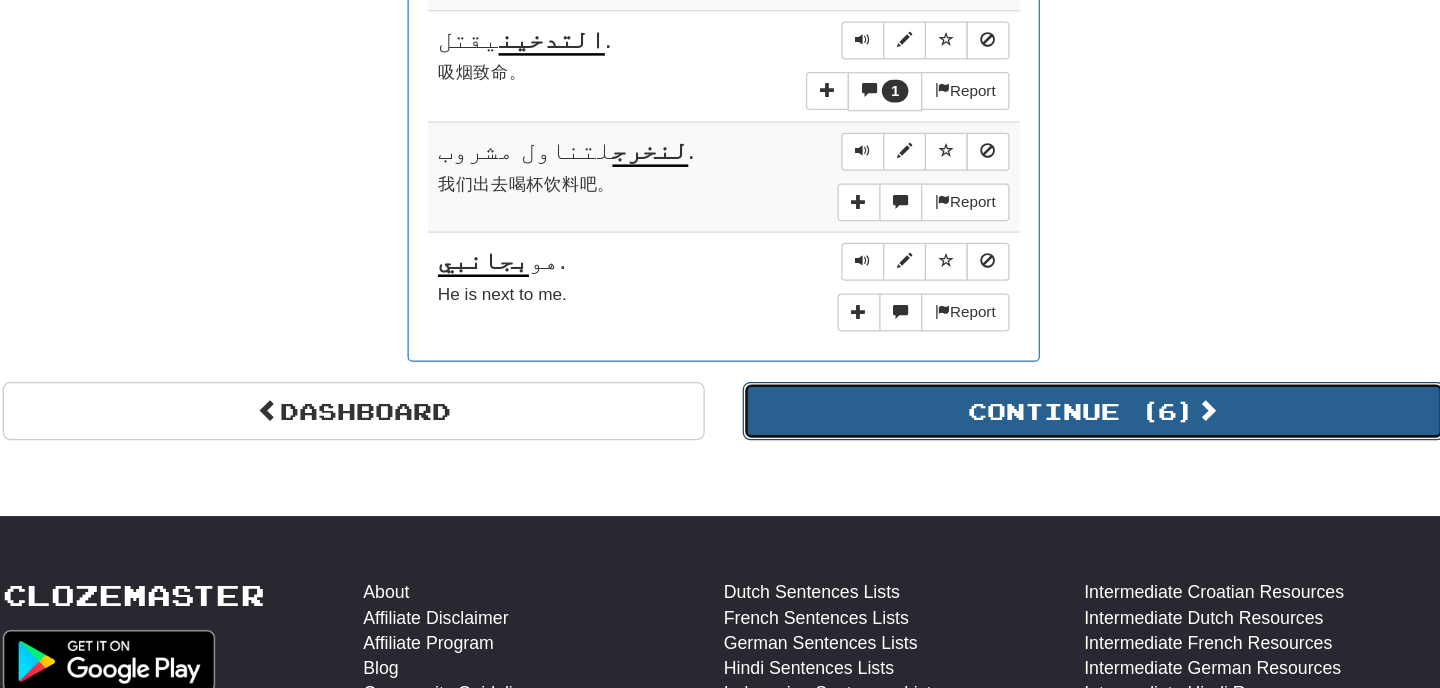 click on "Continue ( 6 )" at bounding box center (1012, 469) 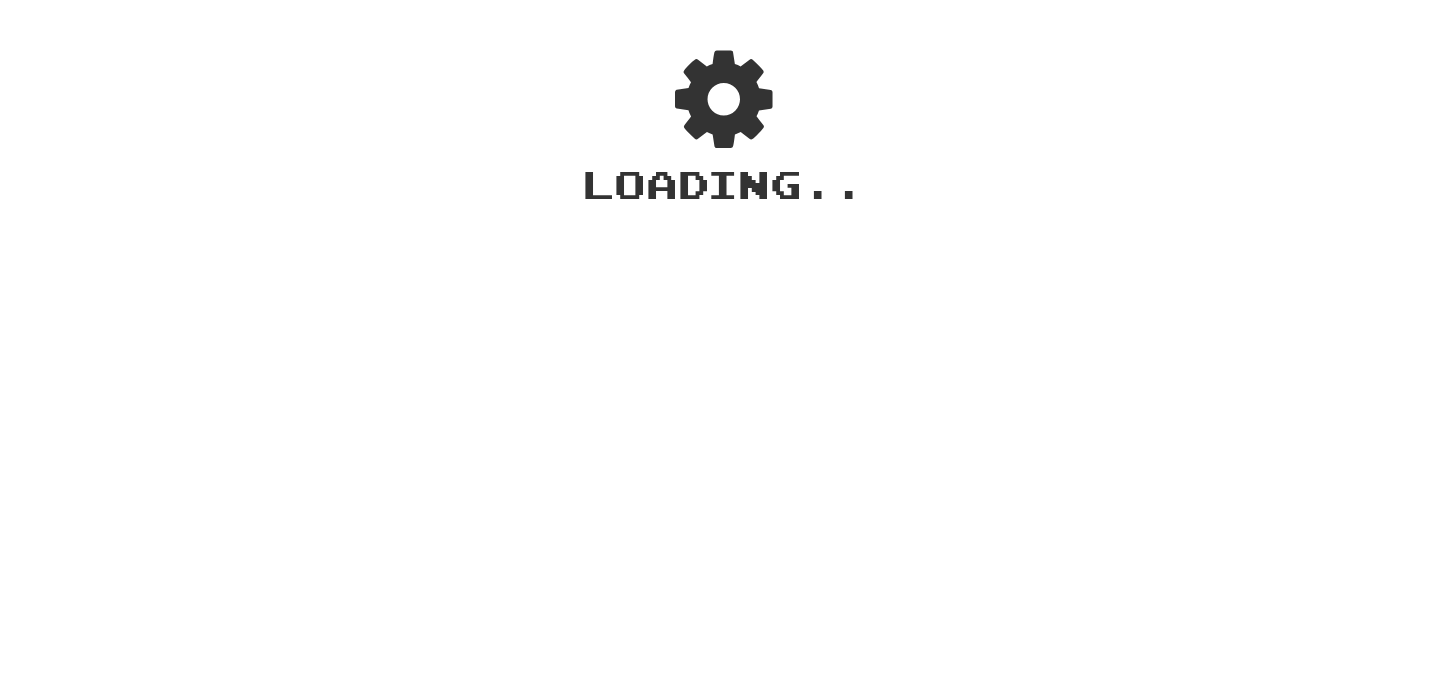 scroll, scrollTop: 0, scrollLeft: 0, axis: both 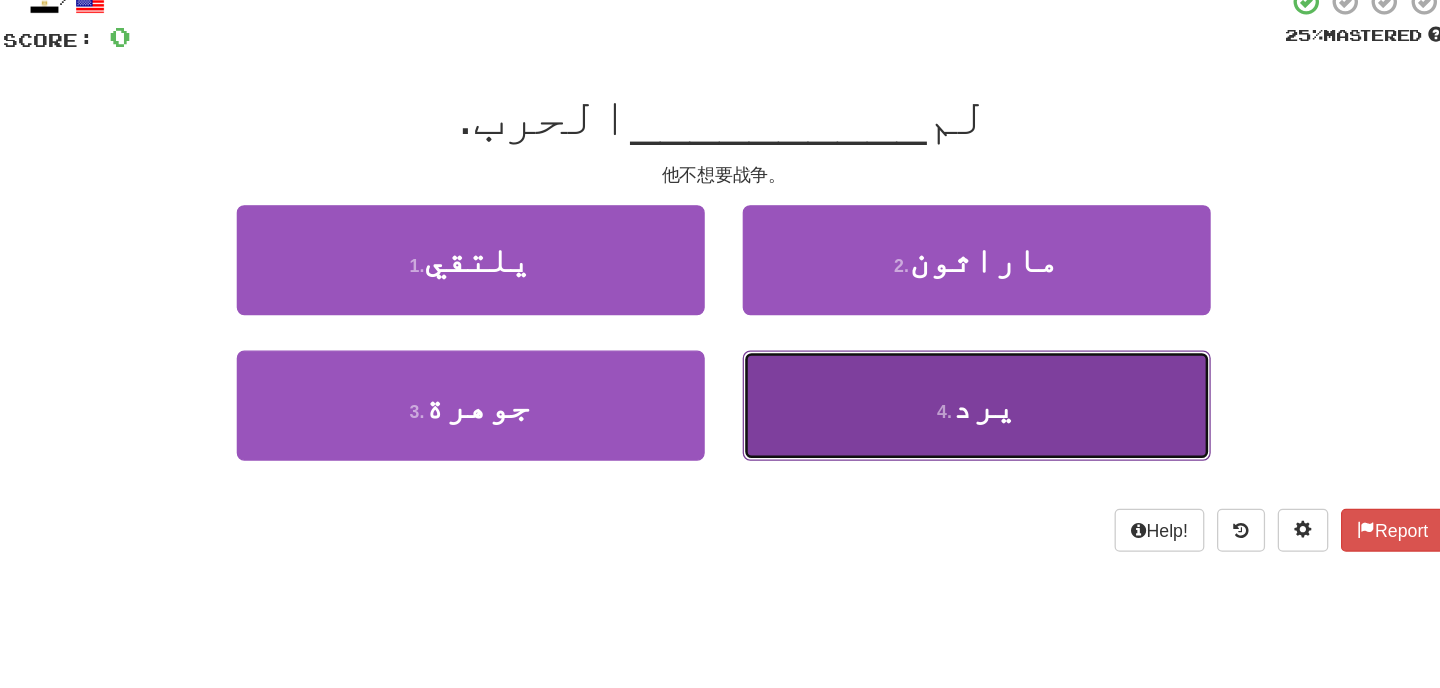 click on "4 .  يرد" at bounding box center [920, 453] 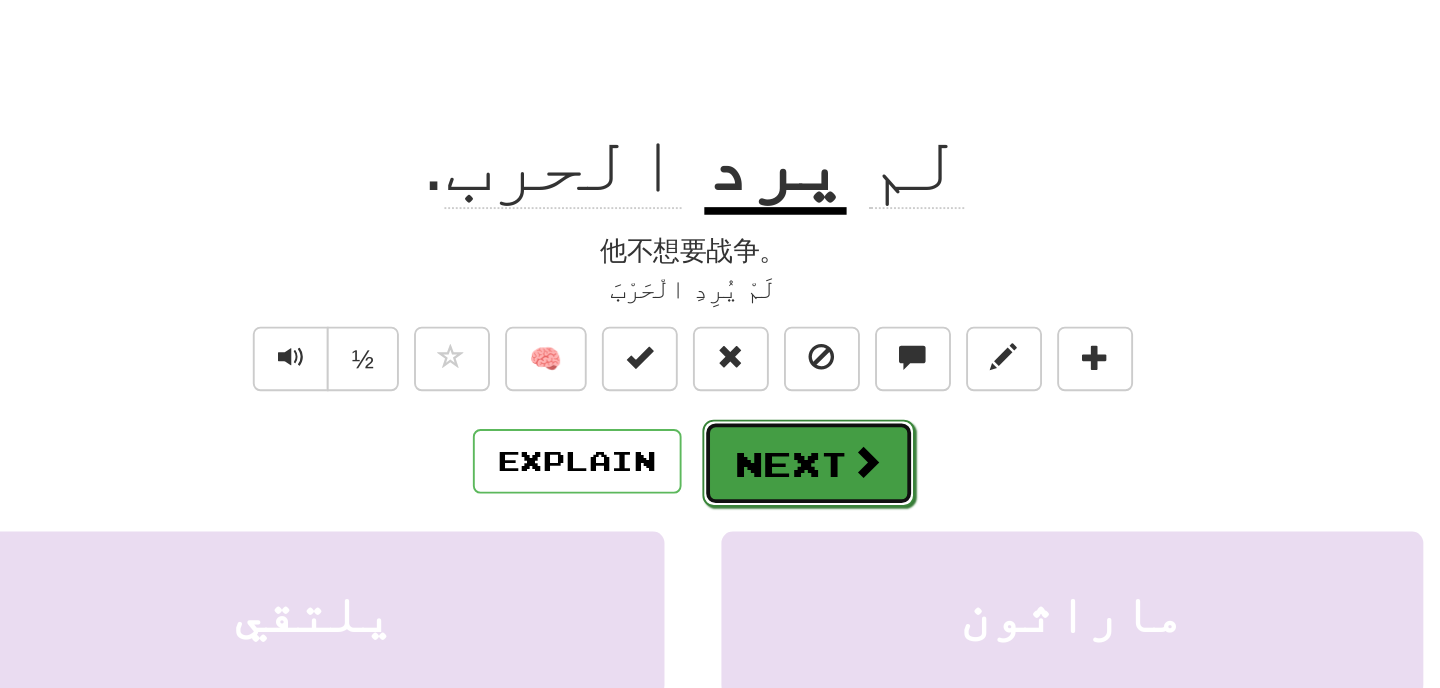 click on "Next" at bounding box center (781, 396) 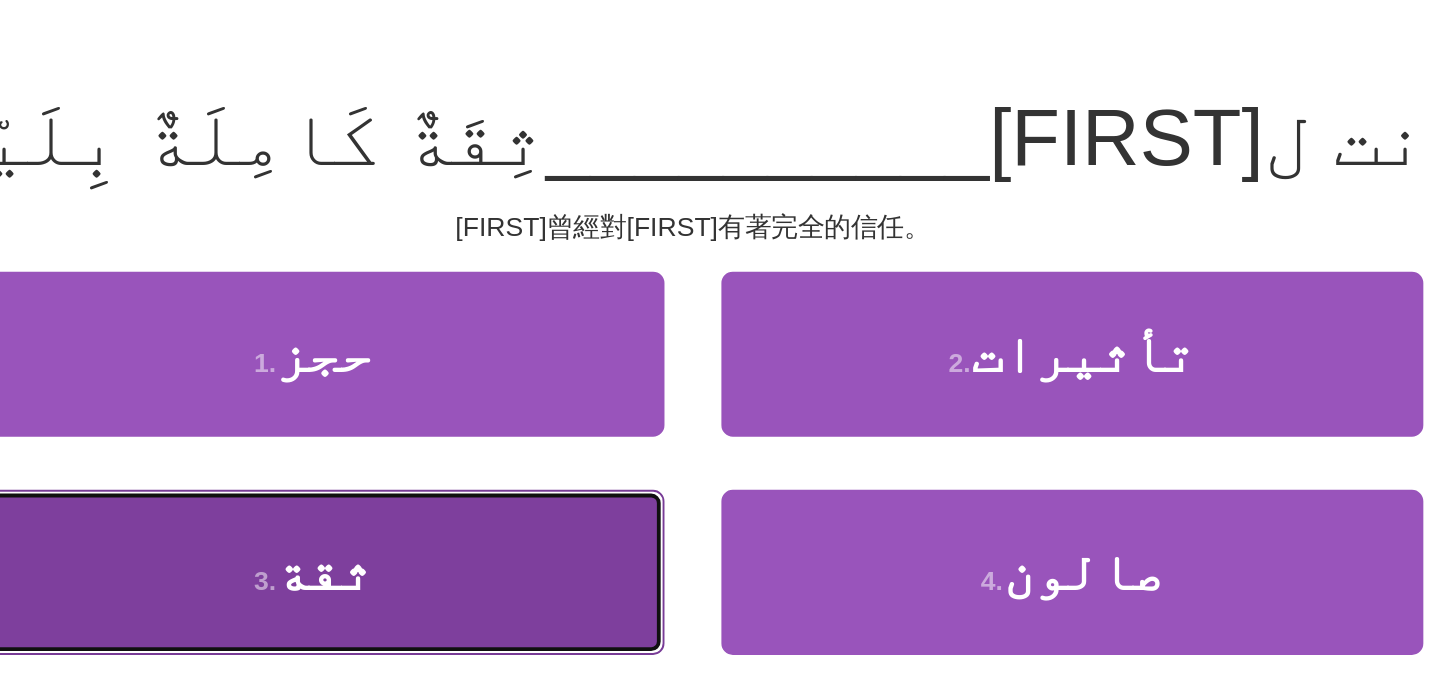 click on "3 .  ثقة" at bounding box center (520, 453) 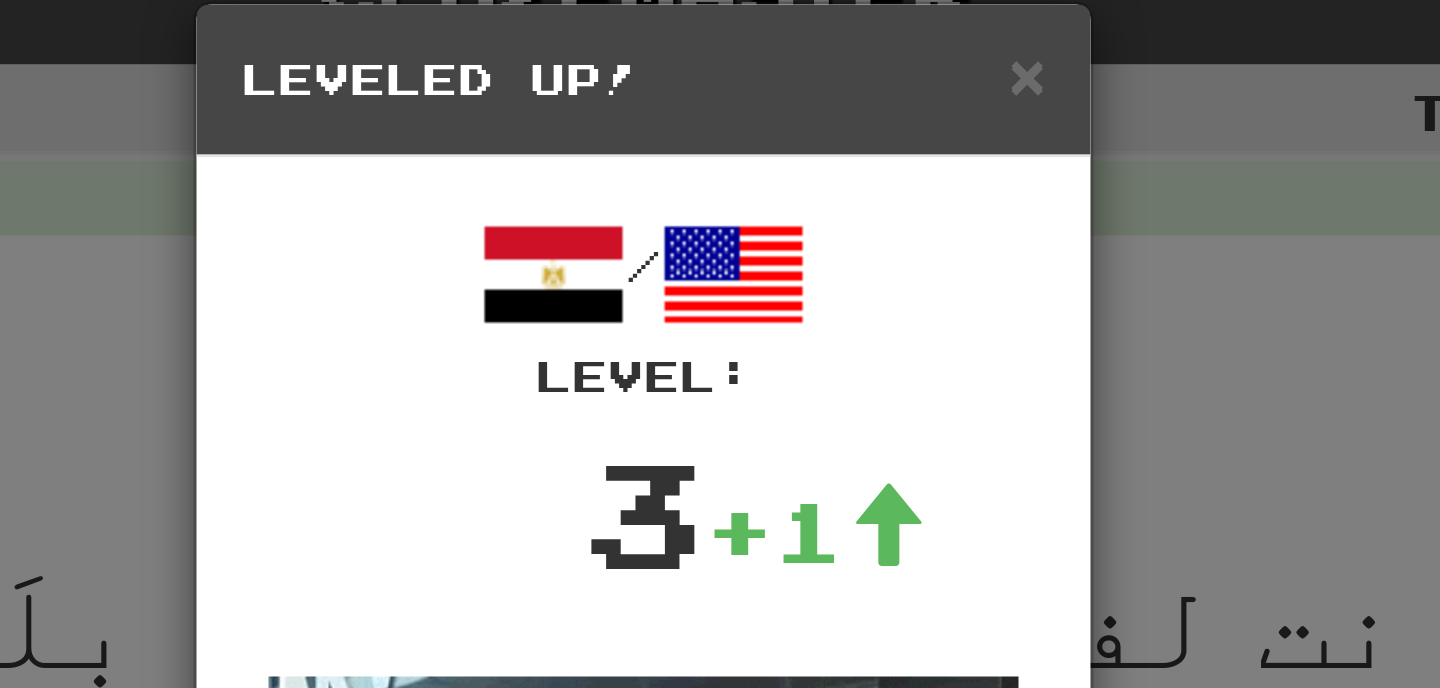 click on "× Leveled Up!" at bounding box center [720, 56] 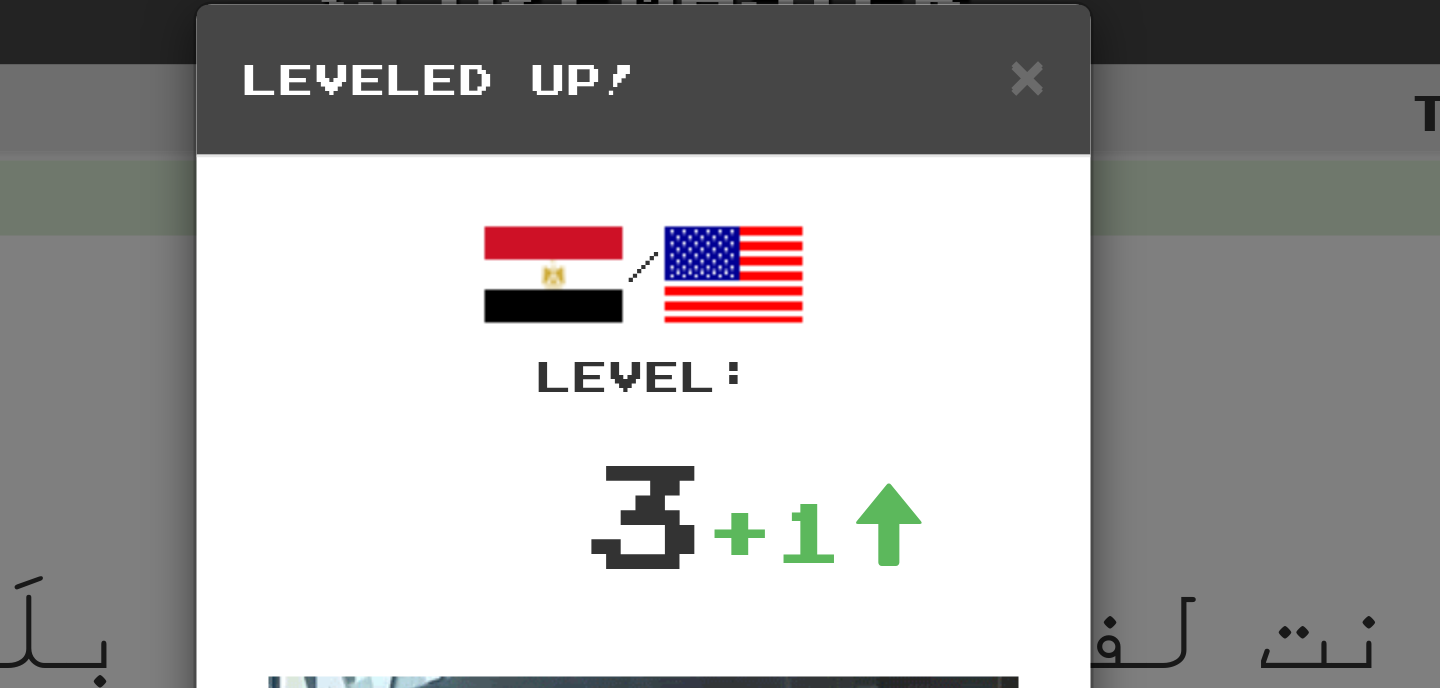 click on "× Leveled Up!" at bounding box center (720, 56) 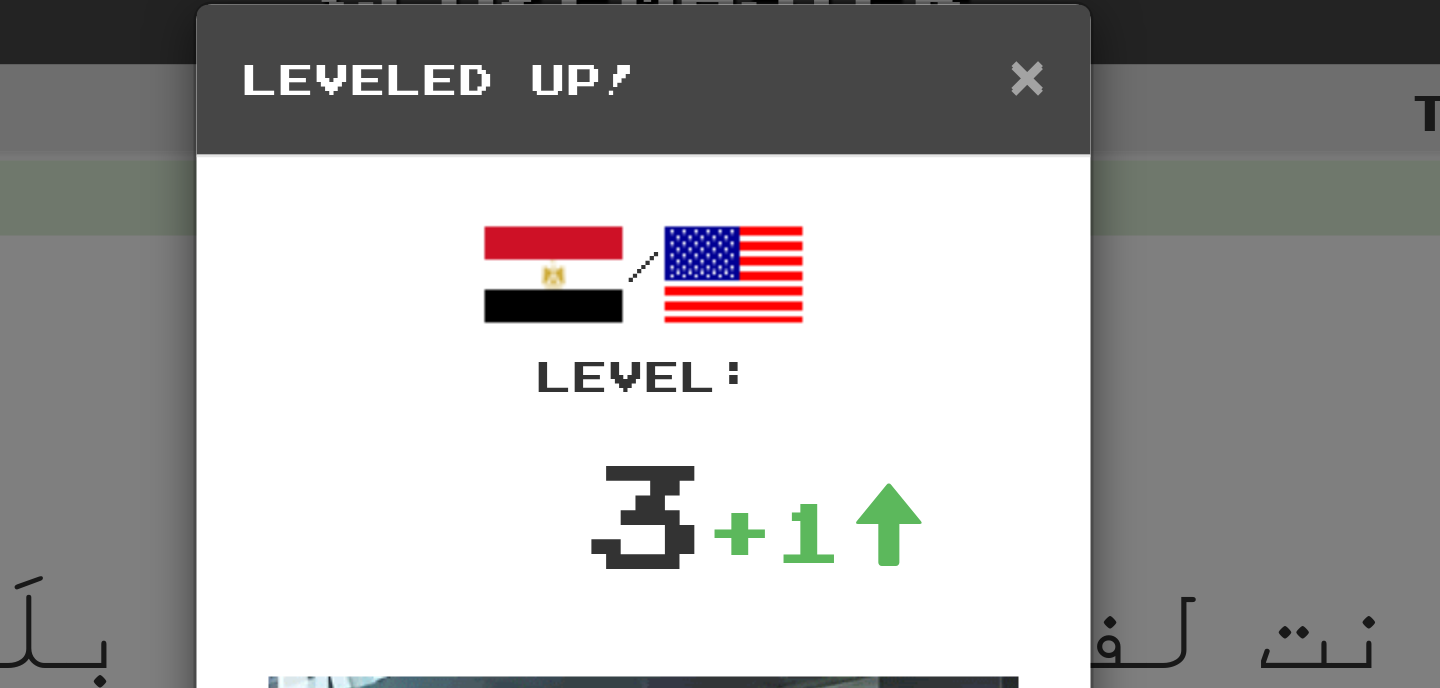 click on "× Leveled Up!" at bounding box center (720, 56) 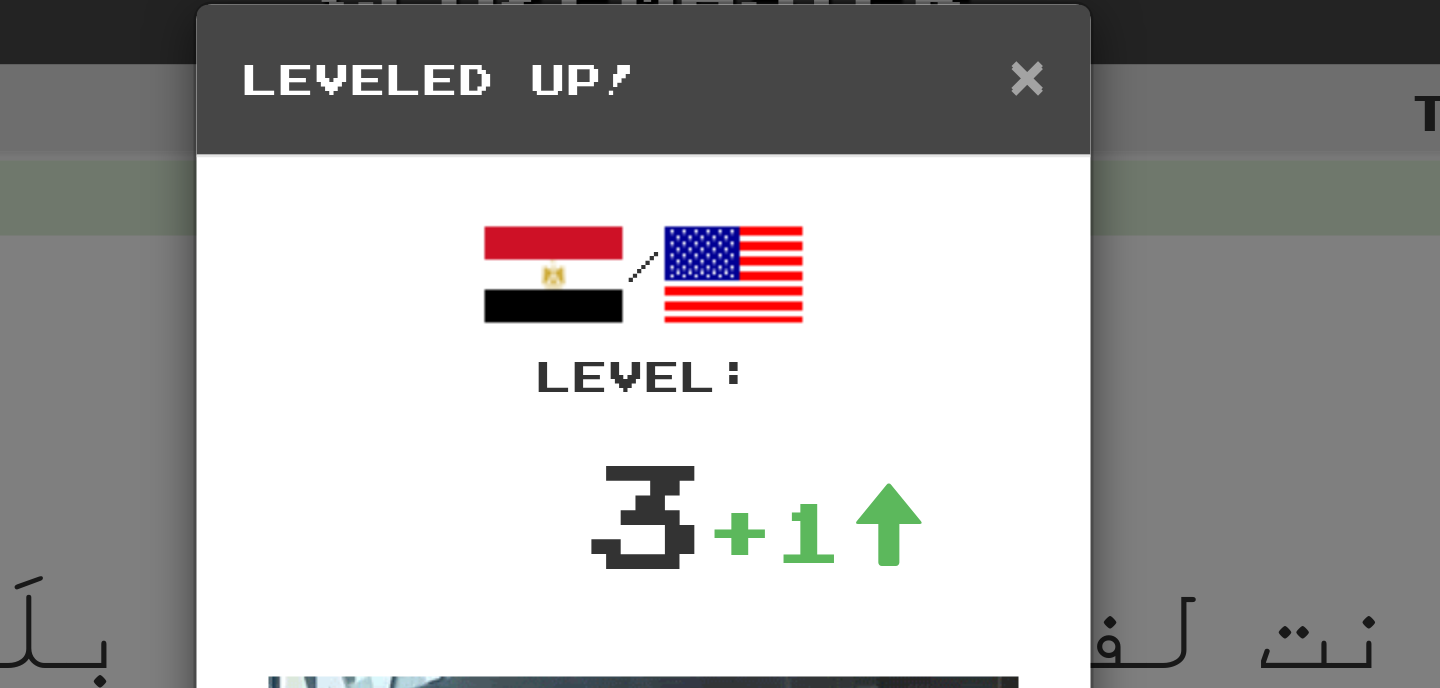 click on "×" at bounding box center (848, 54) 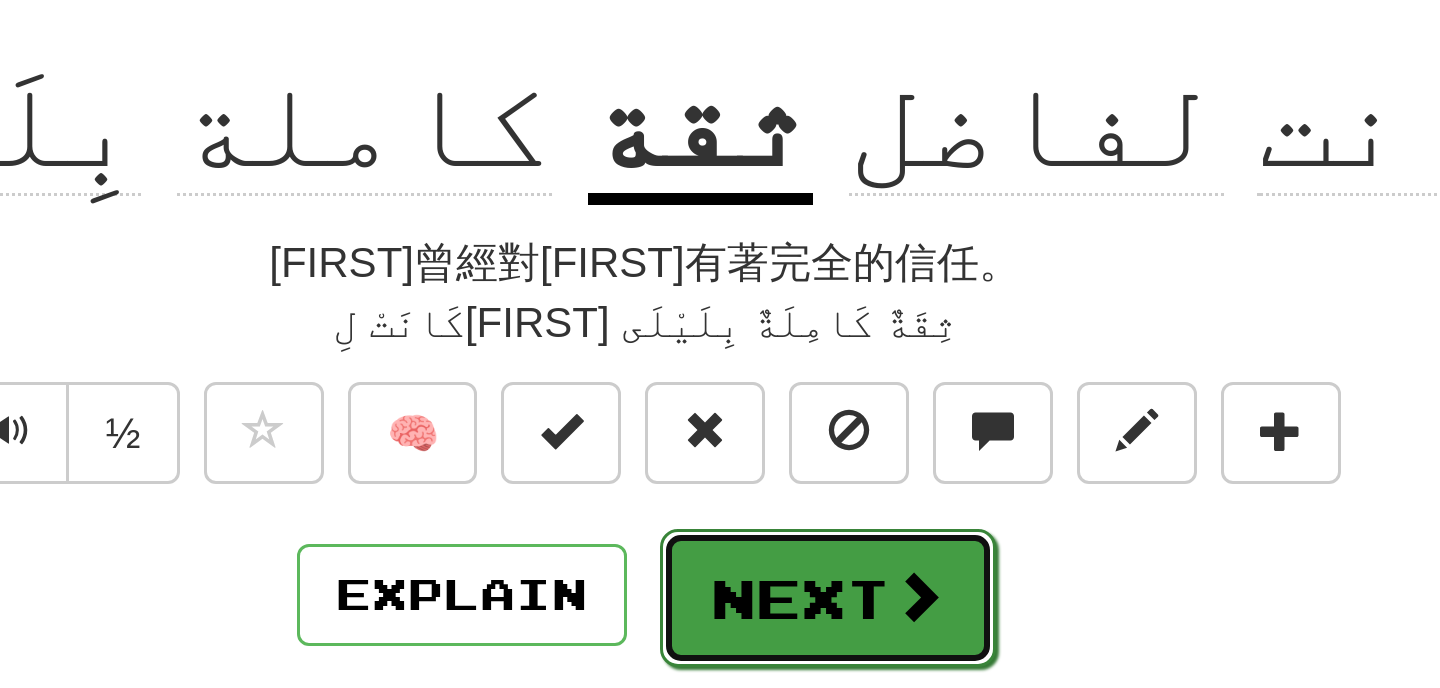 click on "Next" at bounding box center (781, 396) 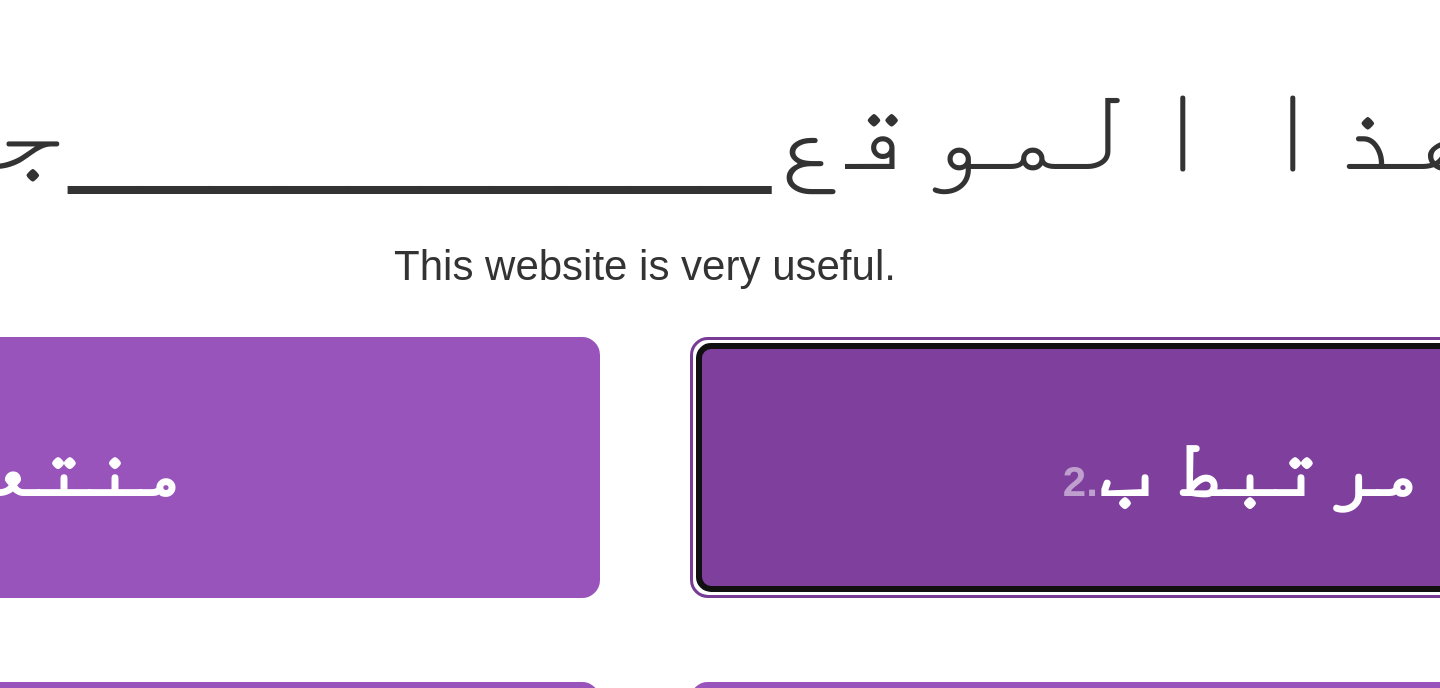 click on "2 .  مرتبط ب" at bounding box center [920, 338] 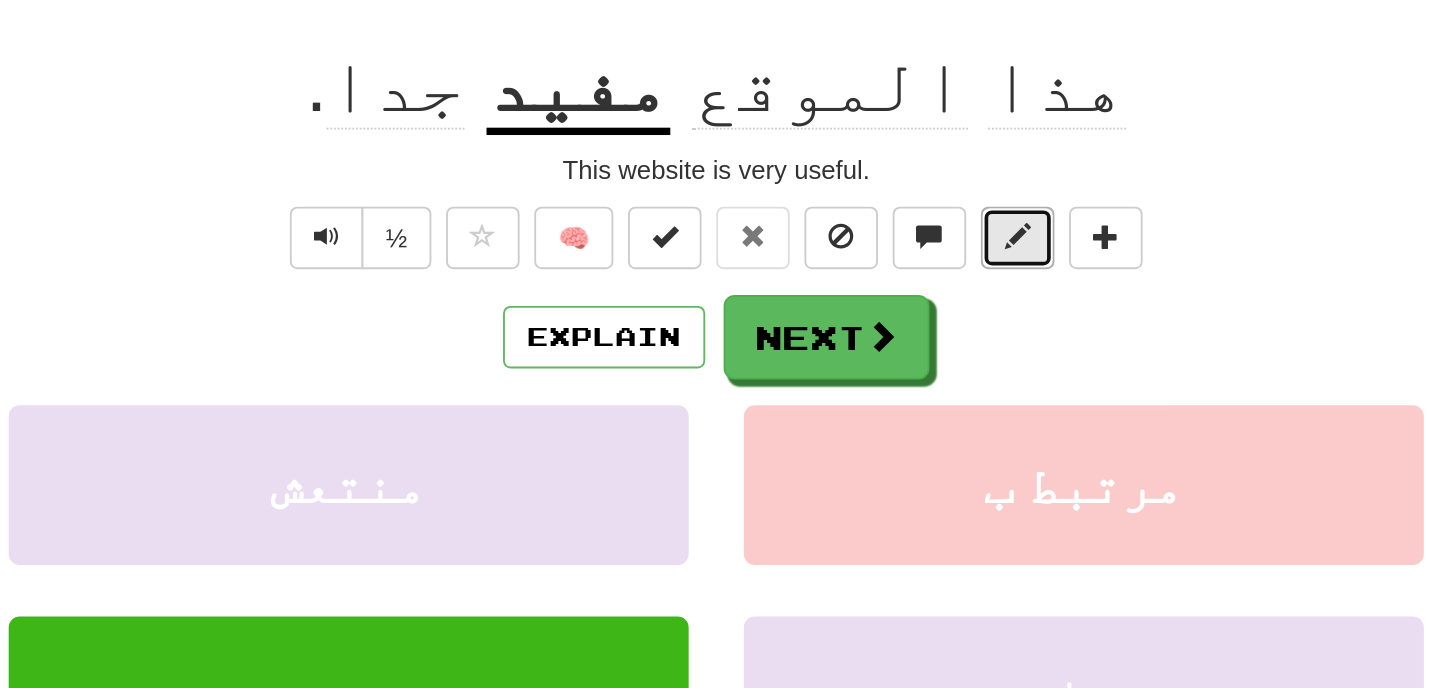click at bounding box center [884, 306] 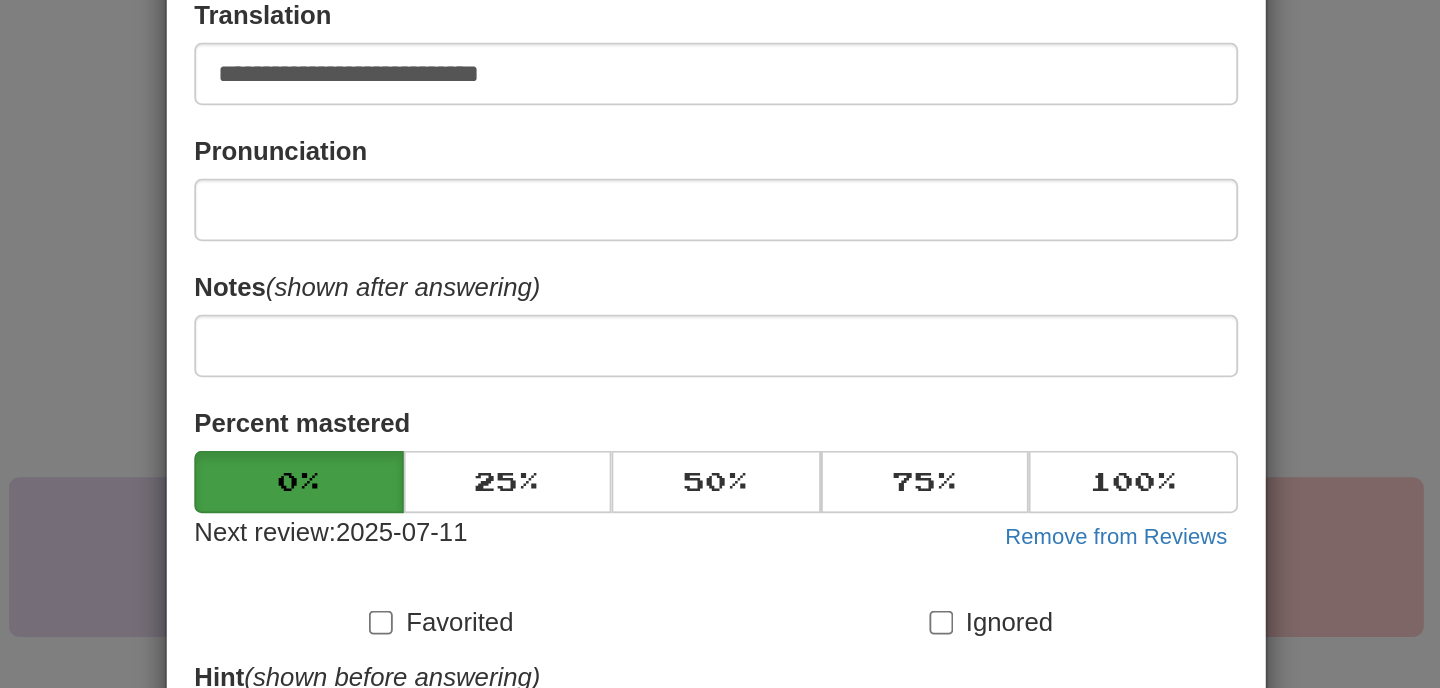 click on "**********" at bounding box center (720, 344) 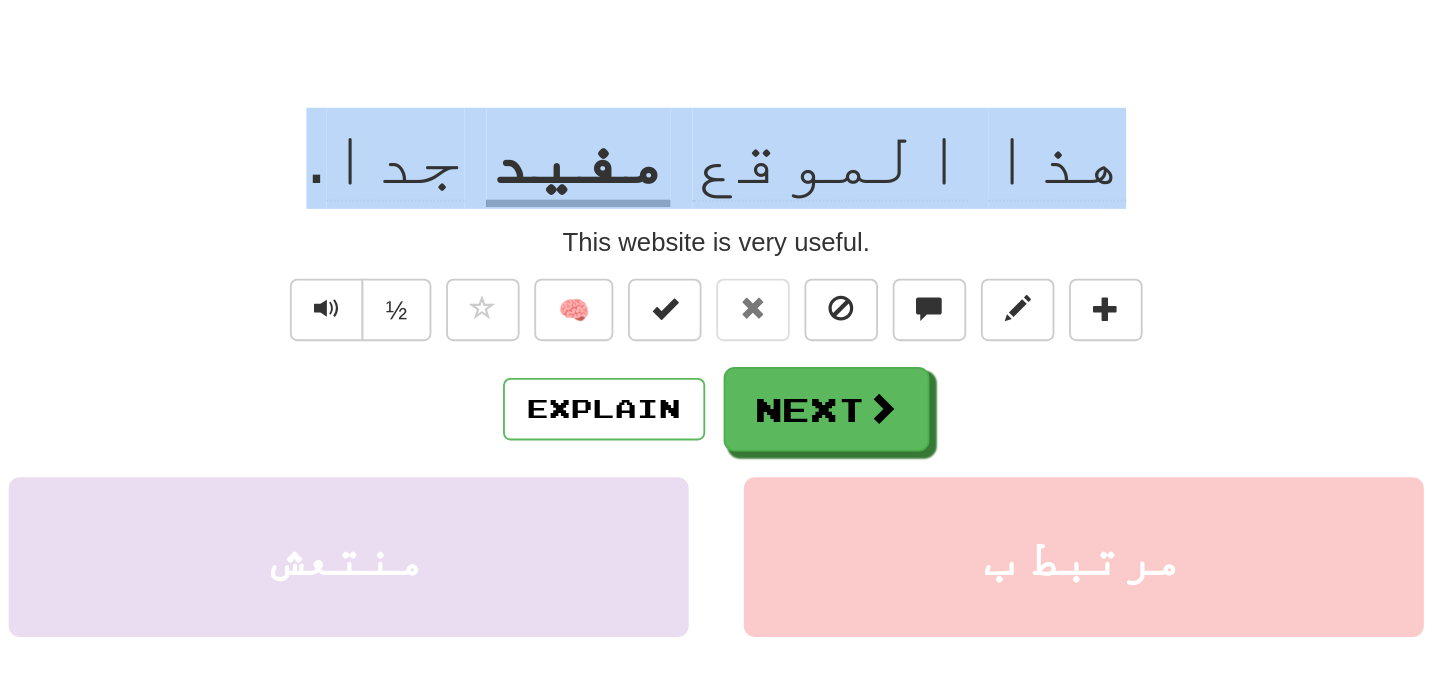 drag, startPoint x: 862, startPoint y: 218, endPoint x: 573, endPoint y: 224, distance: 289.0623 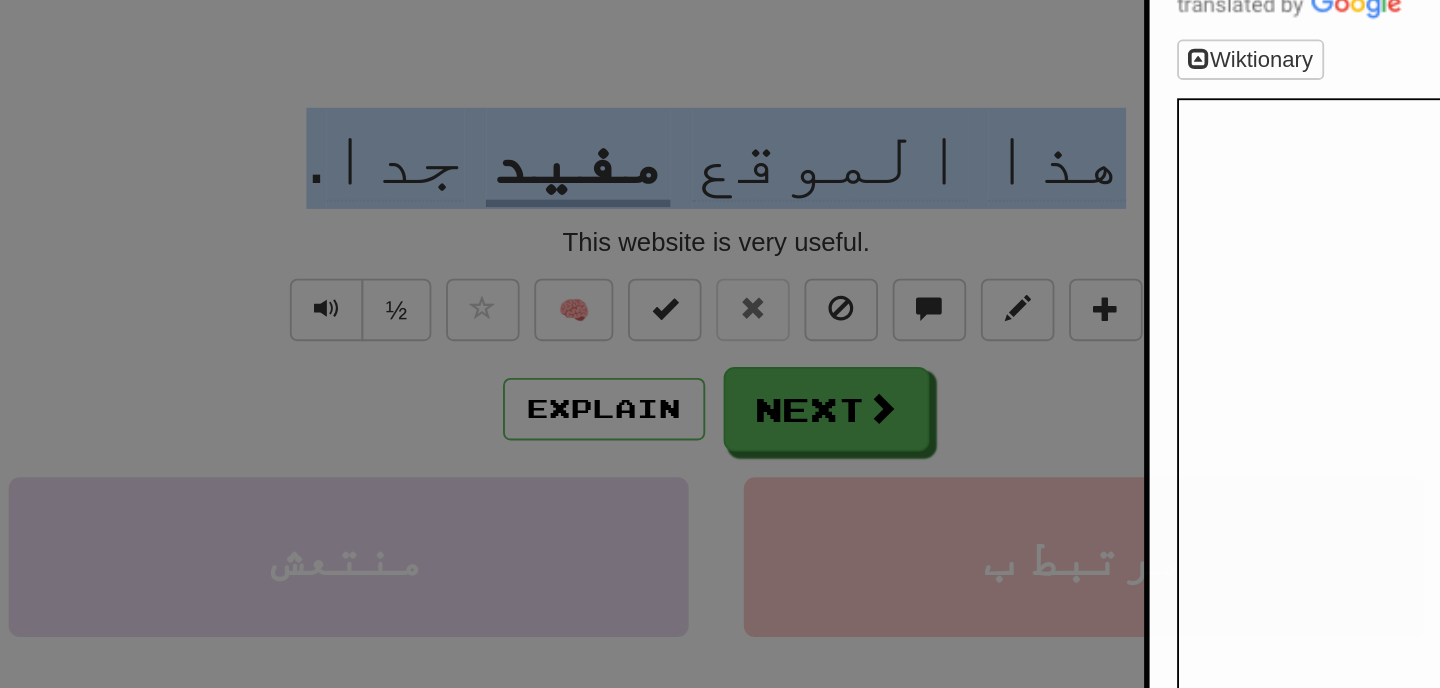 copy on "هذا   الموقع   مفيد   جدا ." 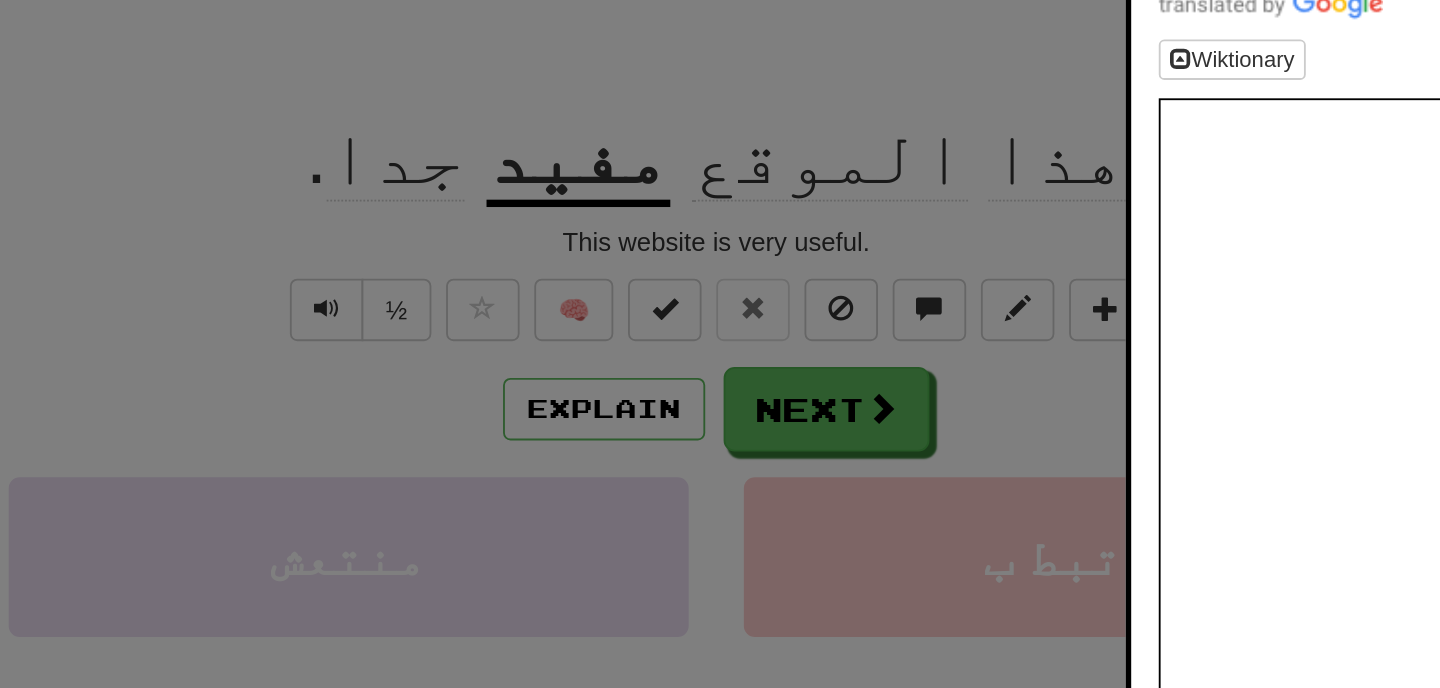 click at bounding box center (720, 344) 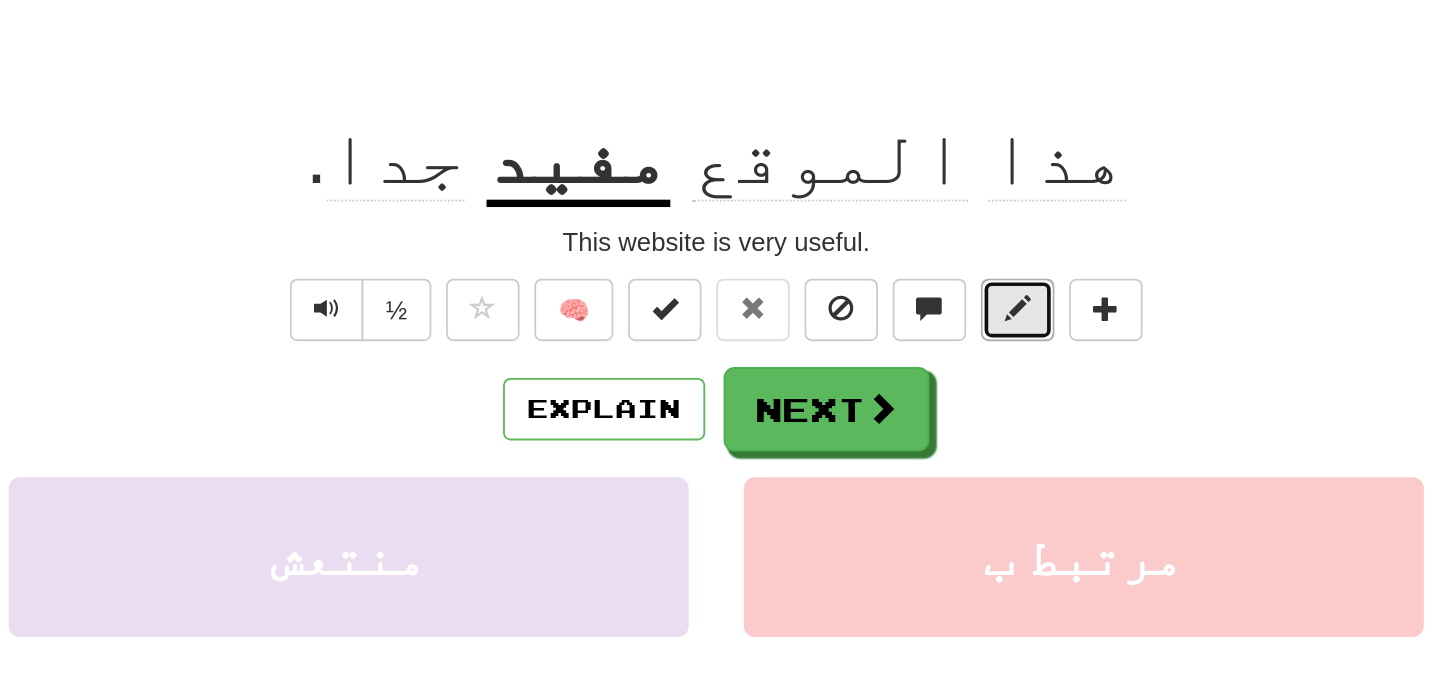 click at bounding box center [884, 306] 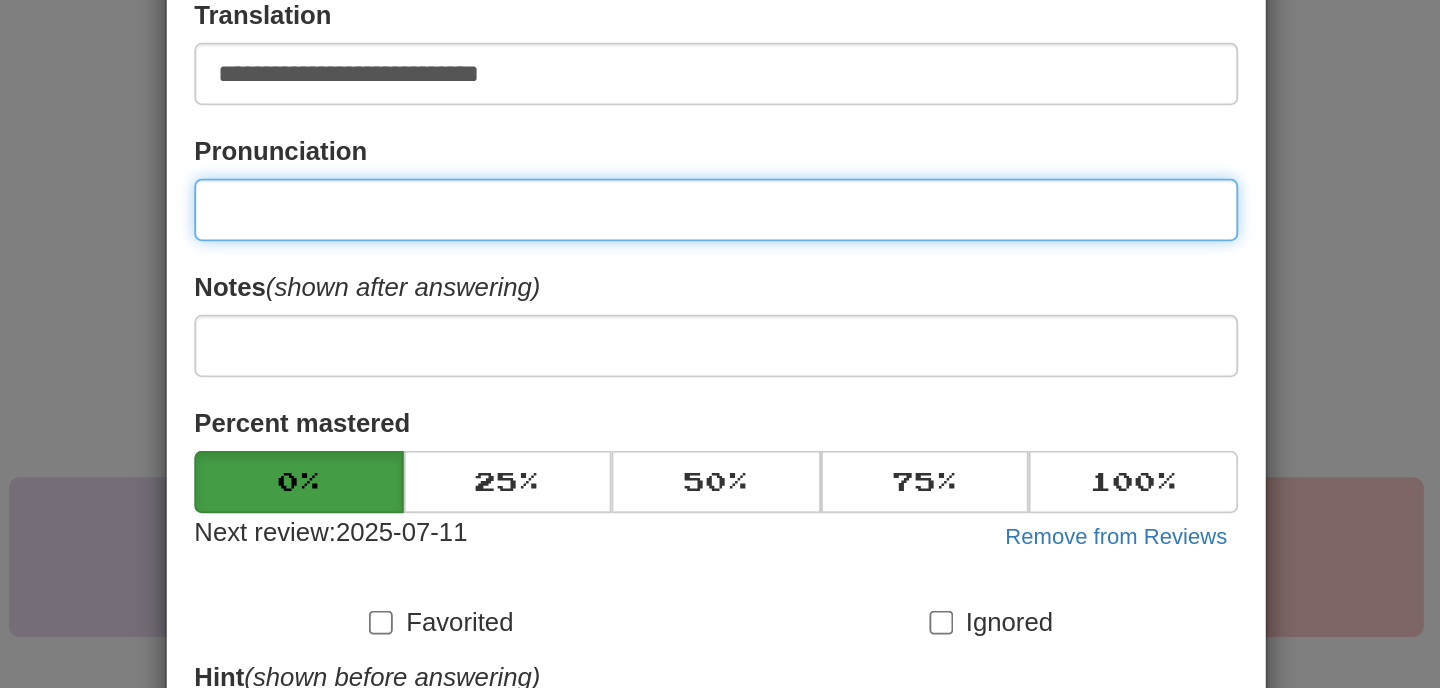 click at bounding box center (720, 253) 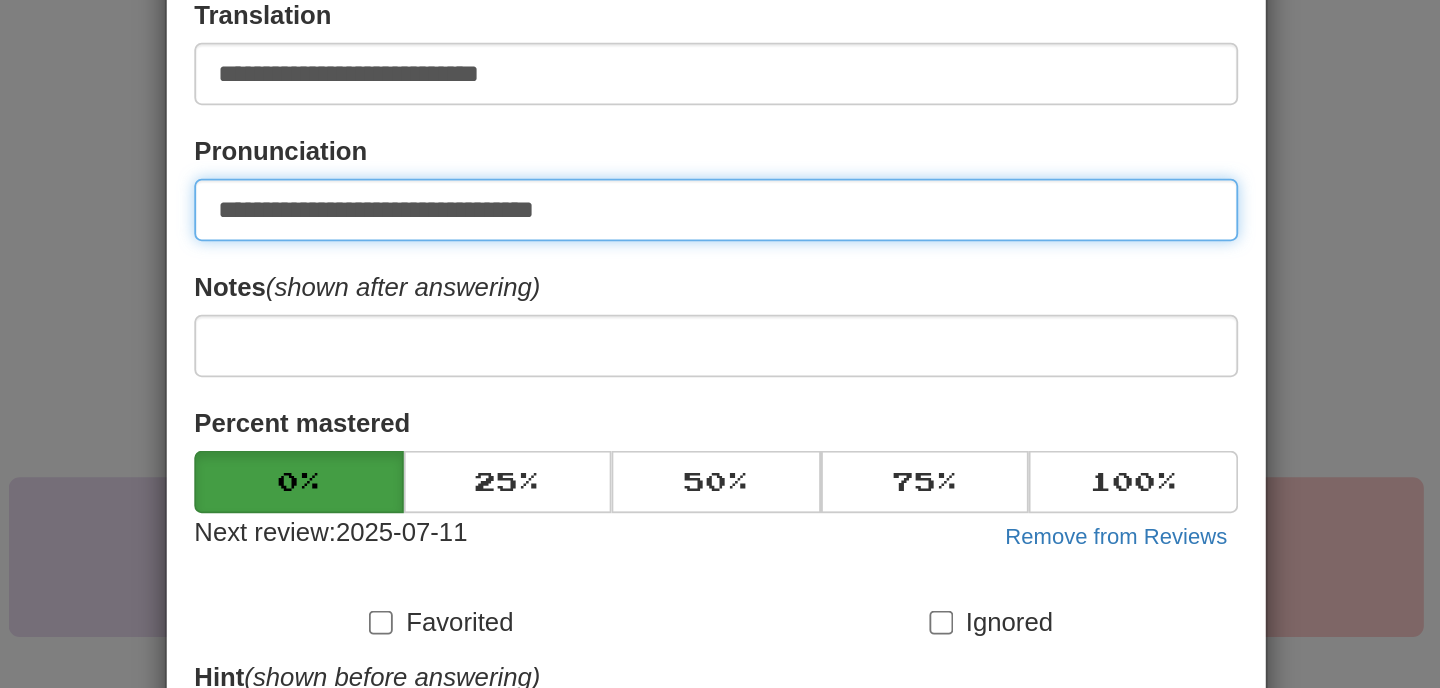type on "**********" 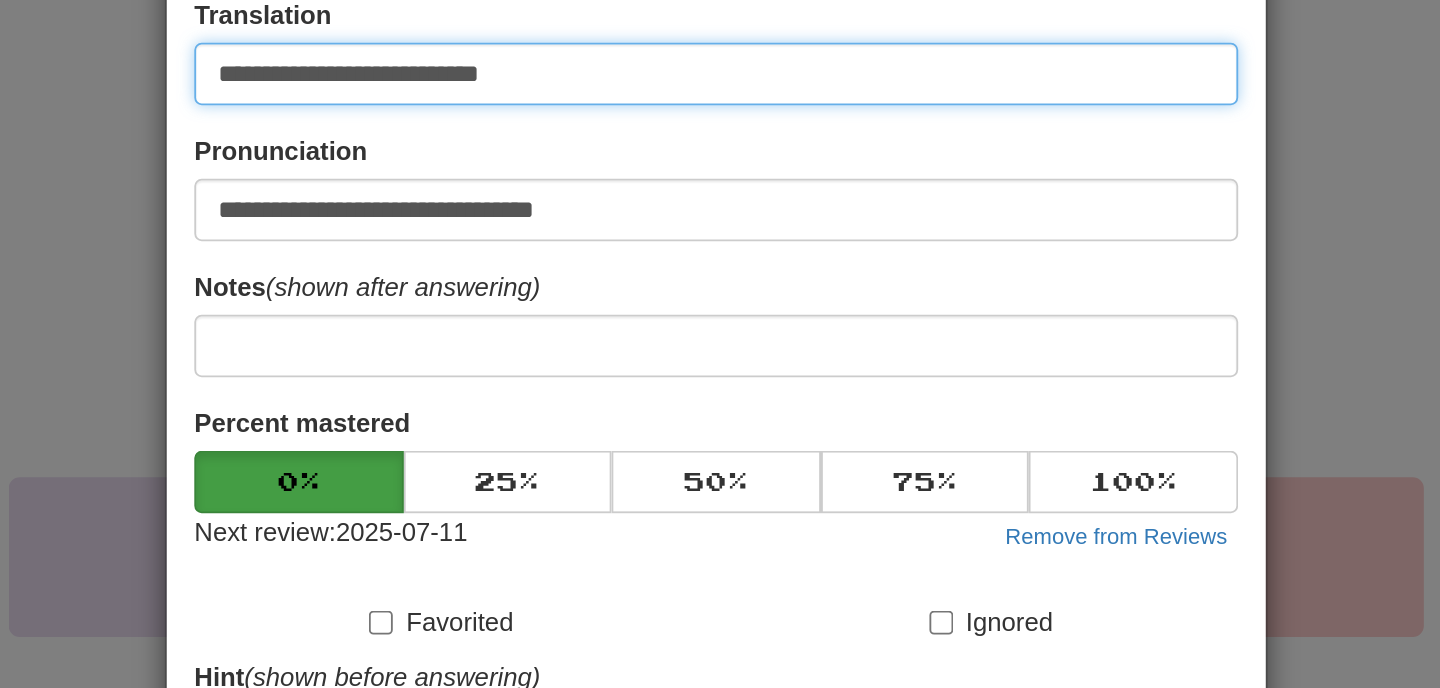 click on "**********" at bounding box center [720, 179] 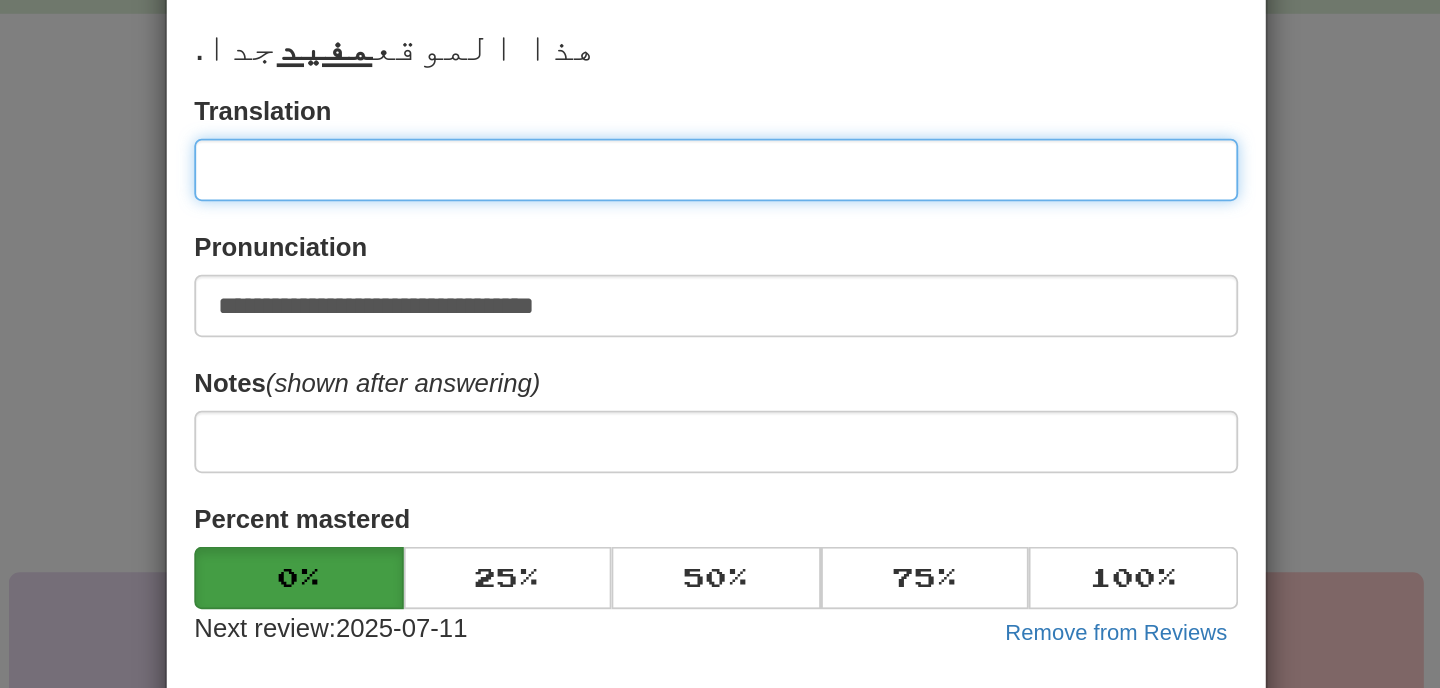 paste on "*********" 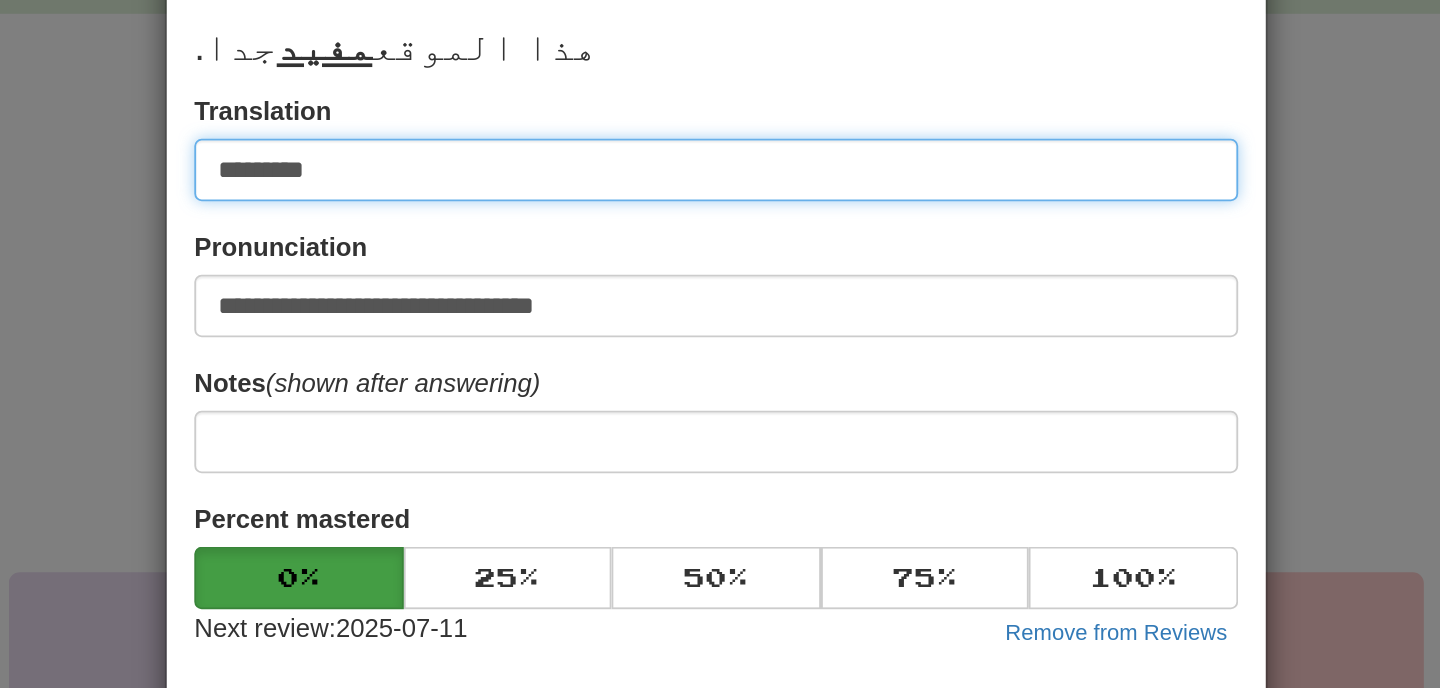 scroll, scrollTop: 114, scrollLeft: 0, axis: vertical 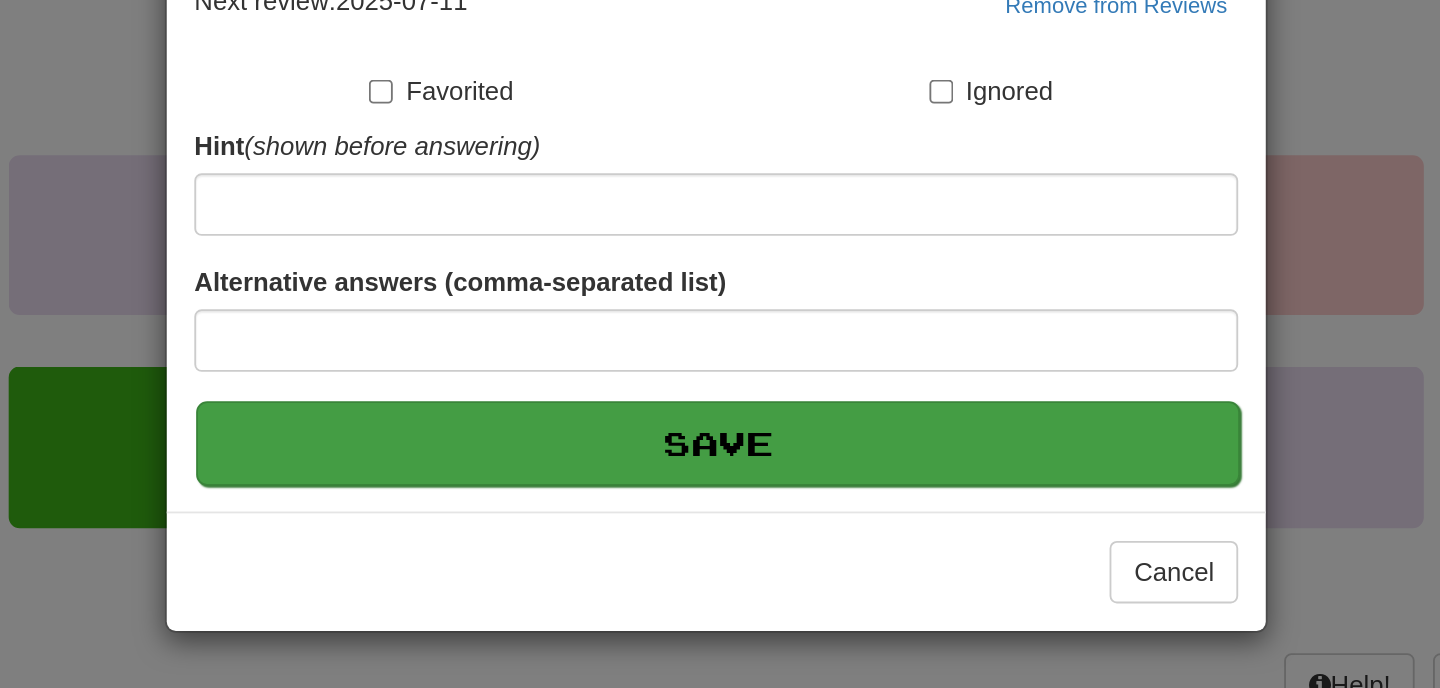 type on "*********" 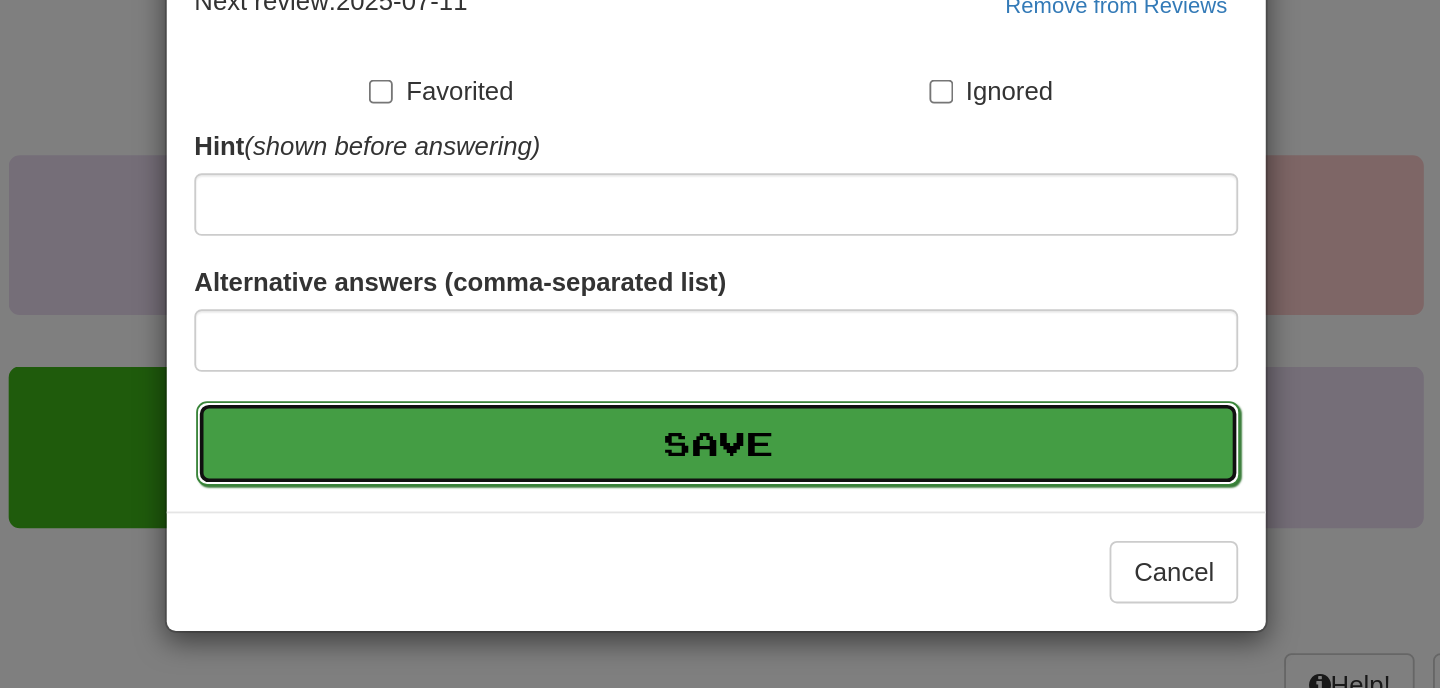 click on "Save" at bounding box center (721, 555) 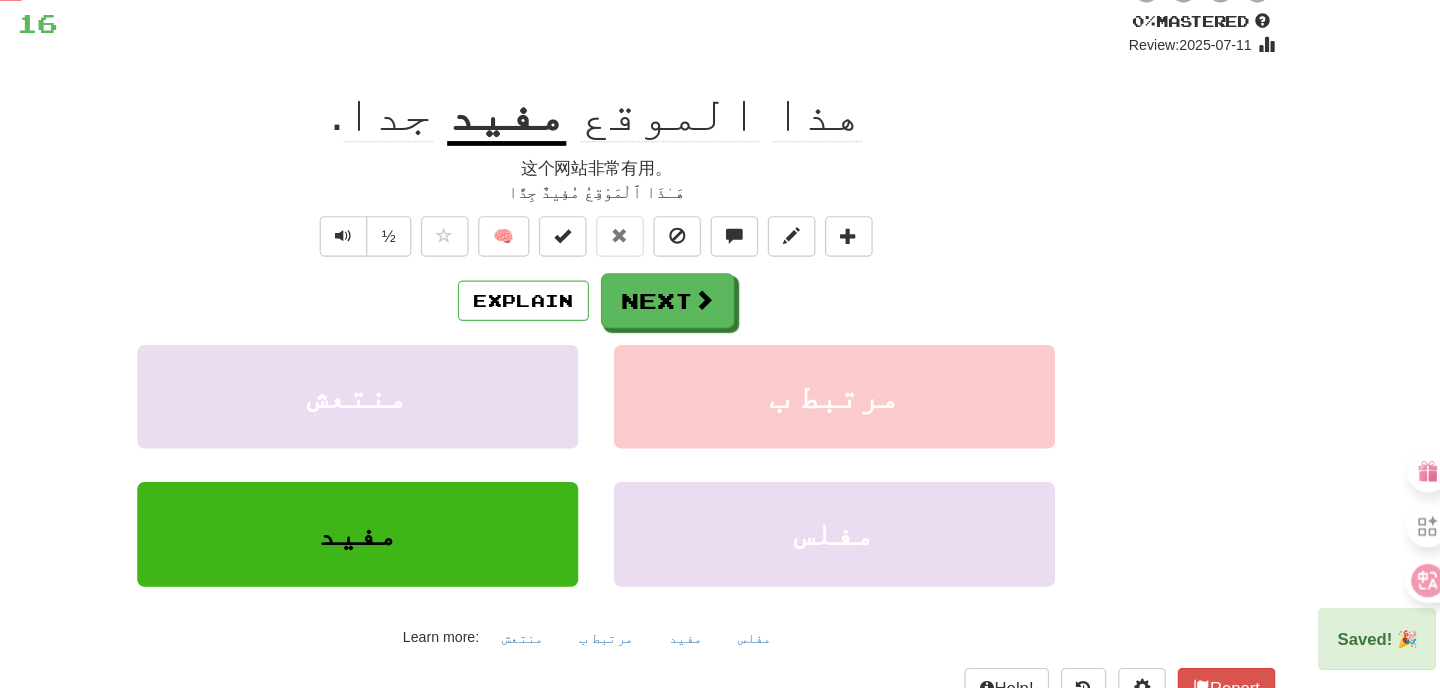 scroll, scrollTop: 31, scrollLeft: 0, axis: vertical 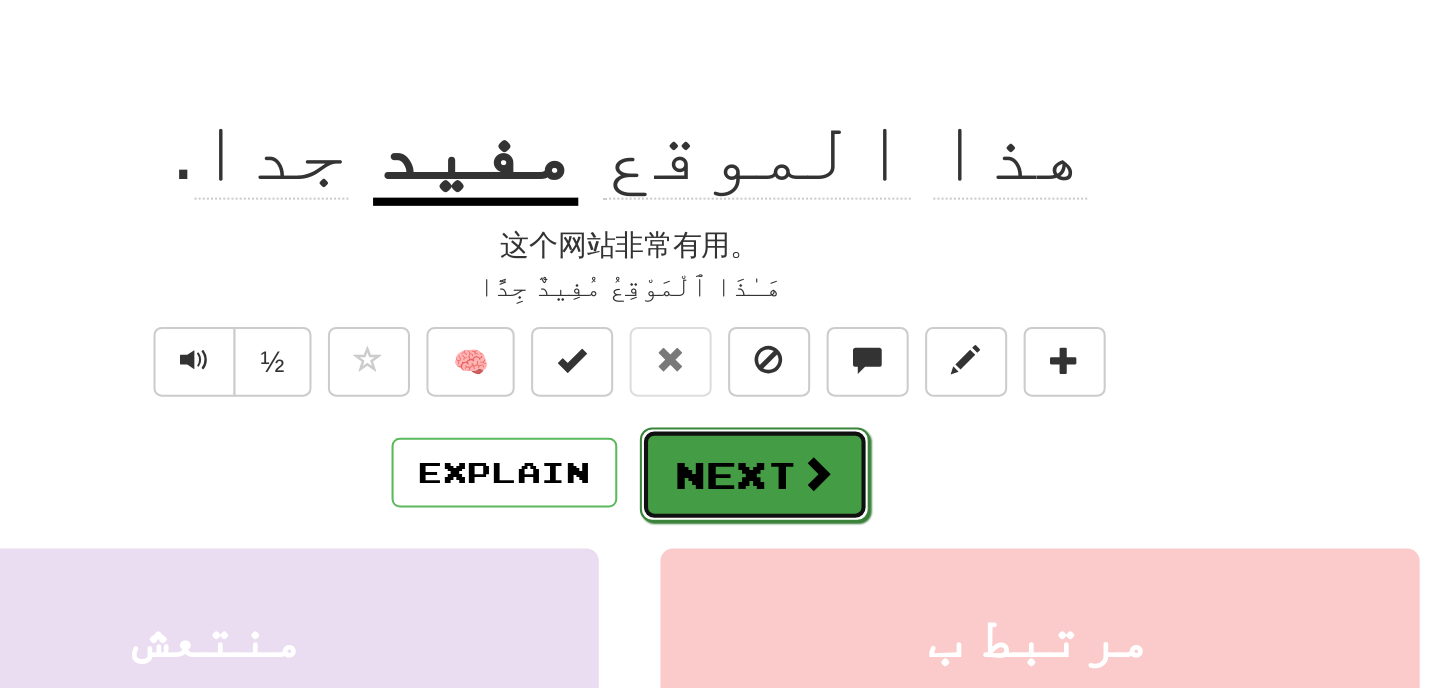 click on "Next" at bounding box center (781, 365) 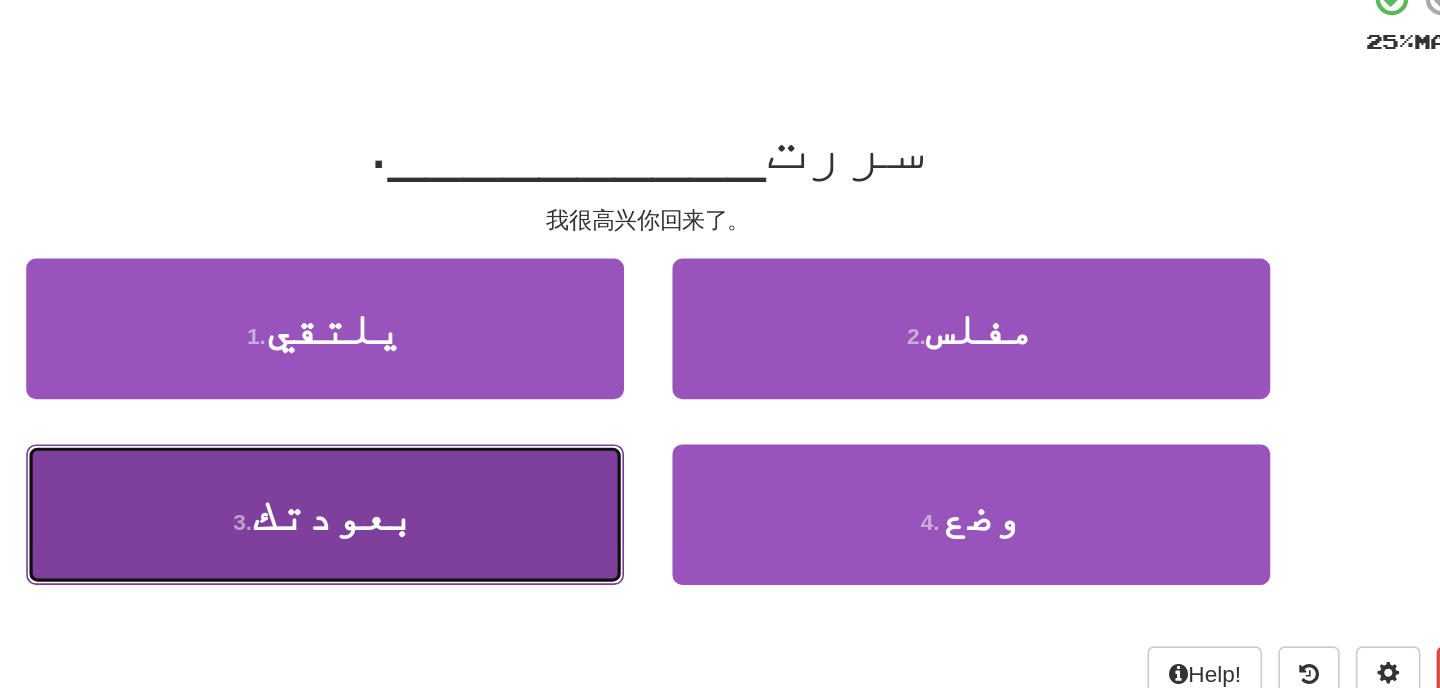 click on "3 .  بعودتك" at bounding box center [520, 422] 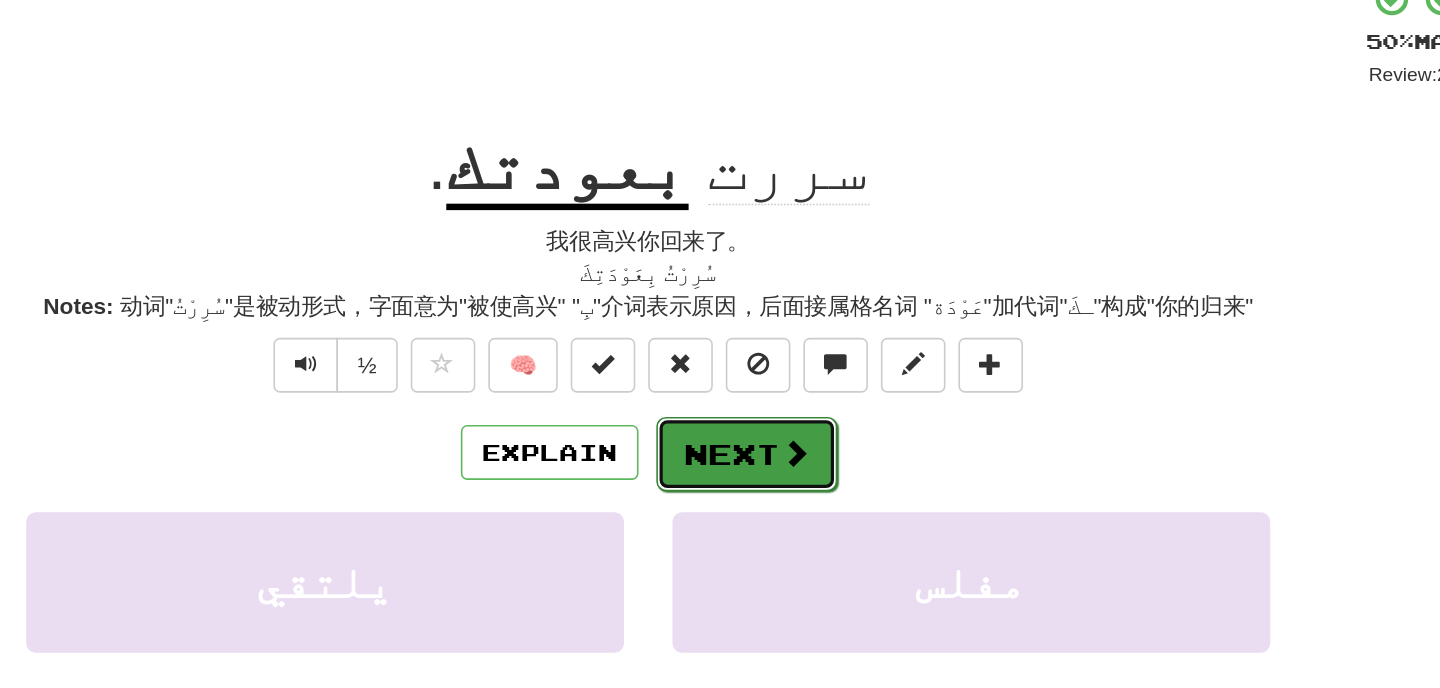 click on "Next" at bounding box center [781, 385] 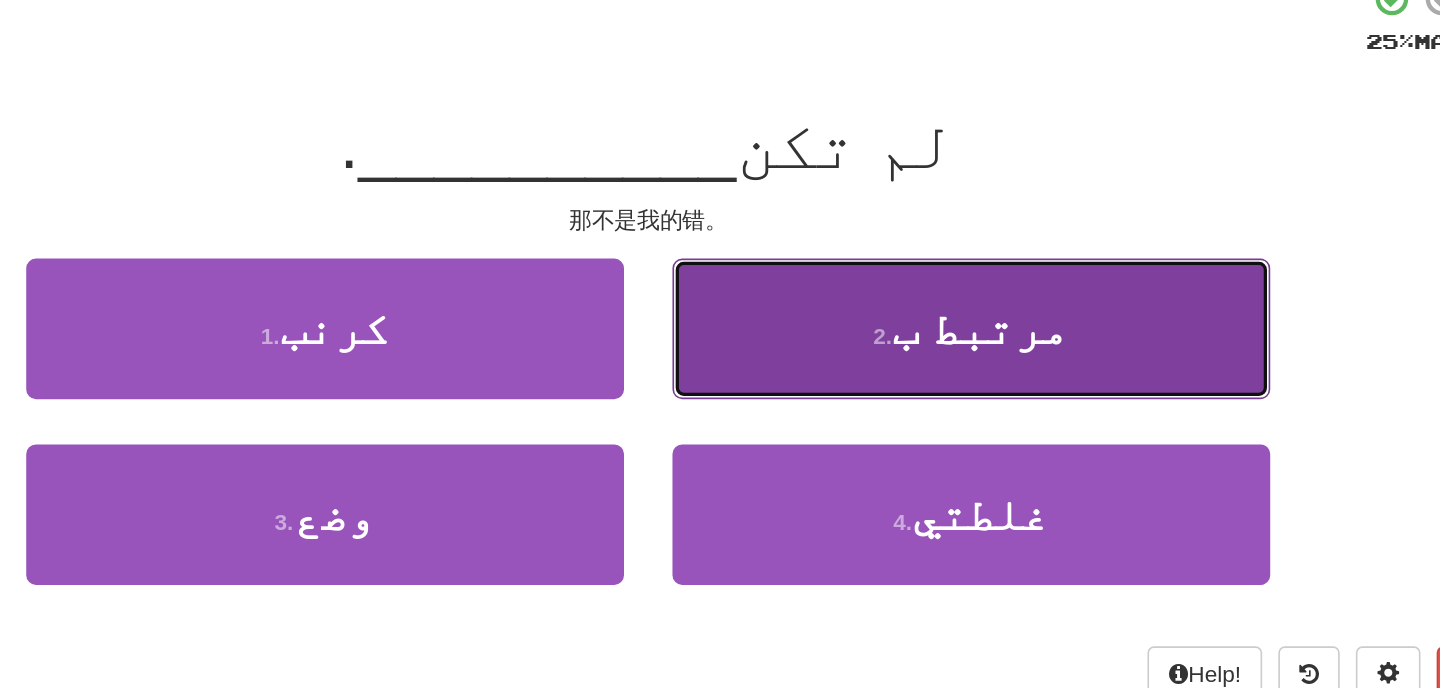 click on "2 .  مرتبط ب" at bounding box center [920, 307] 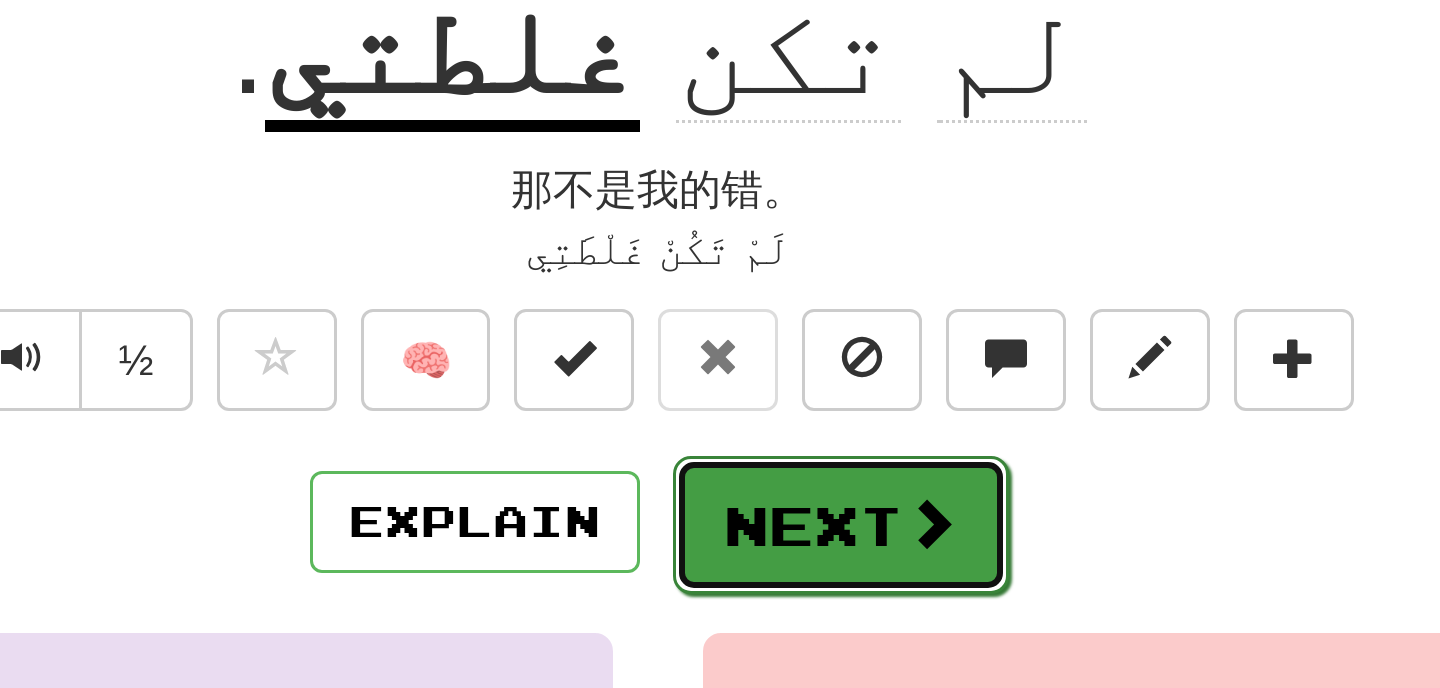 click on "Next" at bounding box center (781, 365) 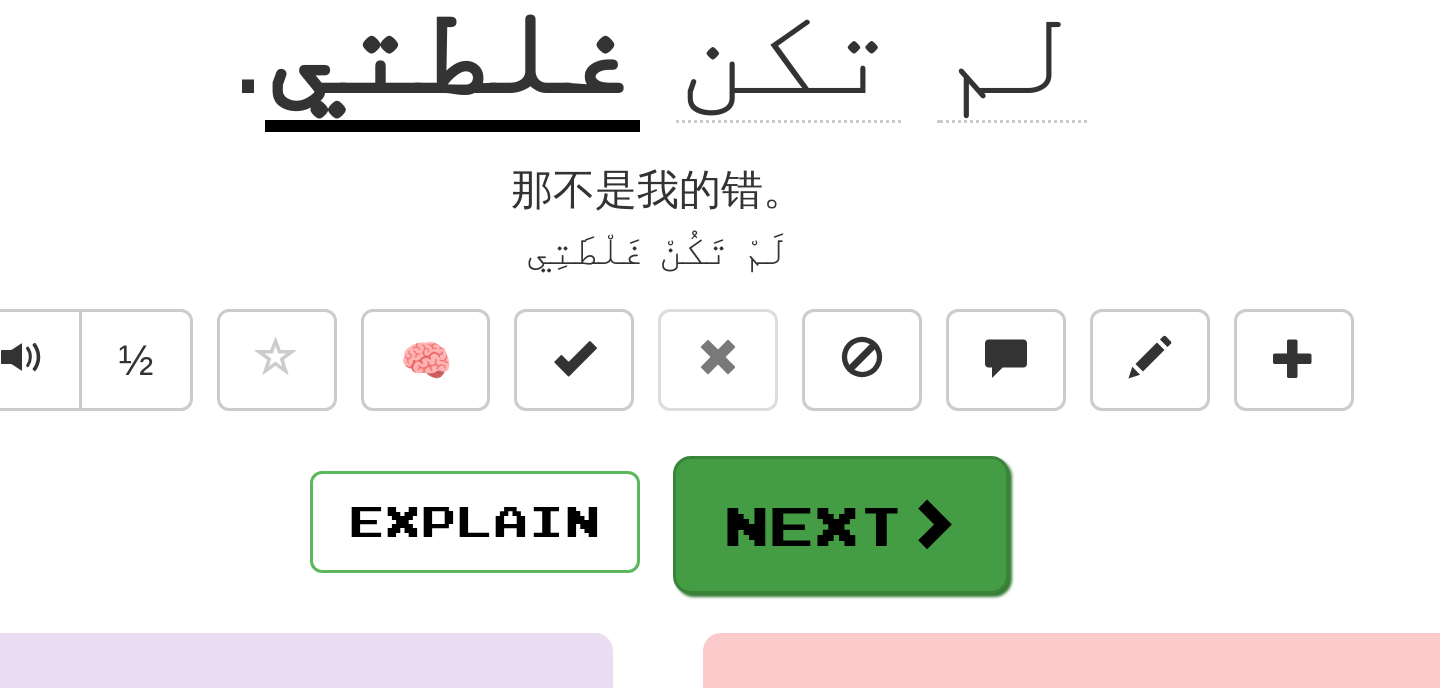 scroll, scrollTop: 17, scrollLeft: 0, axis: vertical 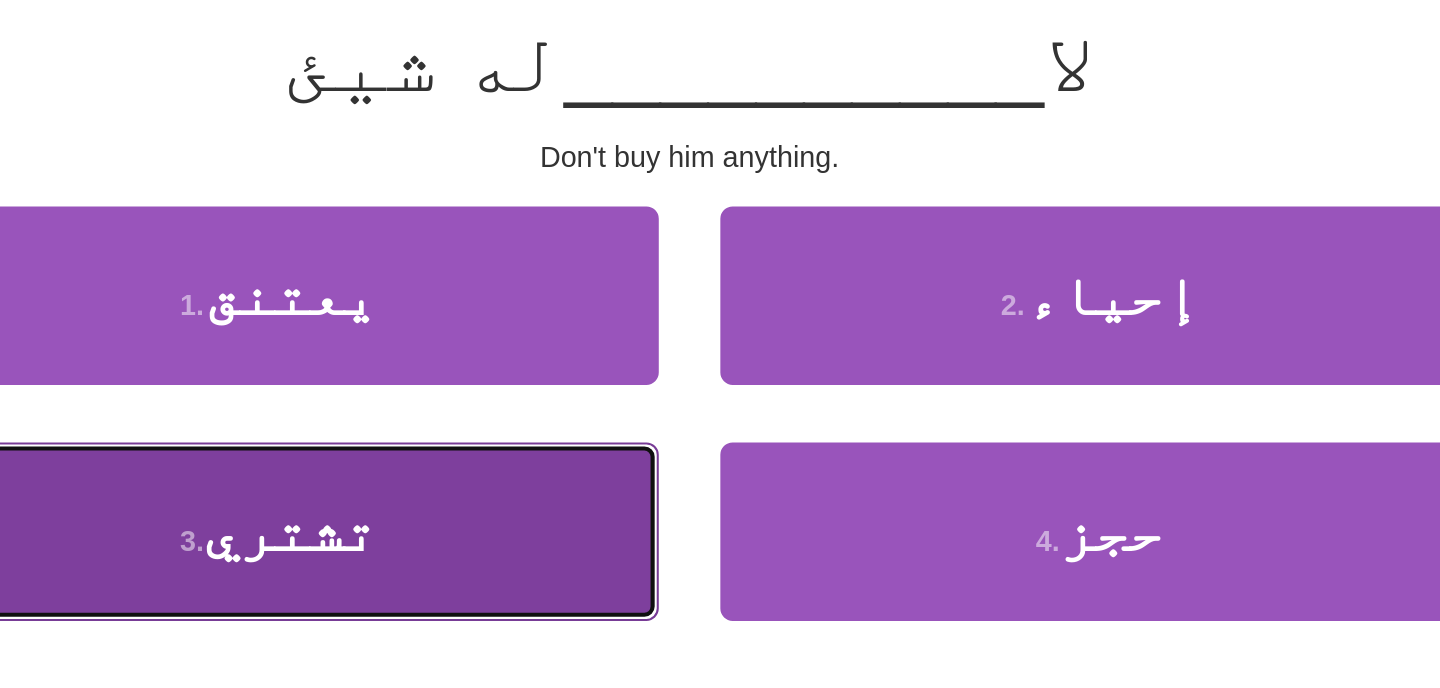 click on "3 .  تشتري" at bounding box center (520, 436) 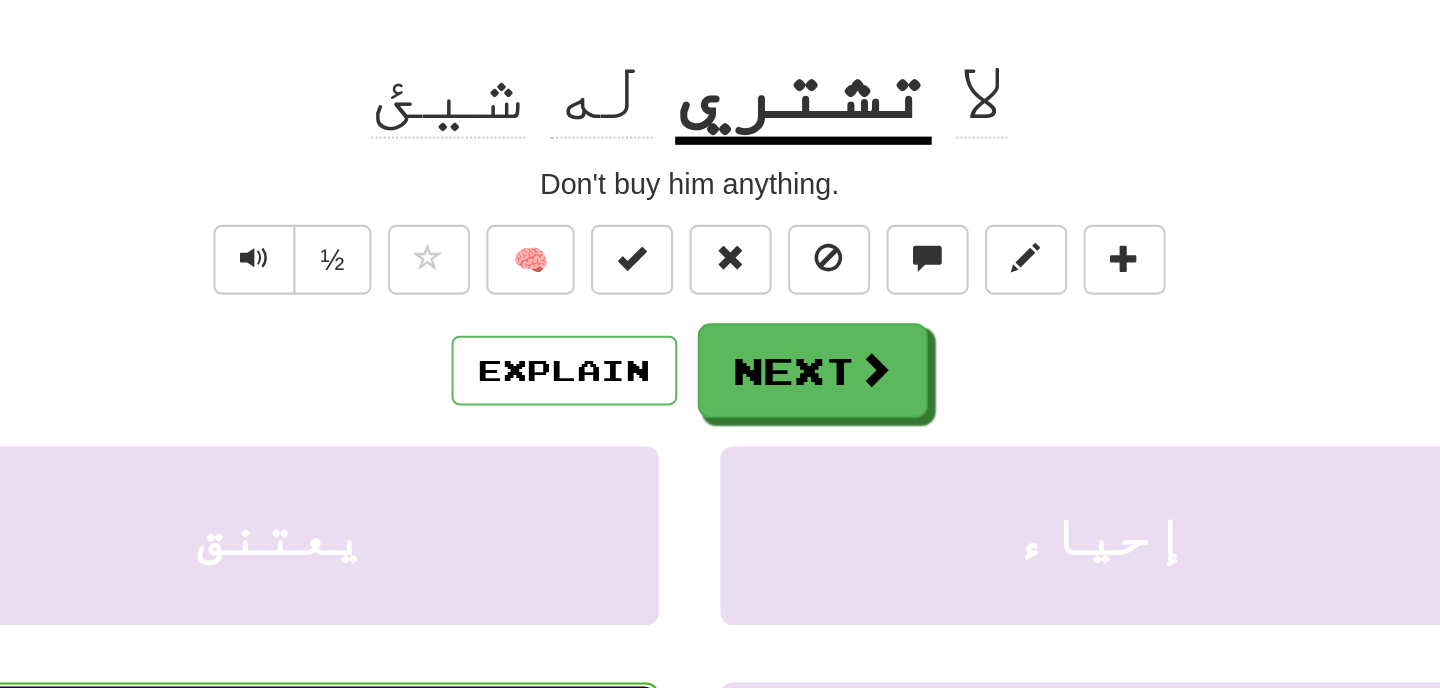 scroll, scrollTop: 31, scrollLeft: 0, axis: vertical 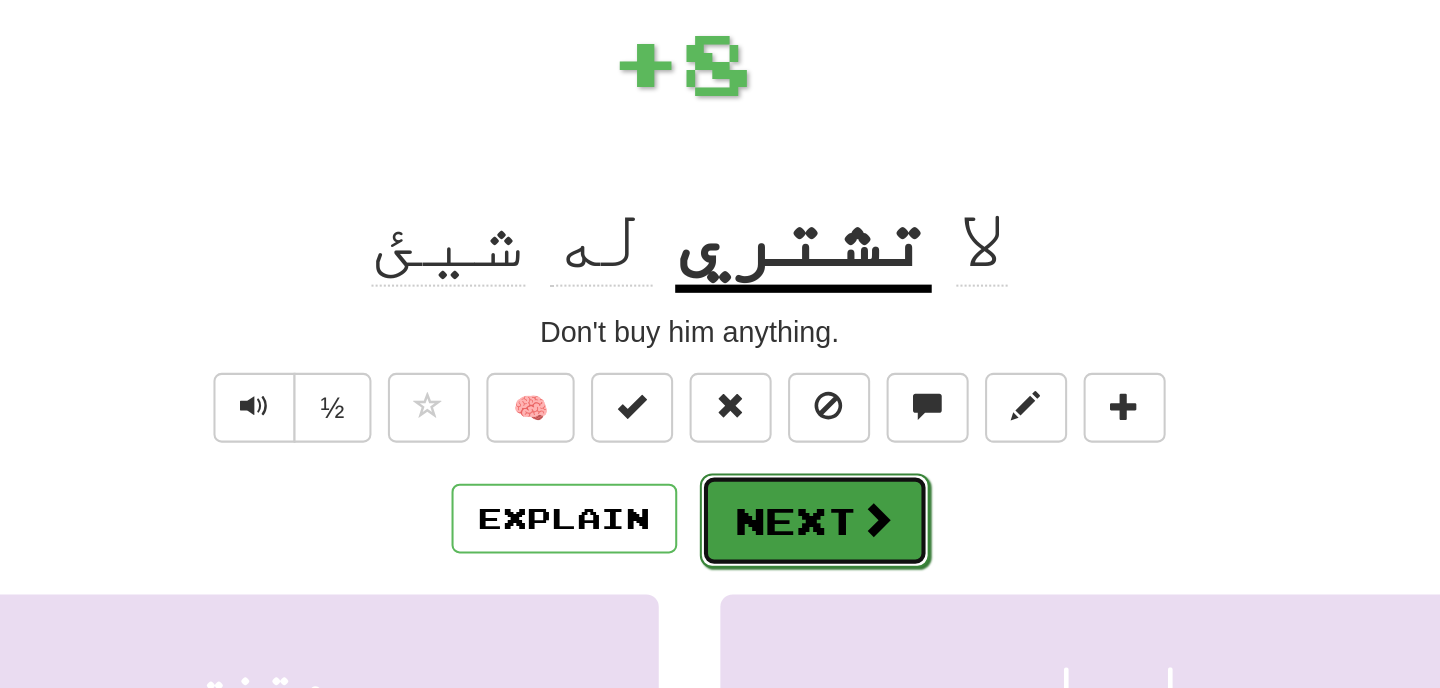 click on "Next" at bounding box center (781, 345) 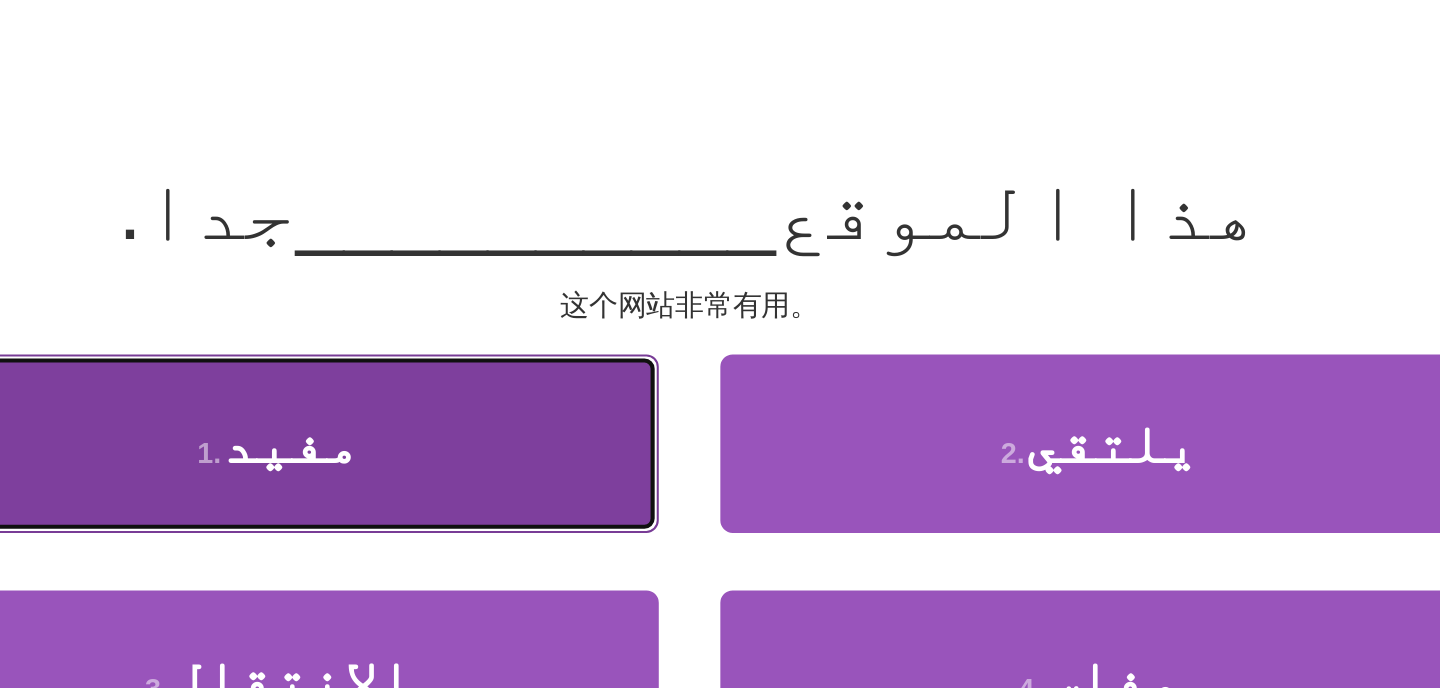 click on "1 .  مفيد" at bounding box center [520, 307] 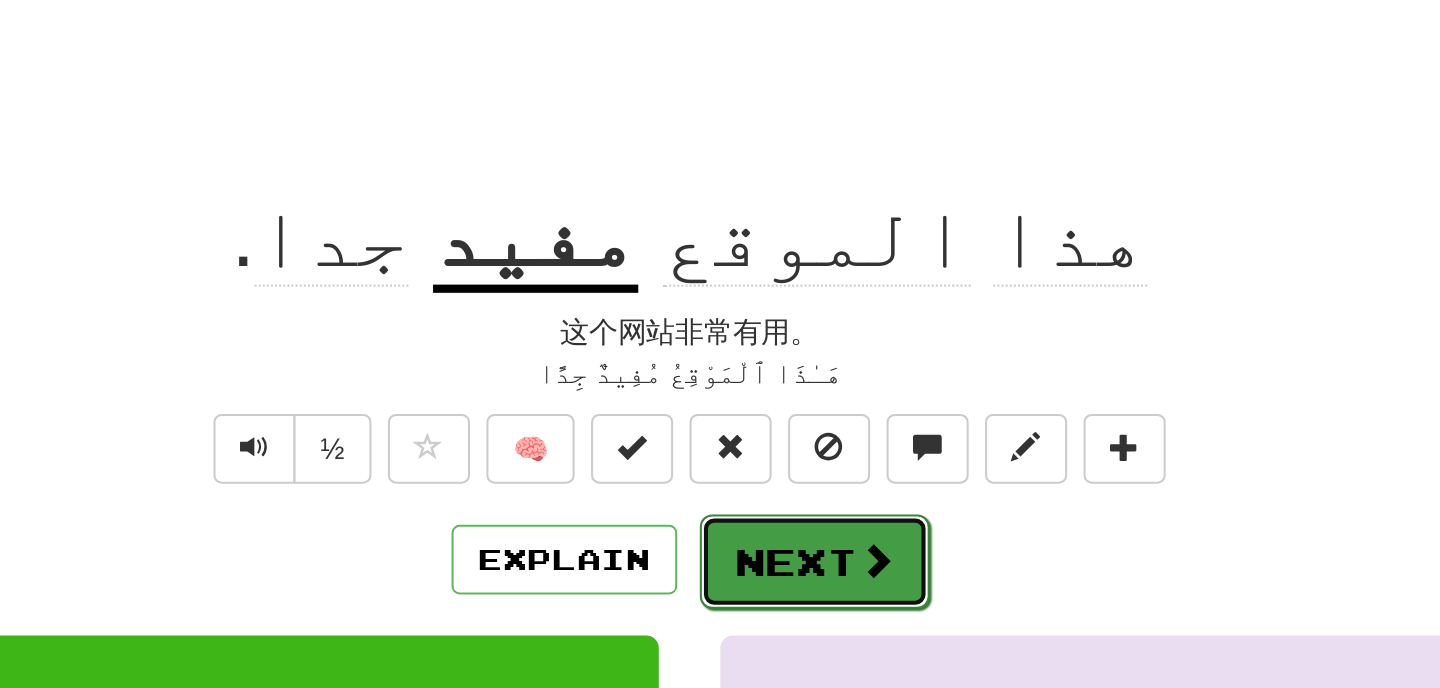 click on "Next" at bounding box center [781, 365] 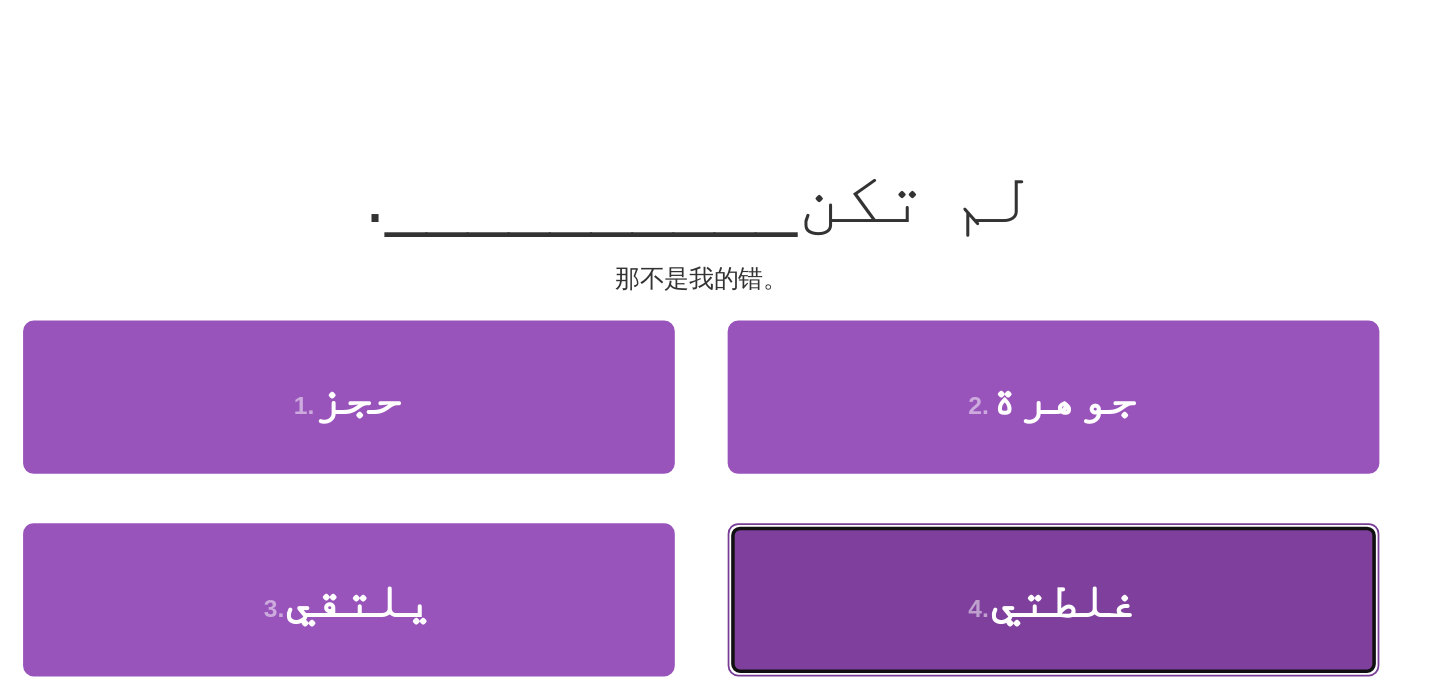 click on "4 .  غلطتي" at bounding box center (920, 422) 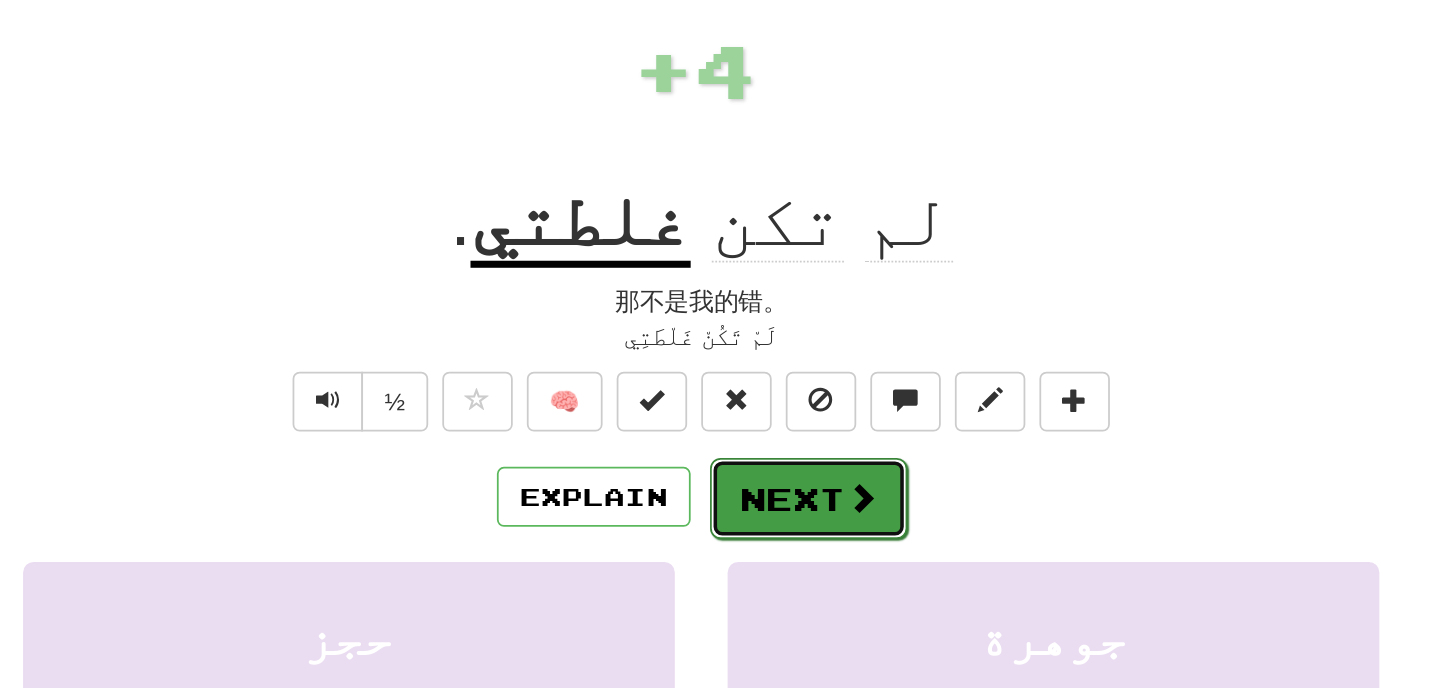 click on "Next" at bounding box center [781, 365] 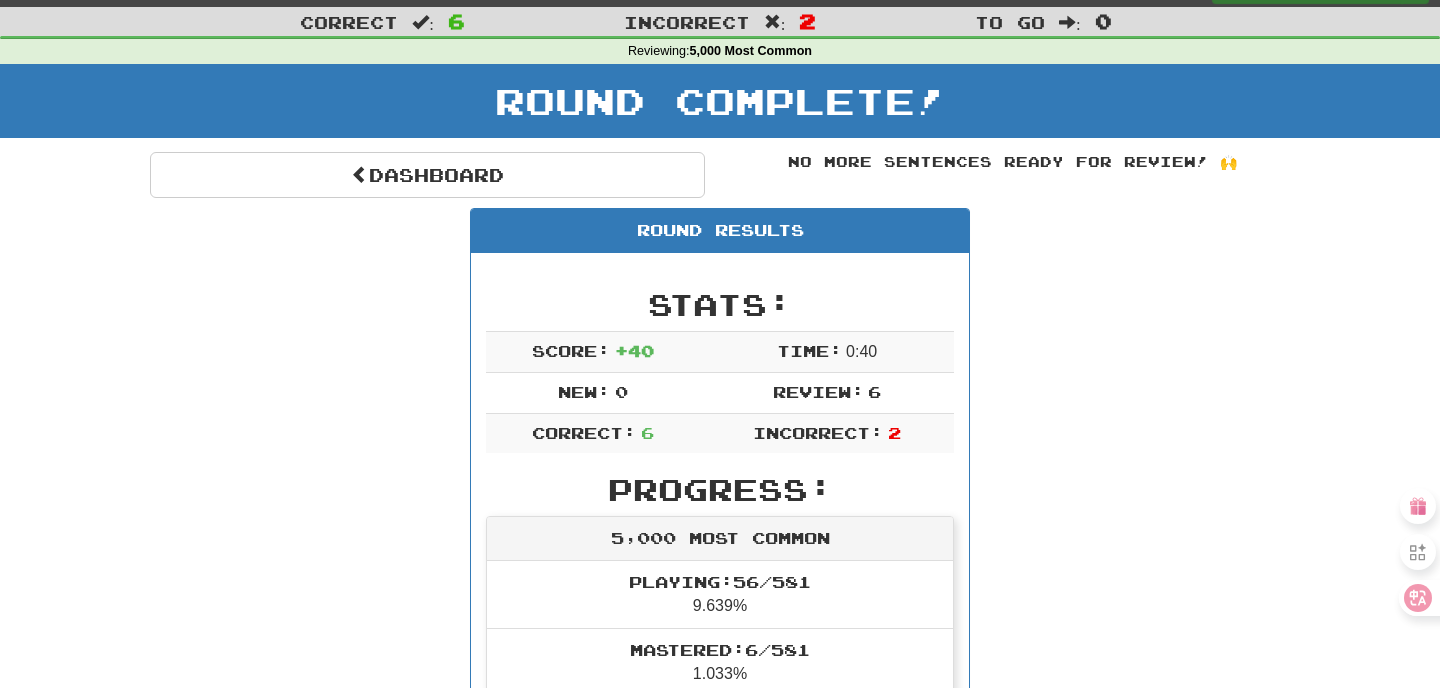 scroll, scrollTop: 0, scrollLeft: 0, axis: both 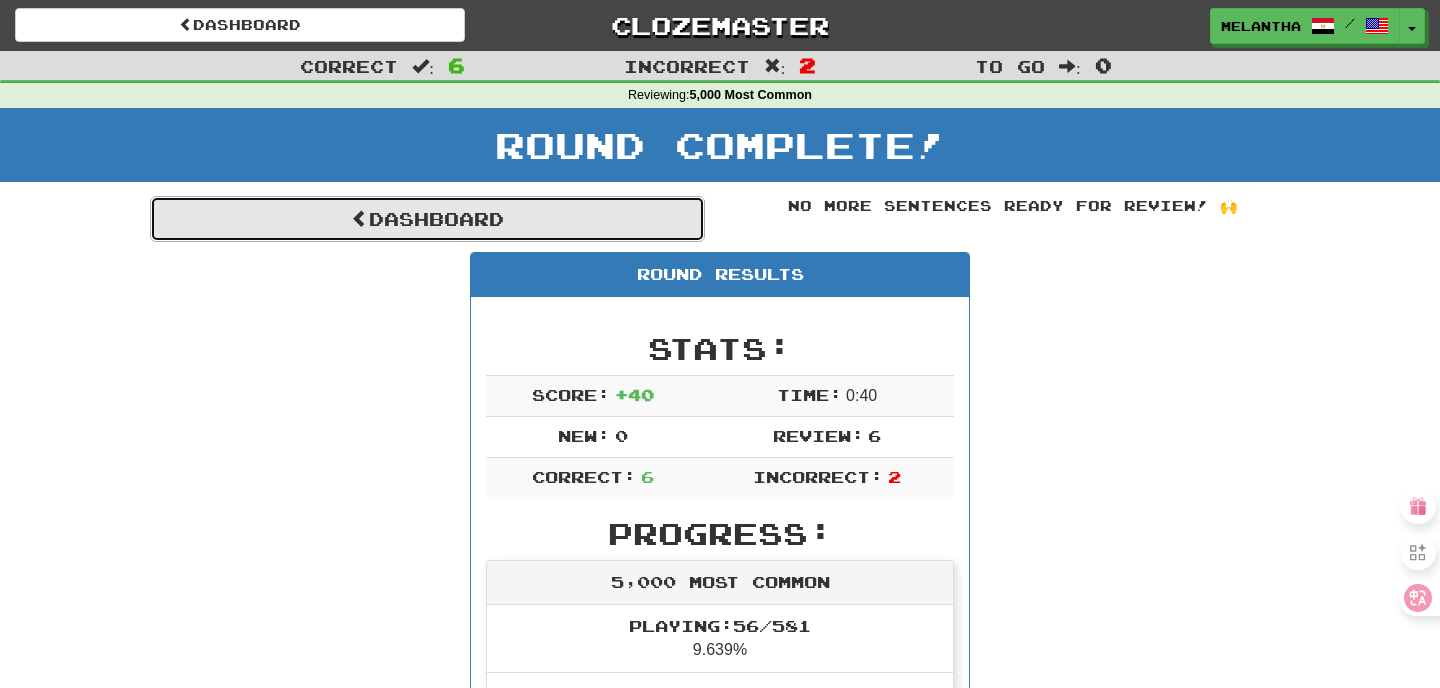 click on "Dashboard" at bounding box center (427, 219) 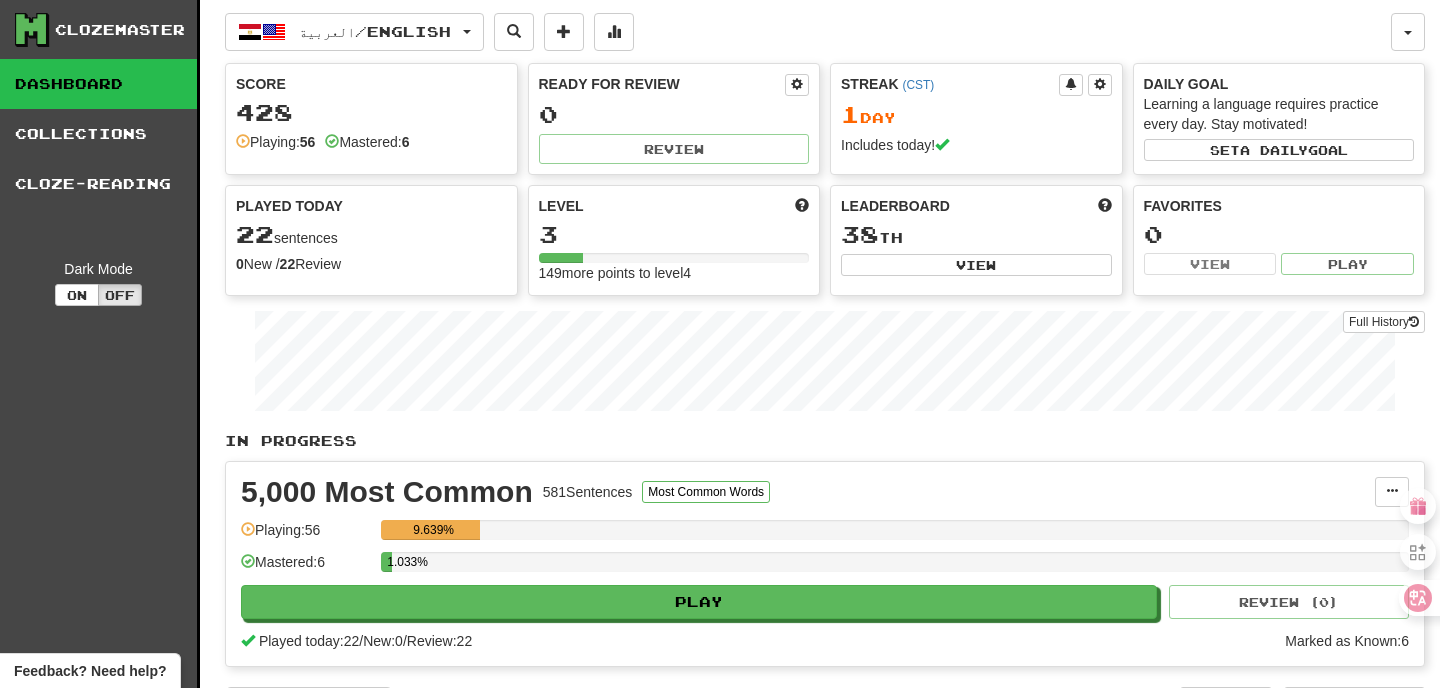 scroll, scrollTop: 188, scrollLeft: 0, axis: vertical 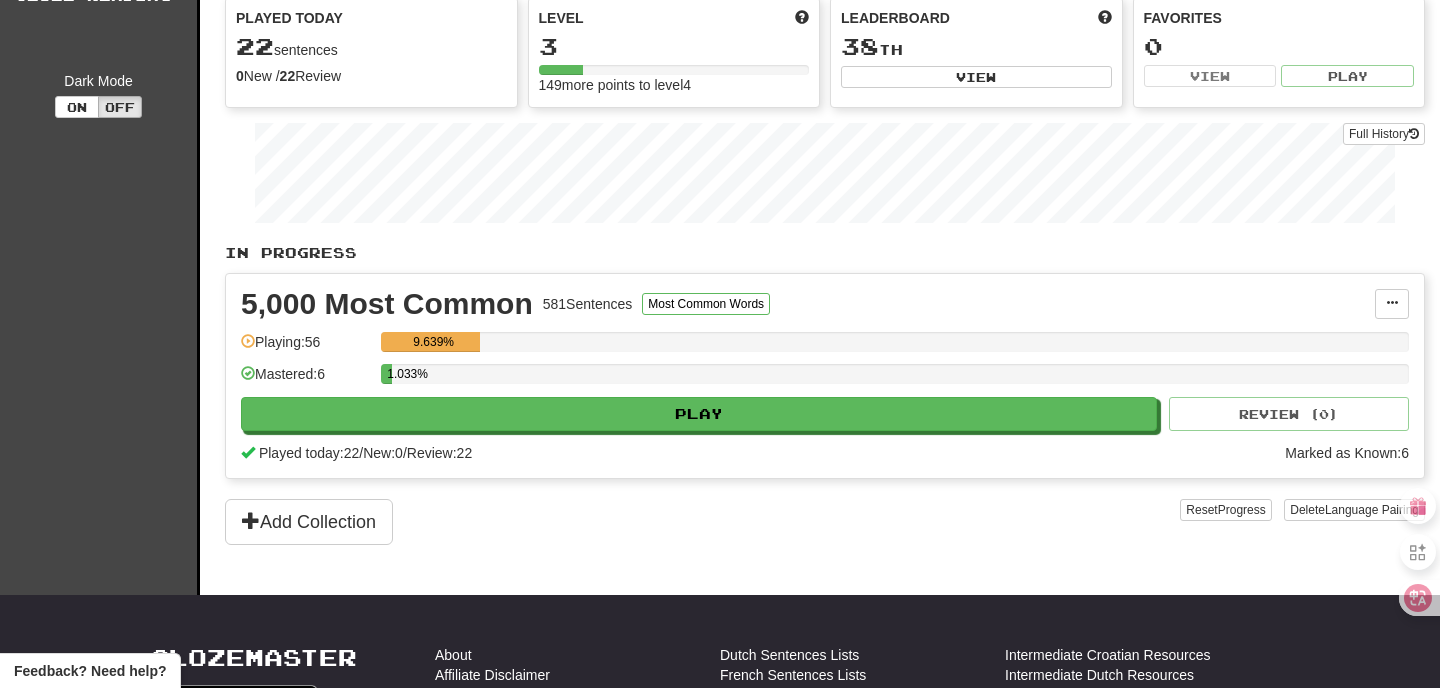 click on "5,000 Most Common 581  Sentences Most Common Words Manage Sentences Unpin from Dashboard  Playing:  56 9.639%  Mastered:  6 1.033% Play Review ( 0 )   Played today:  22  /  New:  0  /  Review:  22 Marked as Known:  6" at bounding box center [825, 376] 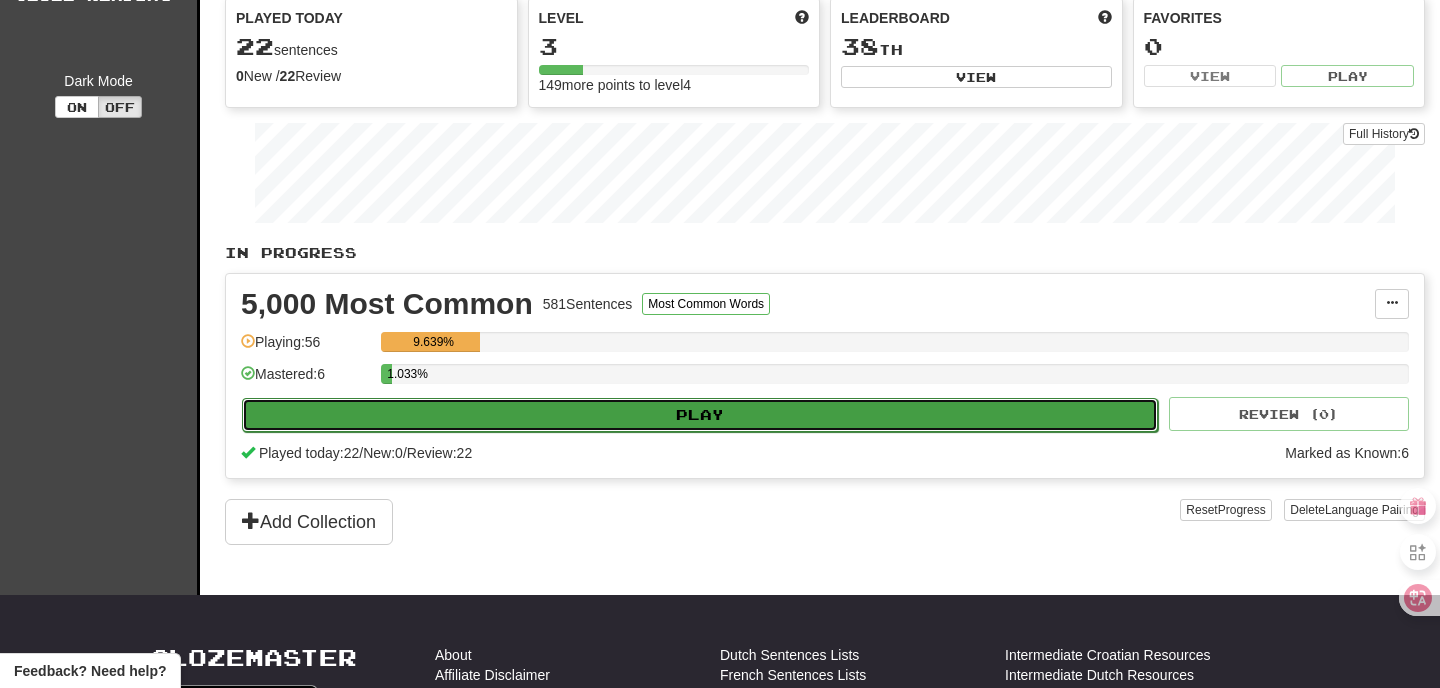 click on "Play" at bounding box center [700, 415] 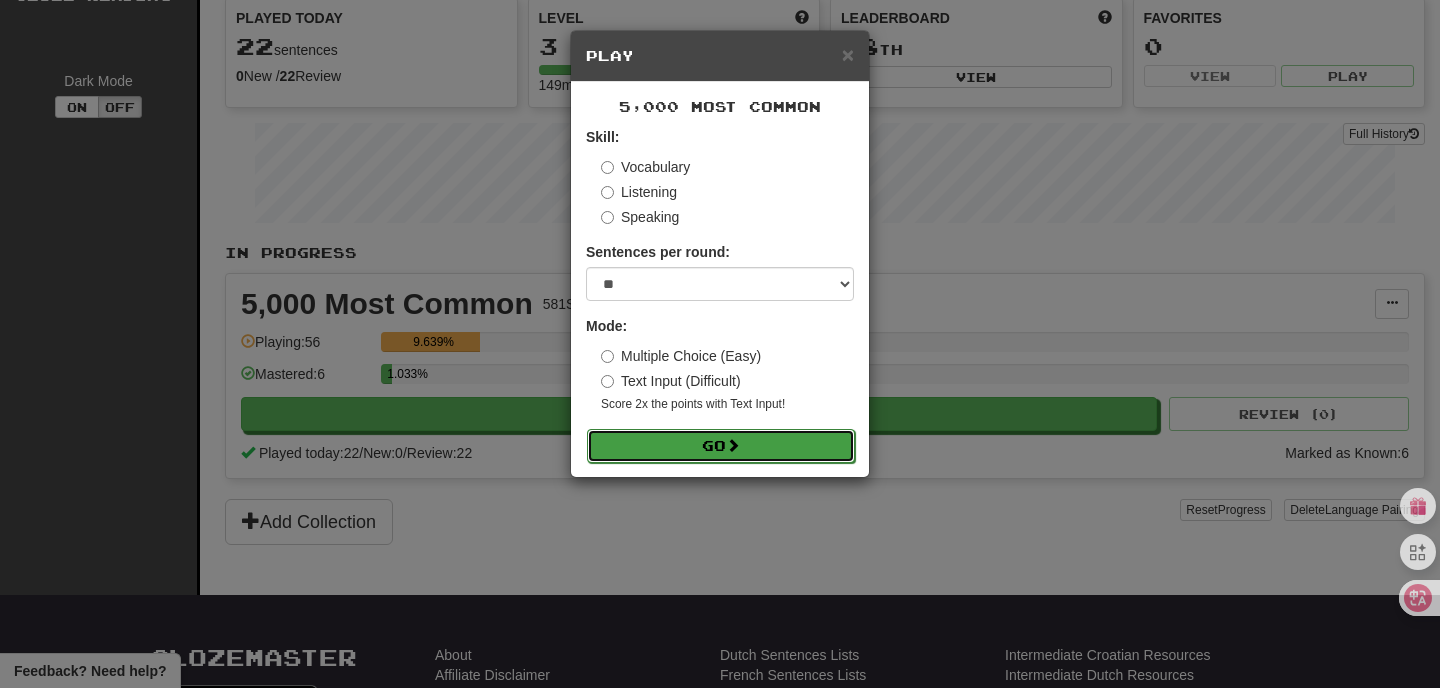 click on "Go" at bounding box center (721, 446) 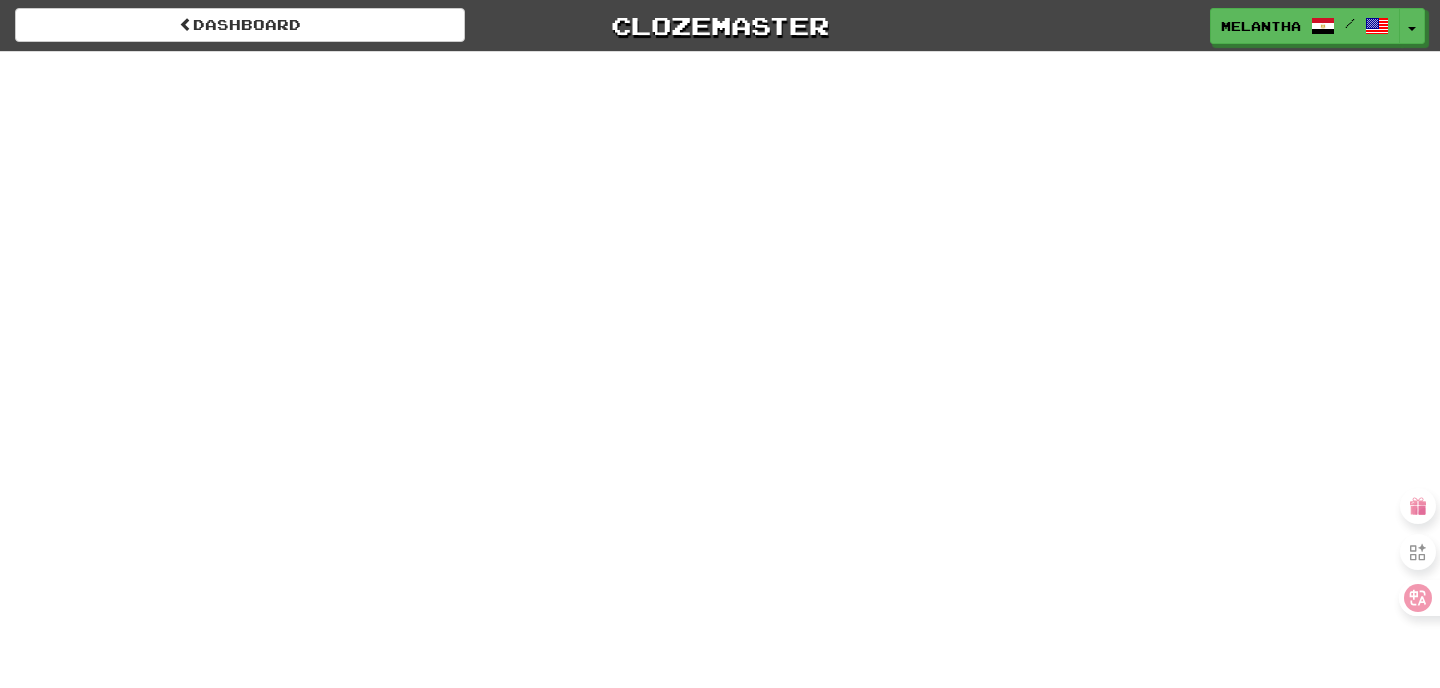 scroll, scrollTop: 0, scrollLeft: 0, axis: both 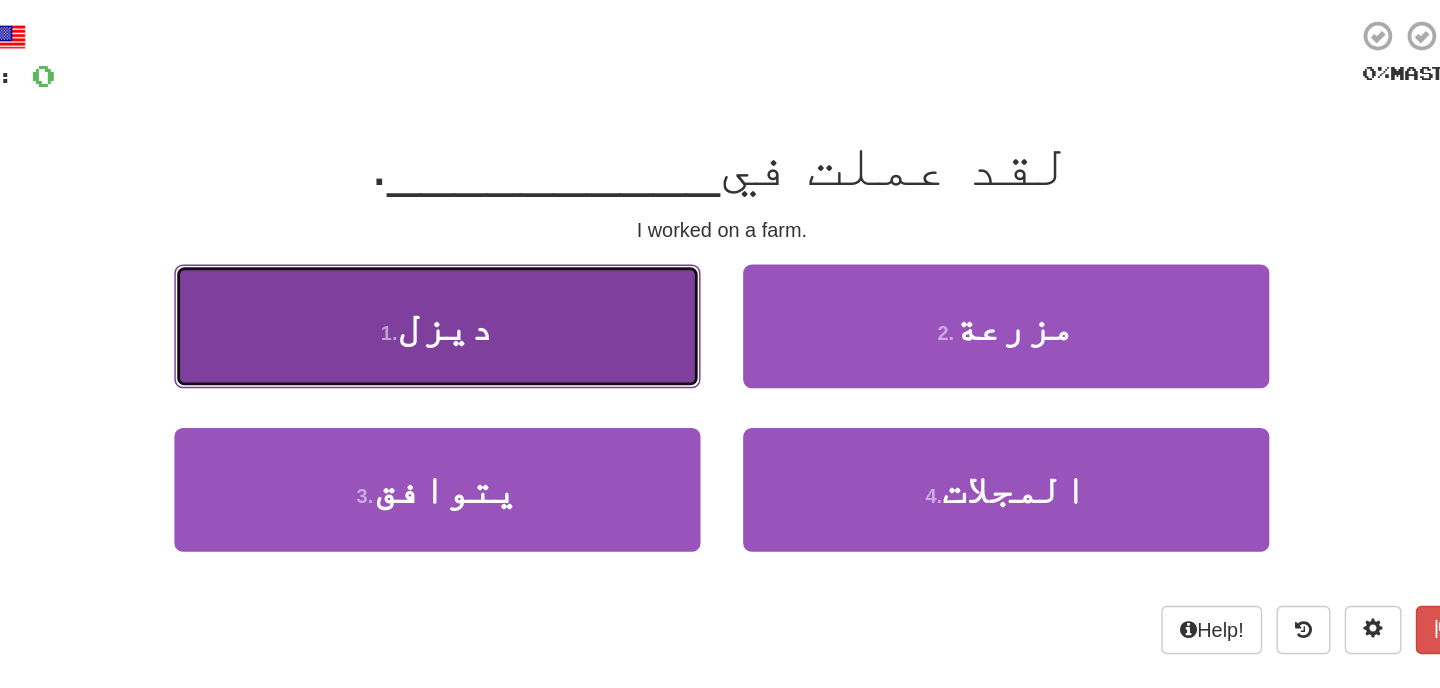 click on "1 .  ديزل" at bounding box center [520, 338] 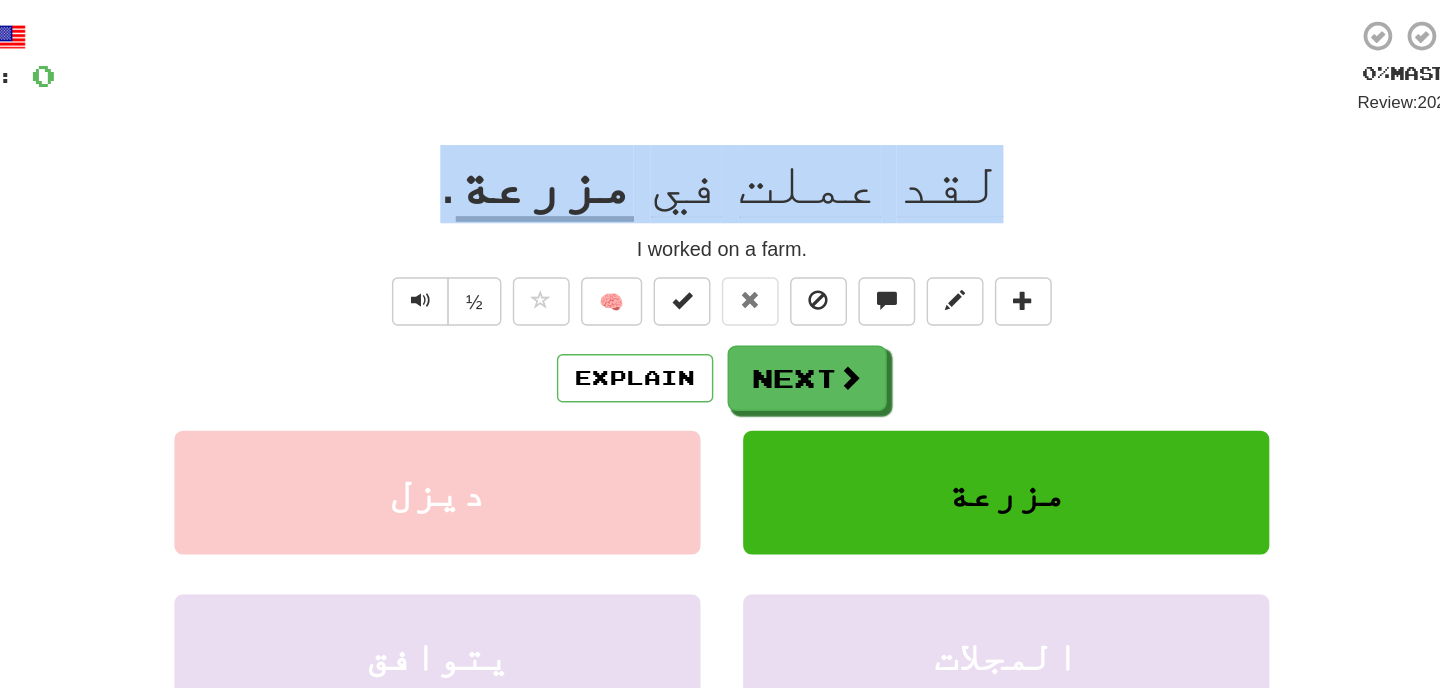 drag, startPoint x: 880, startPoint y: 226, endPoint x: 574, endPoint y: 234, distance: 306.10455 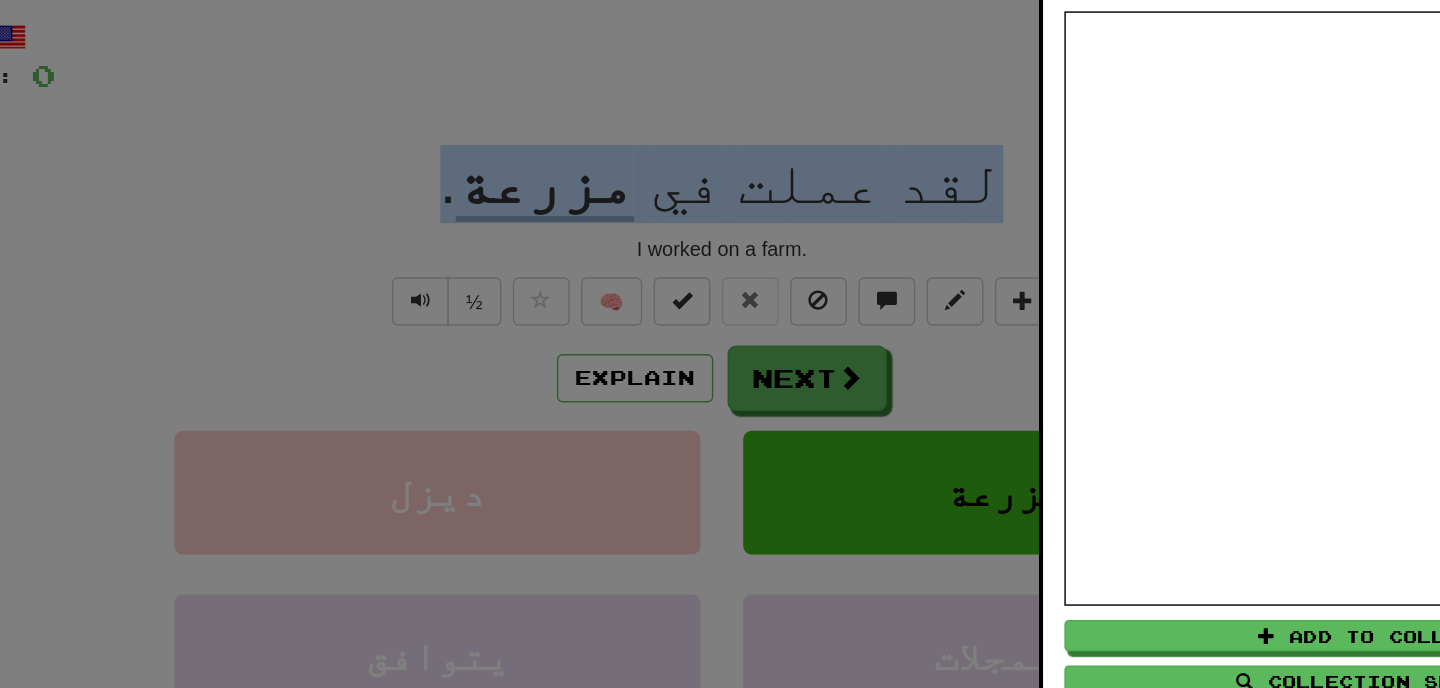 copy on "لقد   عملت   في   مزرعة ." 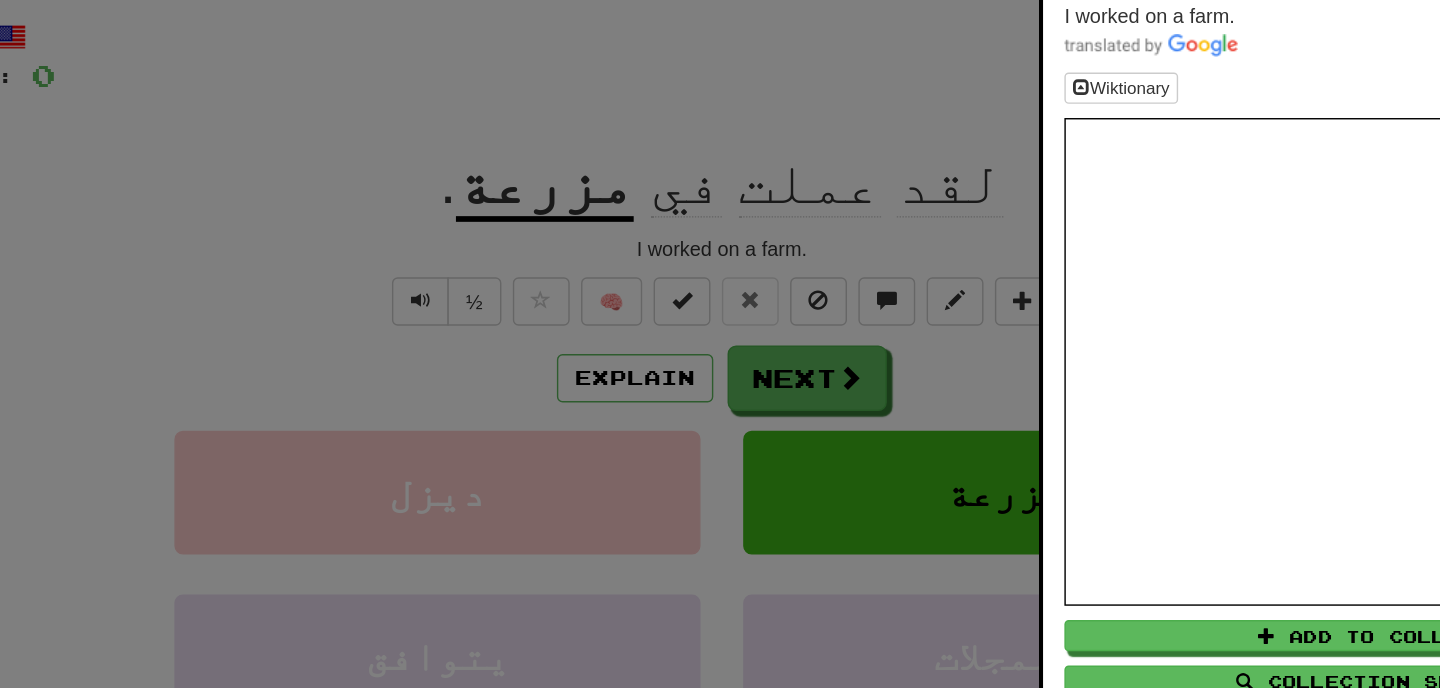 click at bounding box center [720, 344] 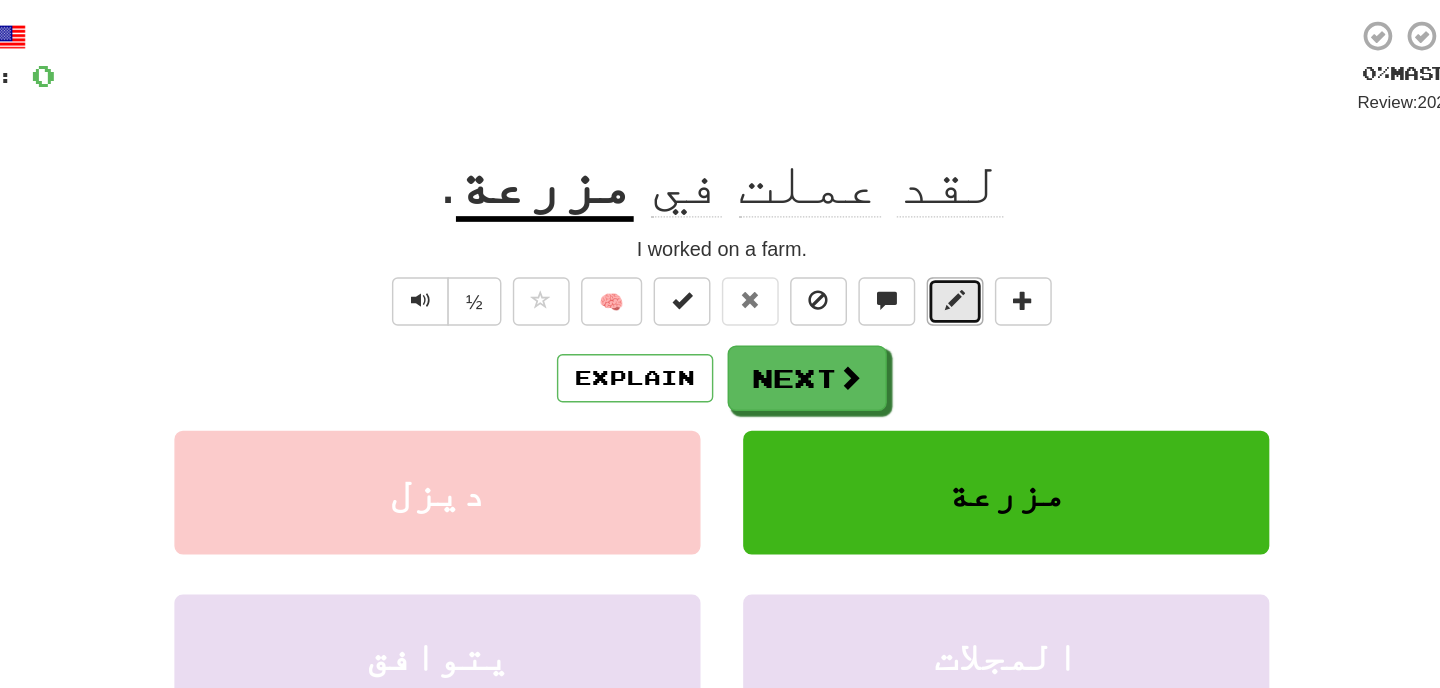 click at bounding box center (884, 320) 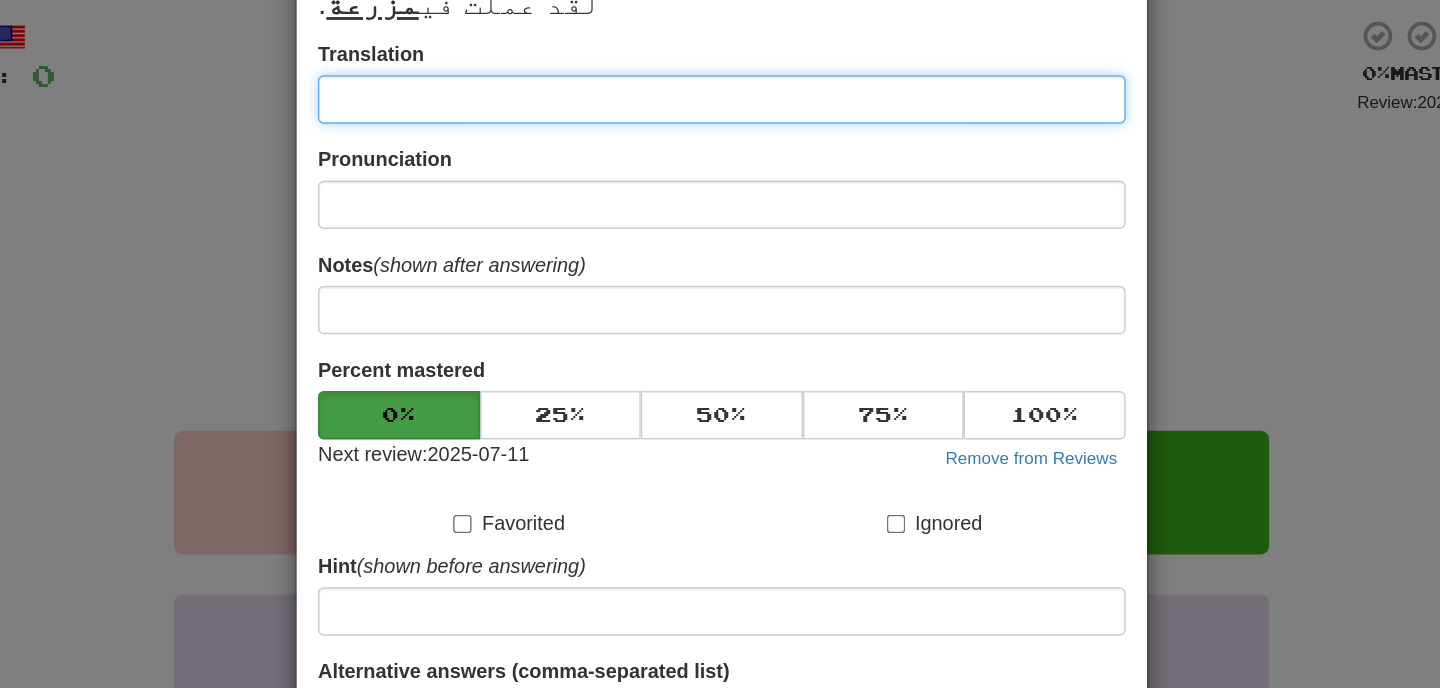 type 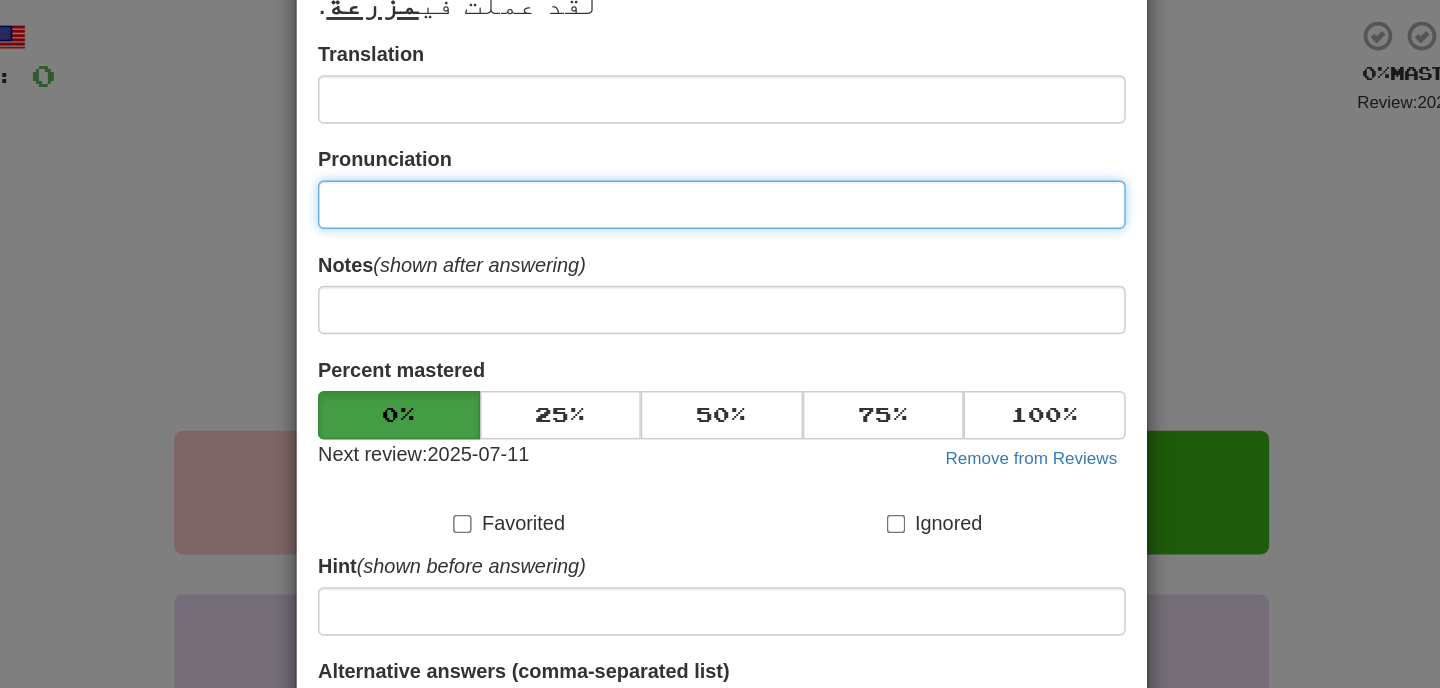 click at bounding box center (720, 253) 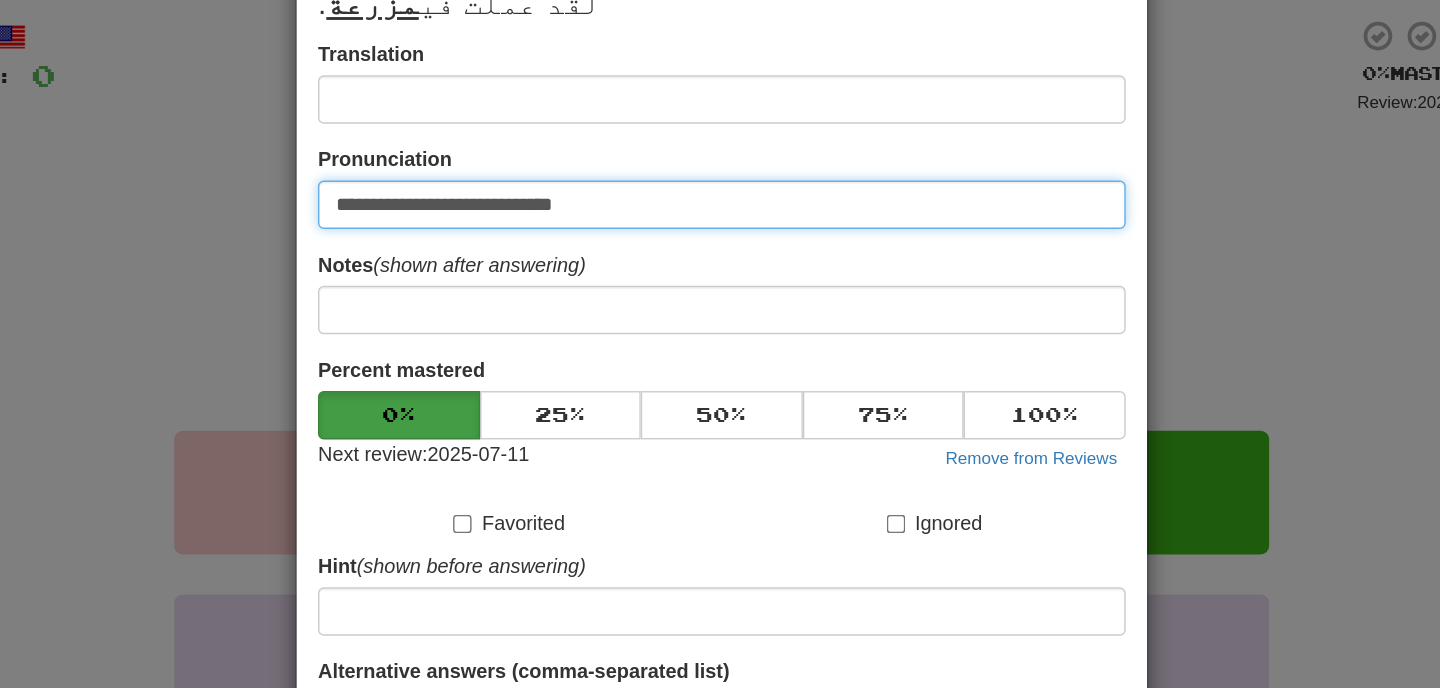 type on "**********" 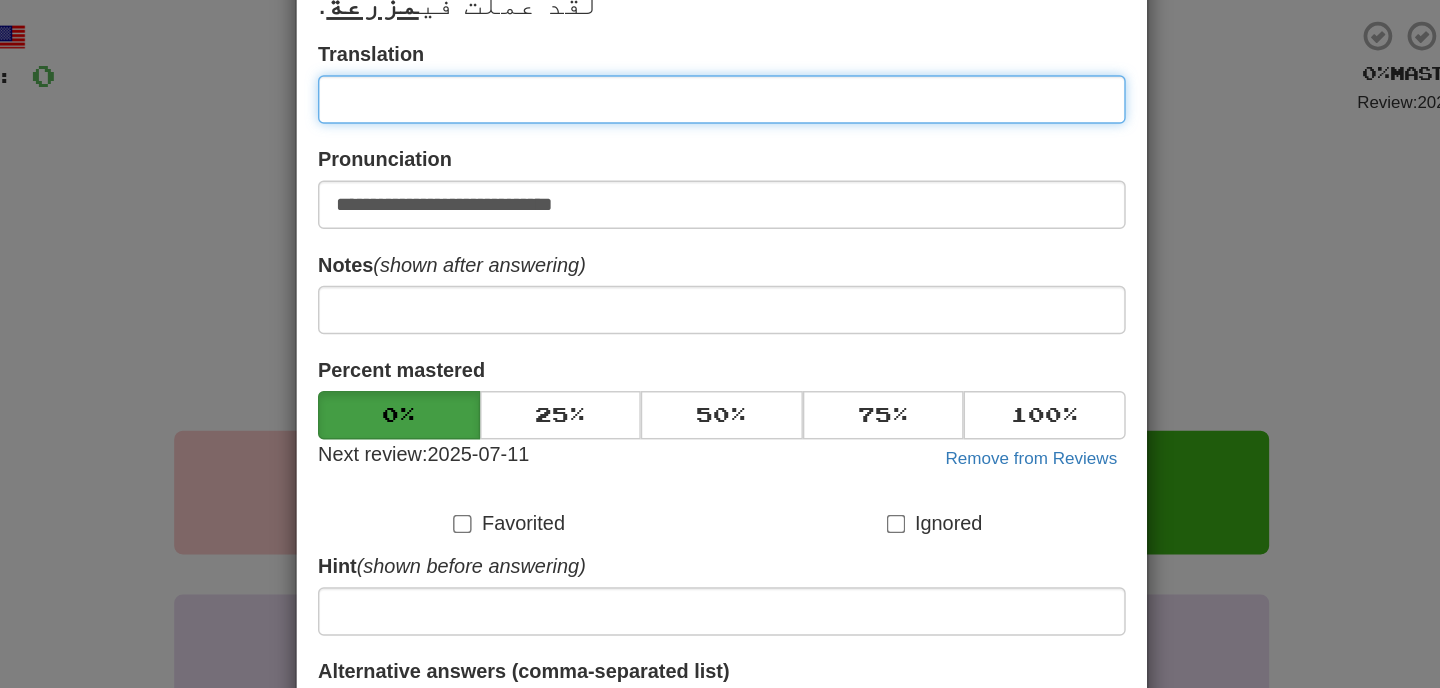 click at bounding box center [720, 179] 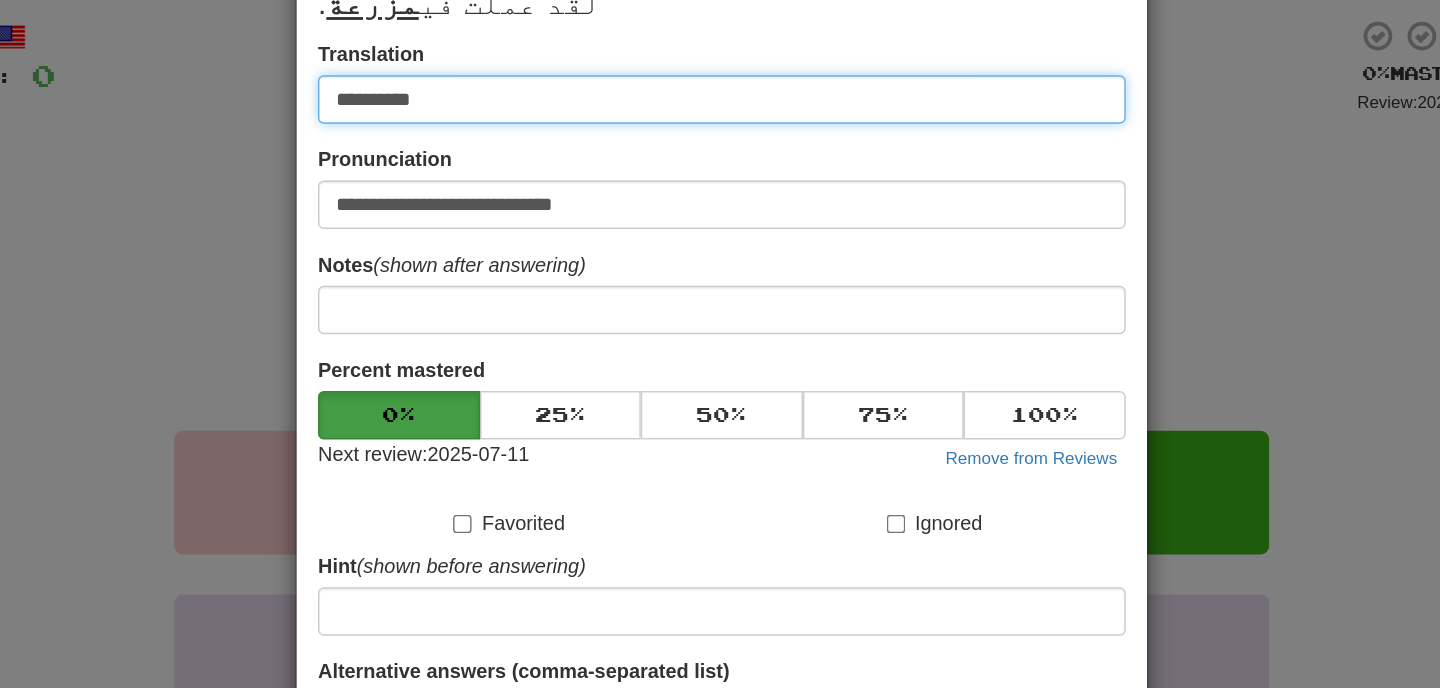 scroll, scrollTop: 114, scrollLeft: 0, axis: vertical 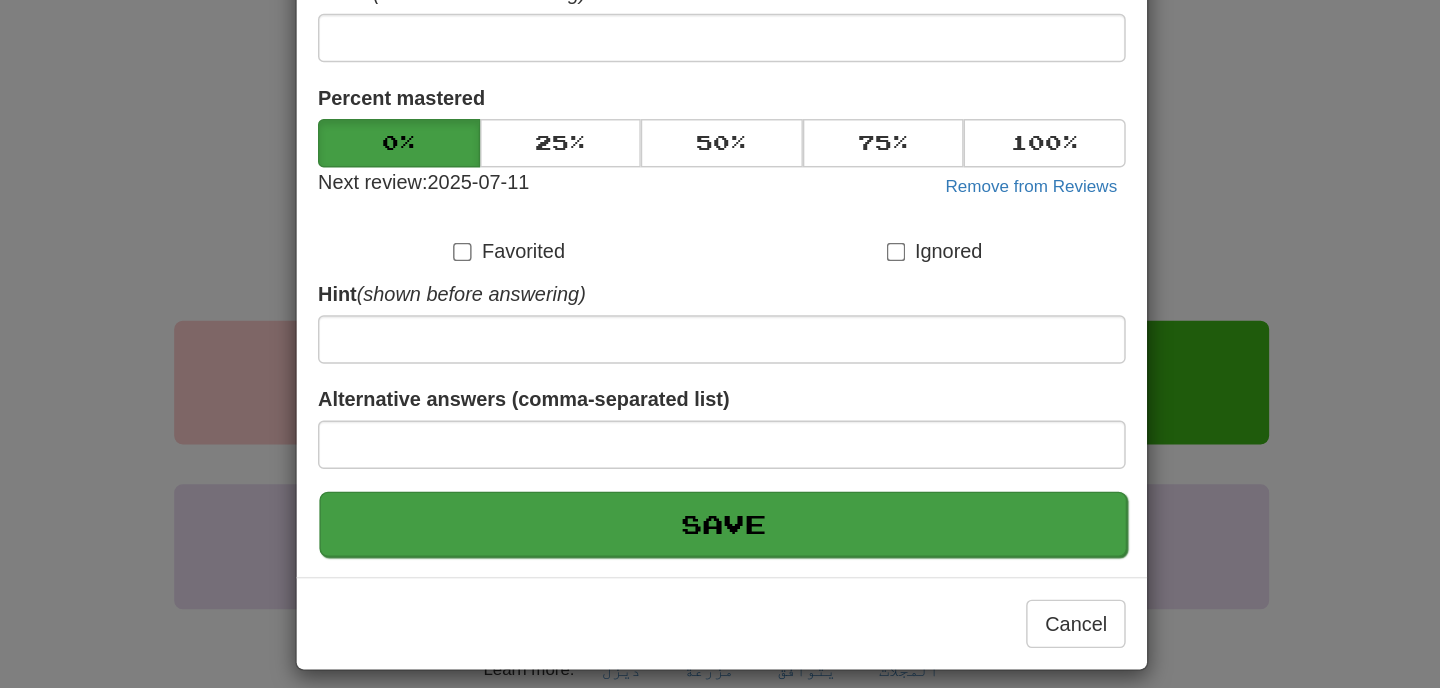 type on "**********" 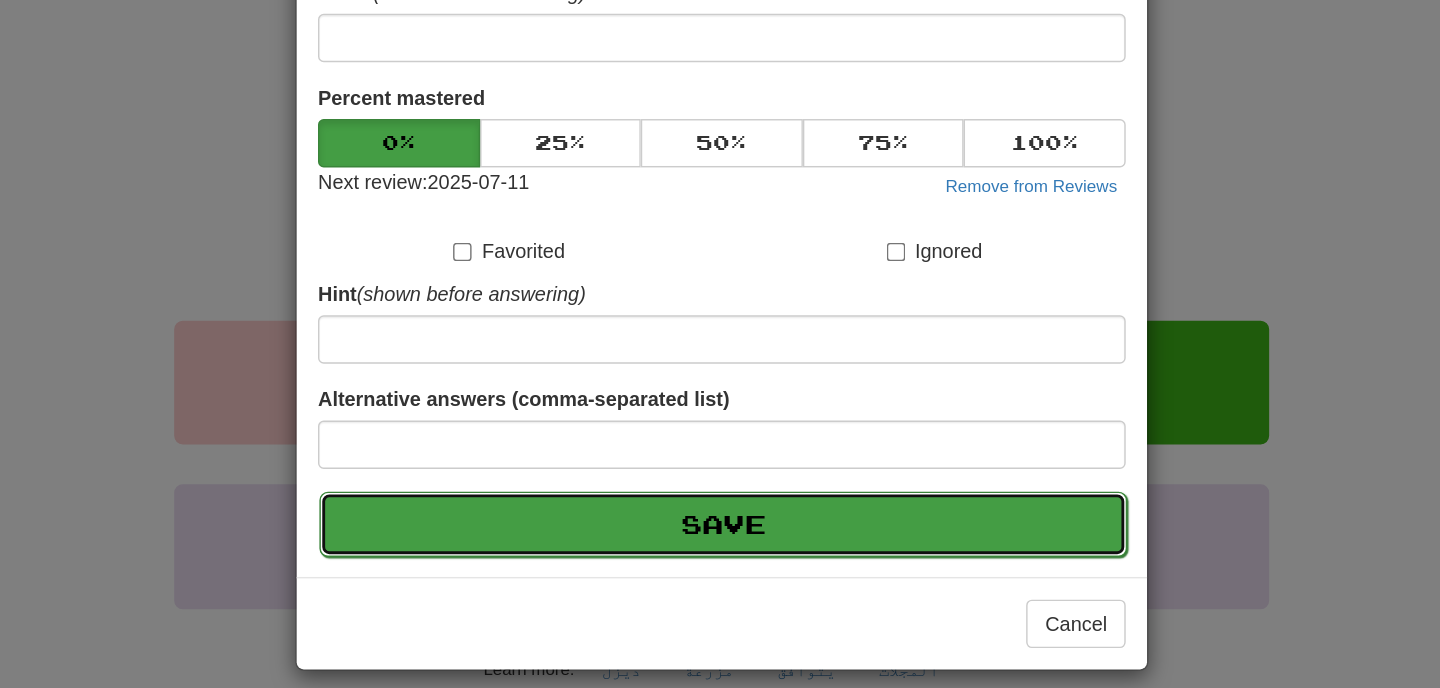 click on "Save" at bounding box center [721, 555] 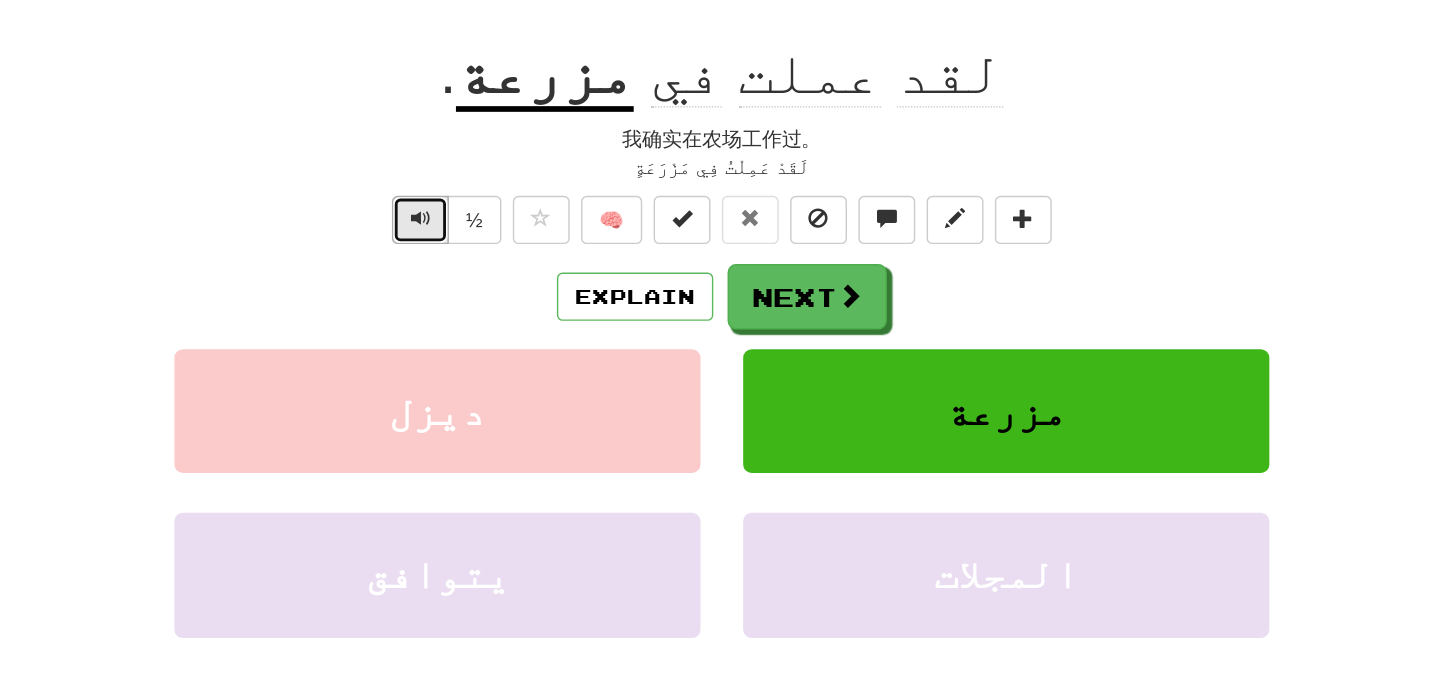 click at bounding box center (508, 341) 